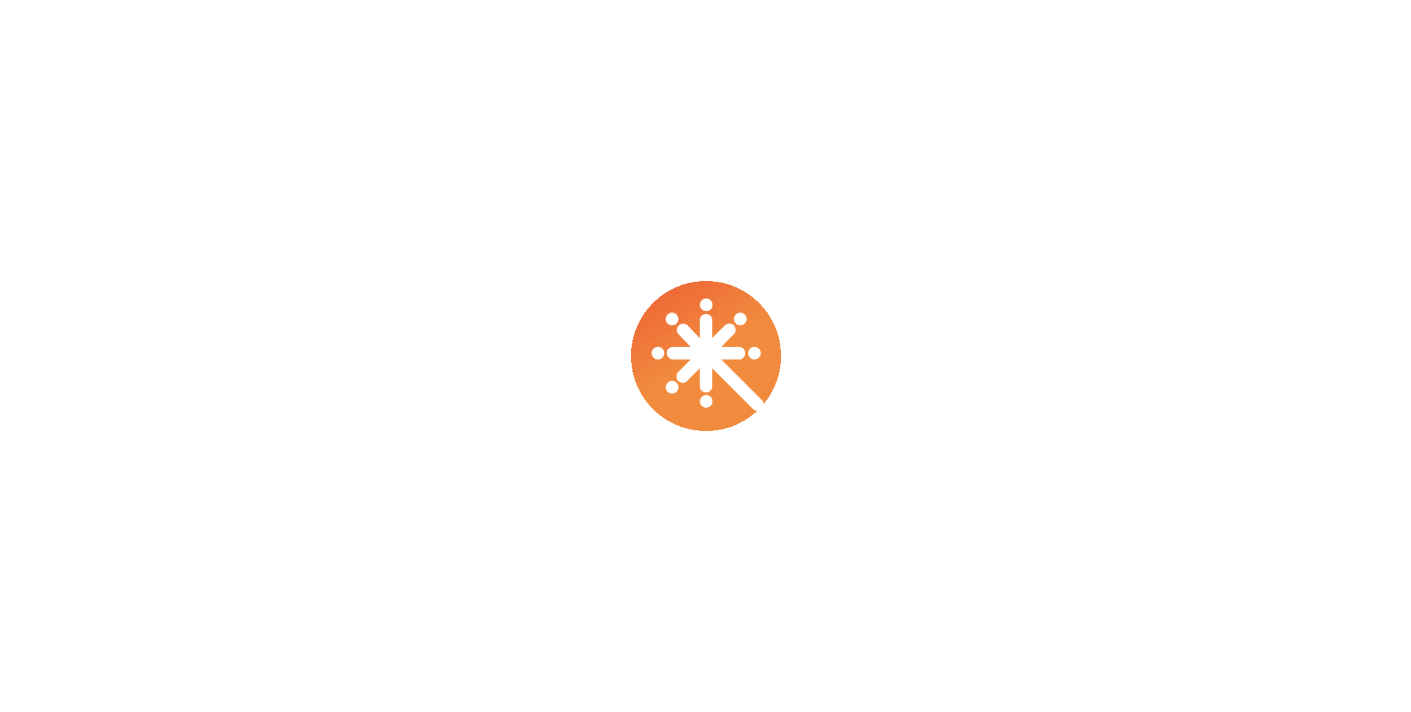 scroll, scrollTop: 0, scrollLeft: 0, axis: both 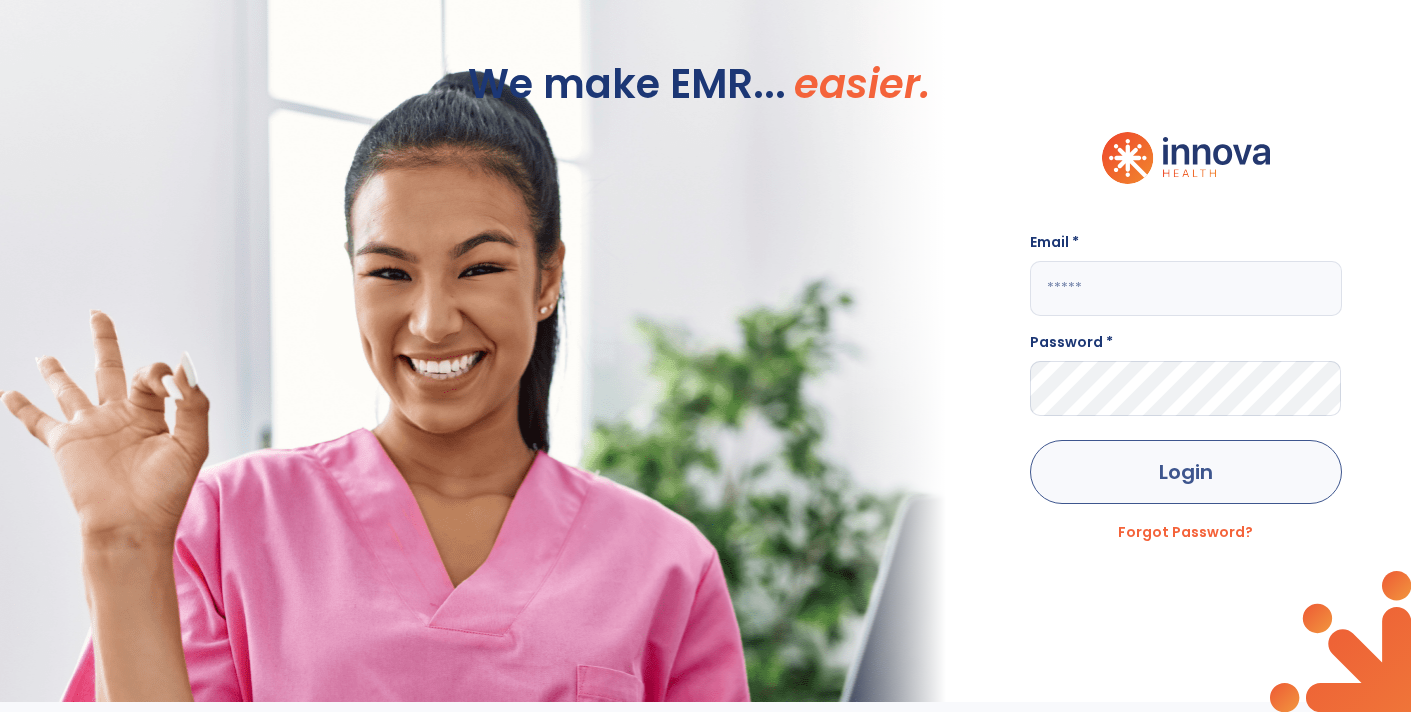 type on "**********" 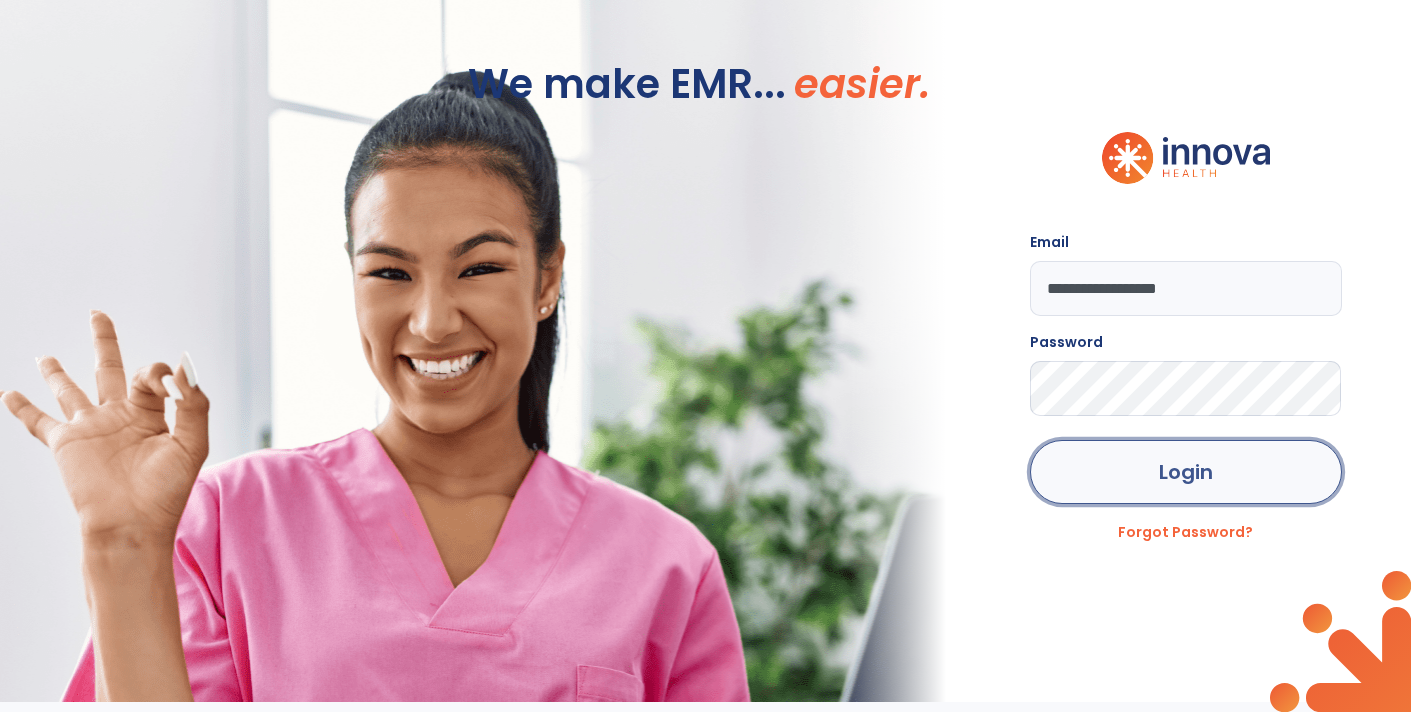click on "Login" 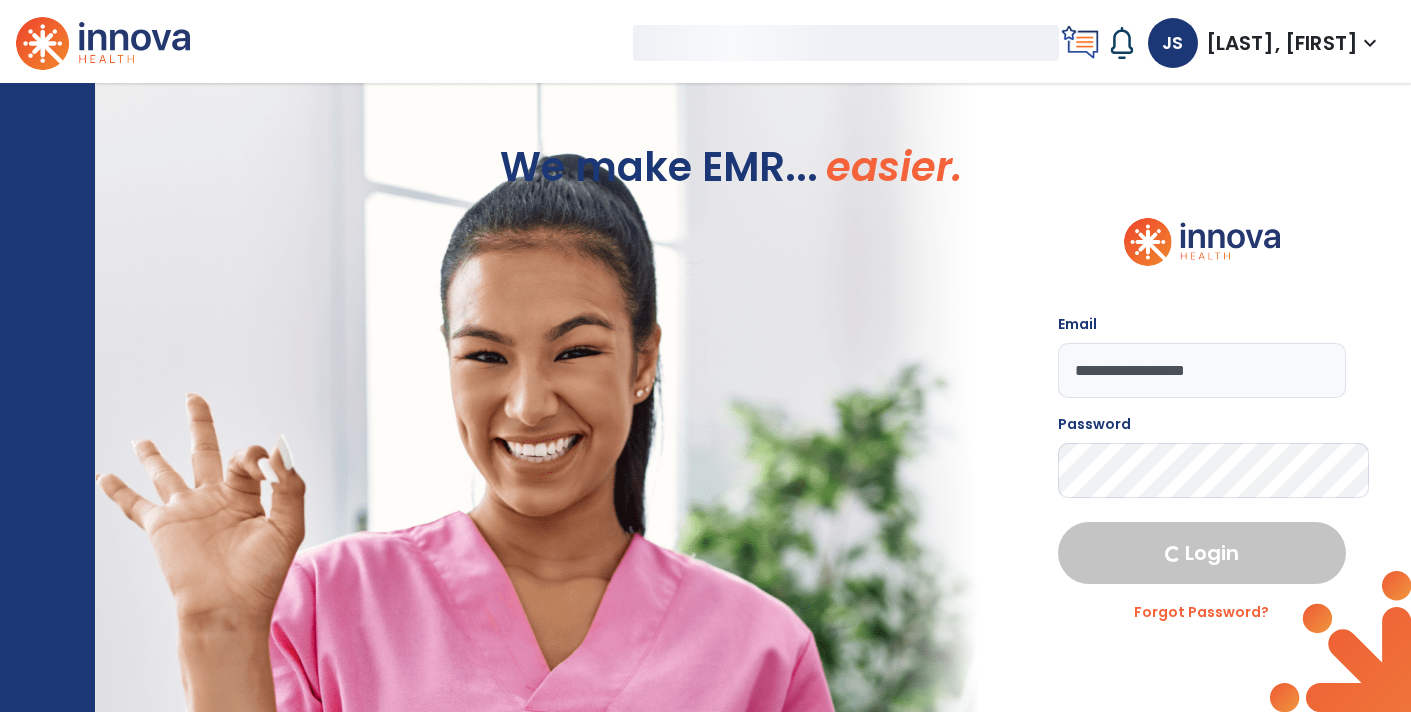 select on "****" 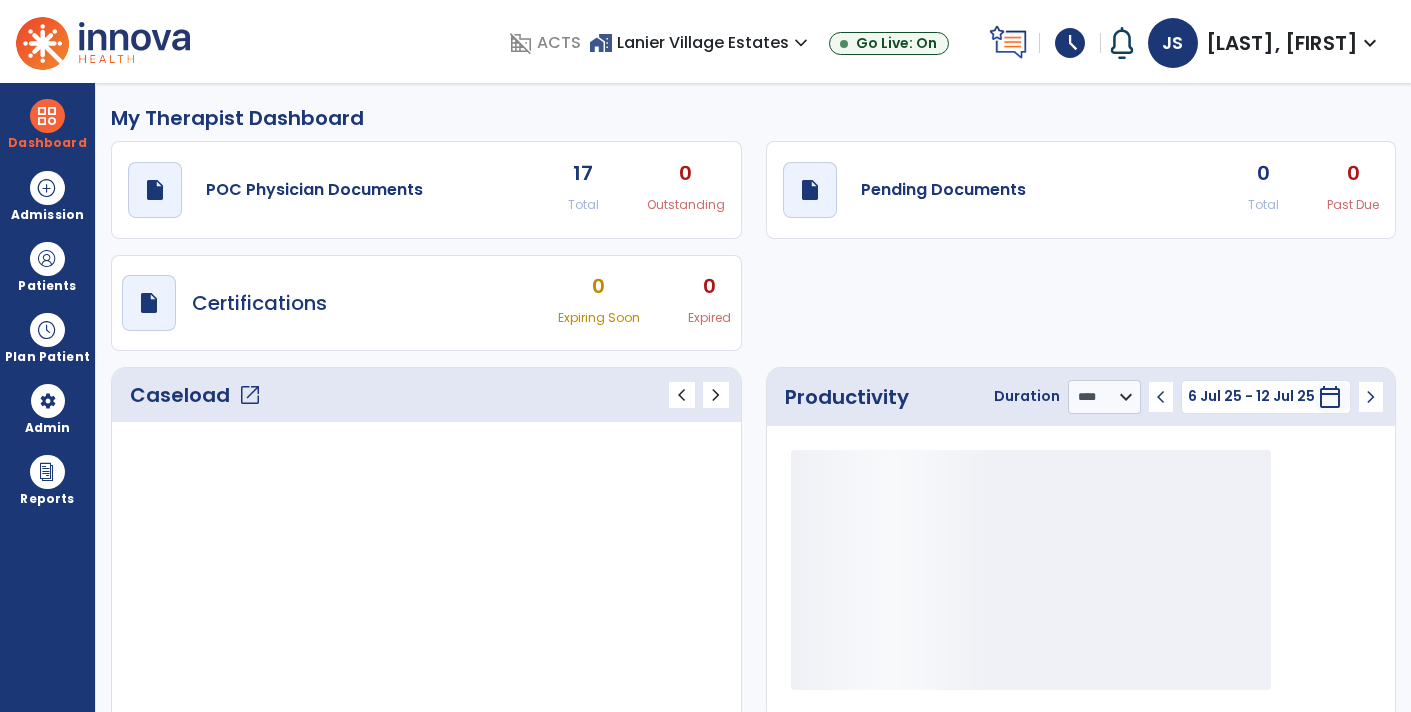 click at bounding box center [1122, 43] 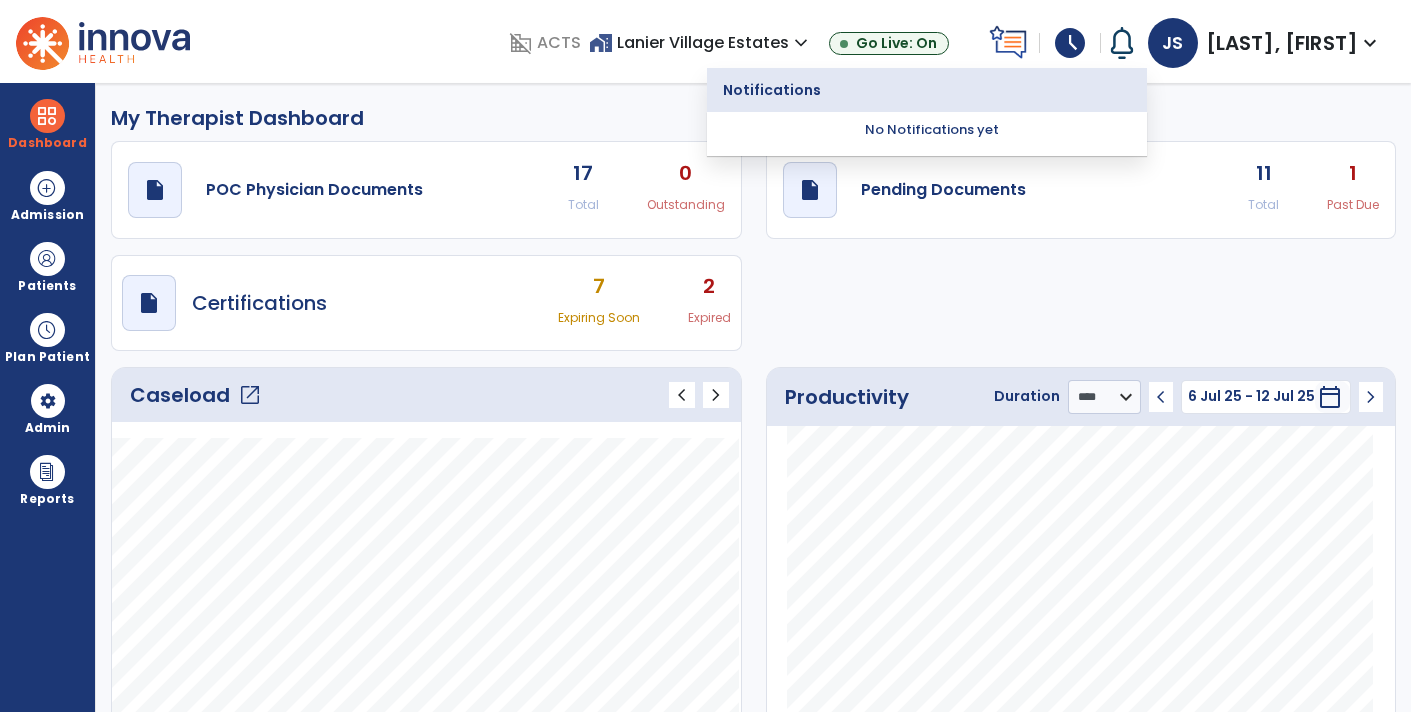 click on "schedule" at bounding box center [1070, 43] 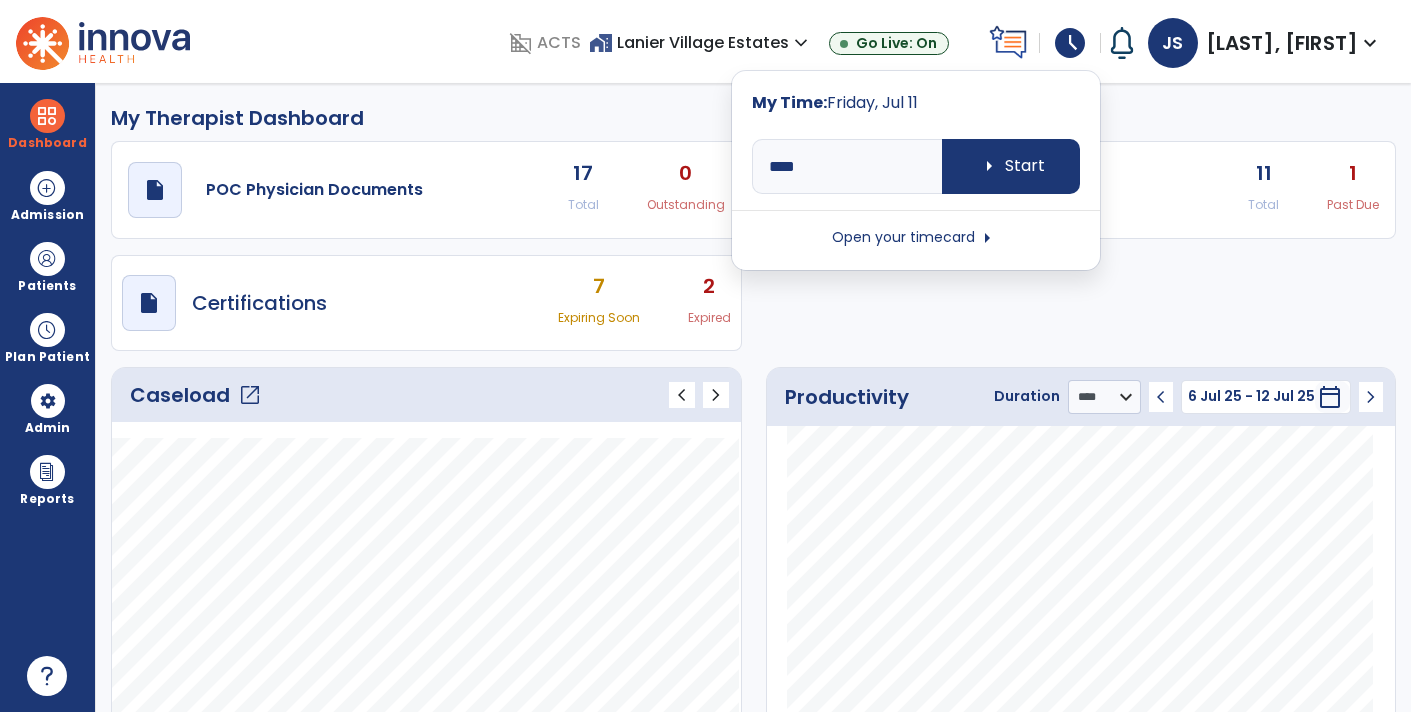click on "schedule" at bounding box center (1070, 43) 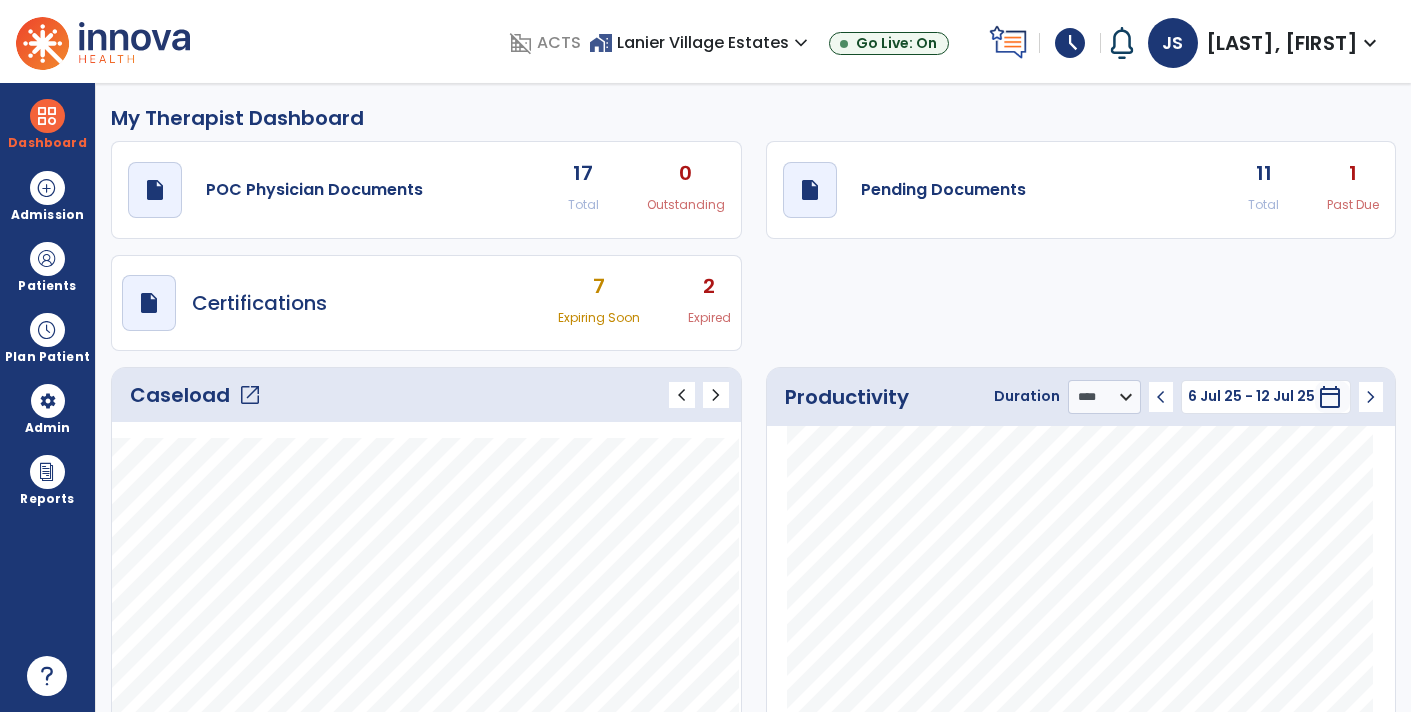 click on "schedule" at bounding box center (1070, 43) 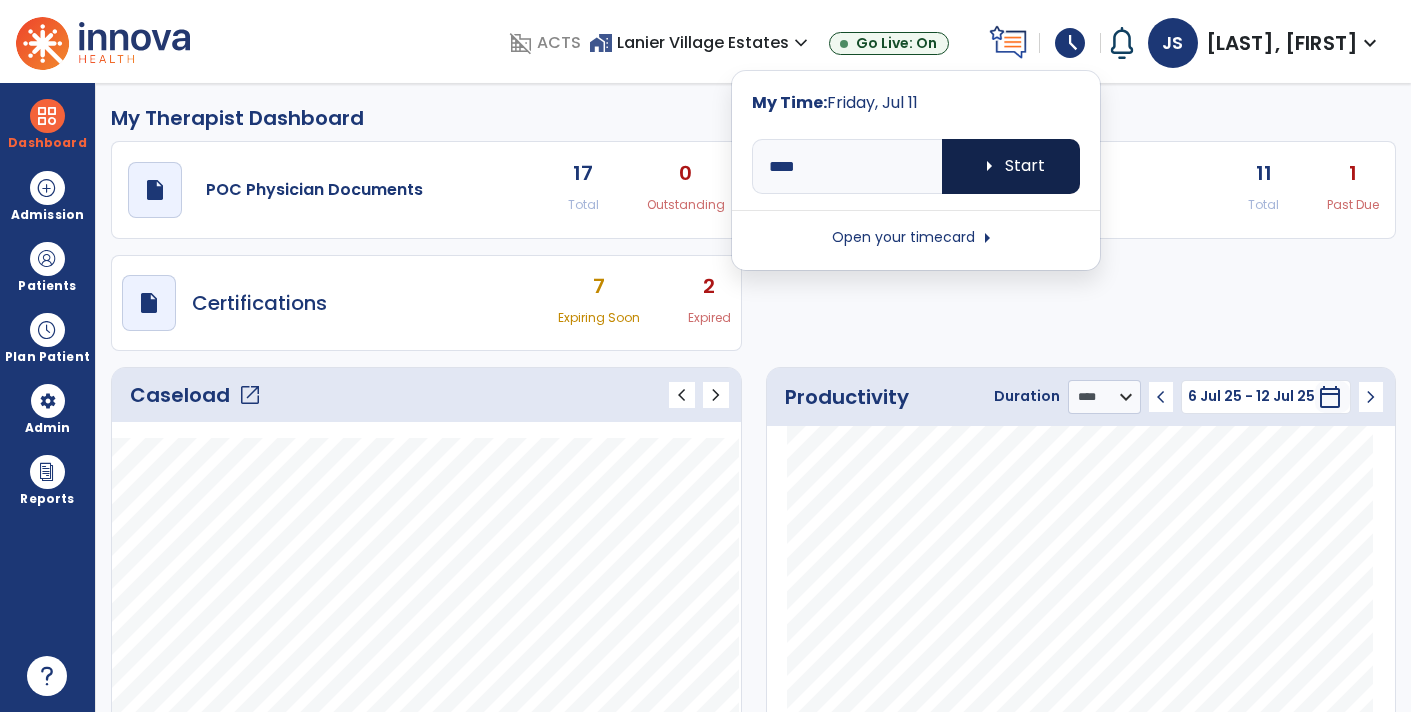 click on "arrow_right  Start" at bounding box center [1011, 166] 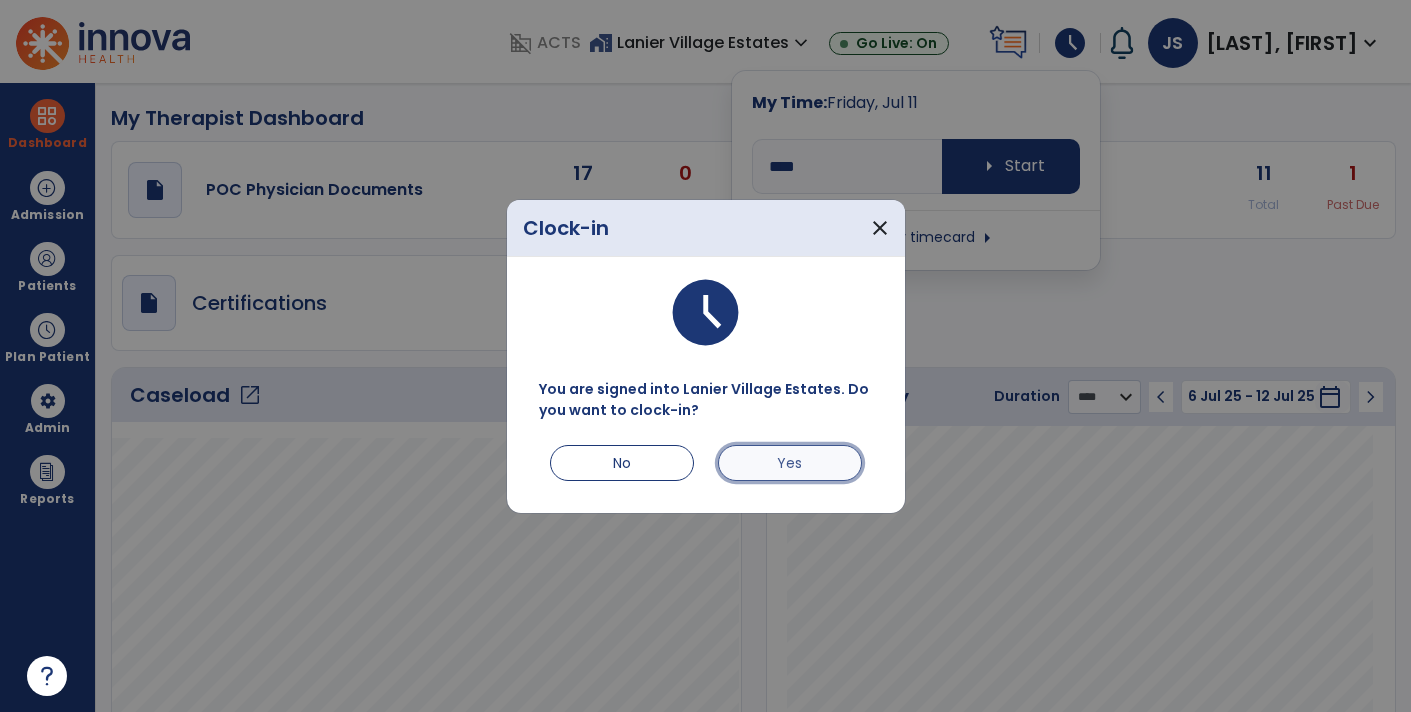 click on "Yes" at bounding box center (790, 463) 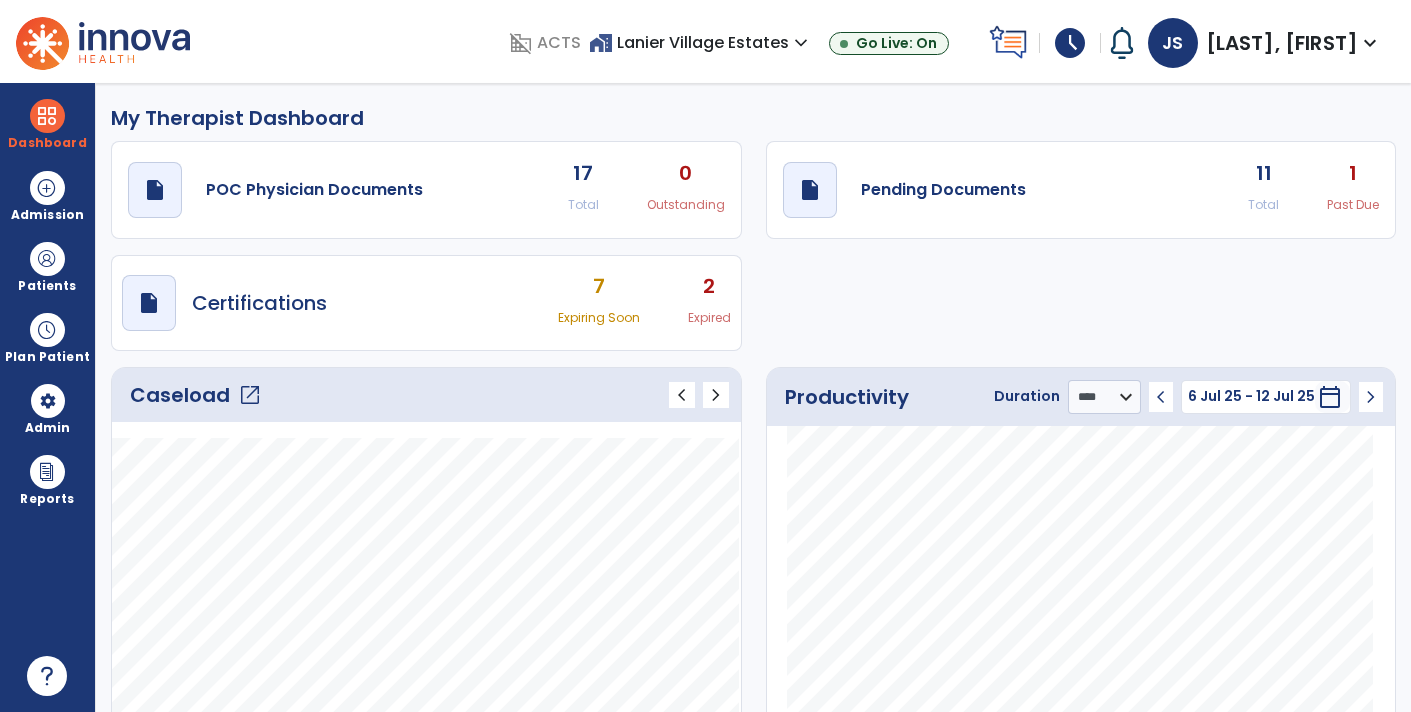 click on "1" 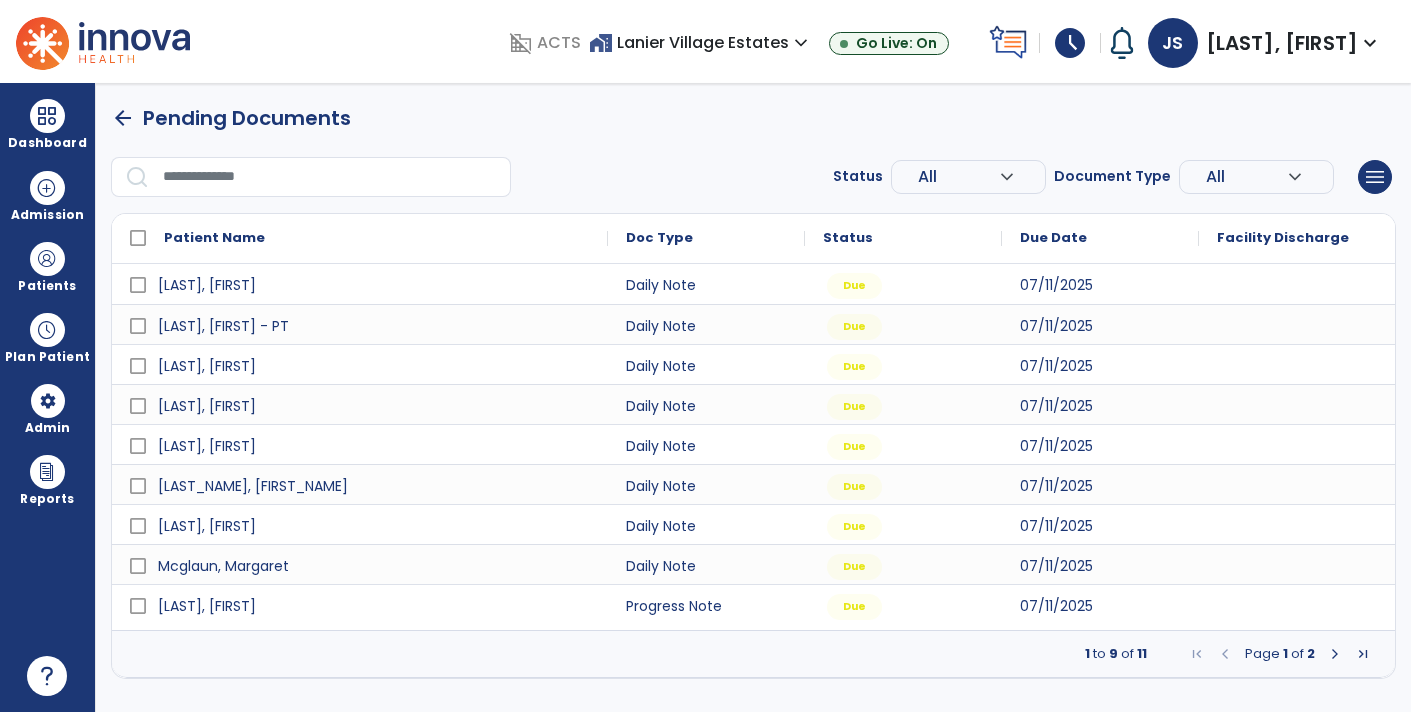 click at bounding box center (1335, 654) 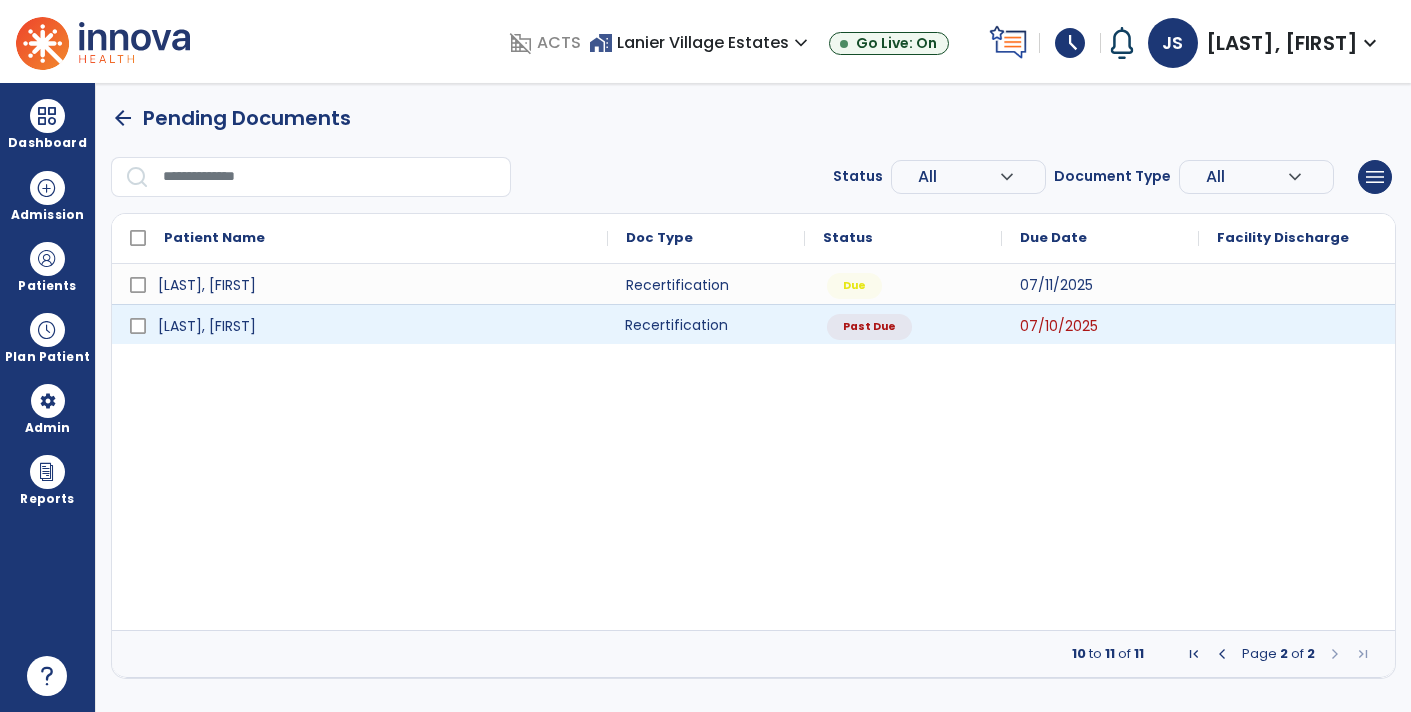 click on "Recertification" at bounding box center [706, 324] 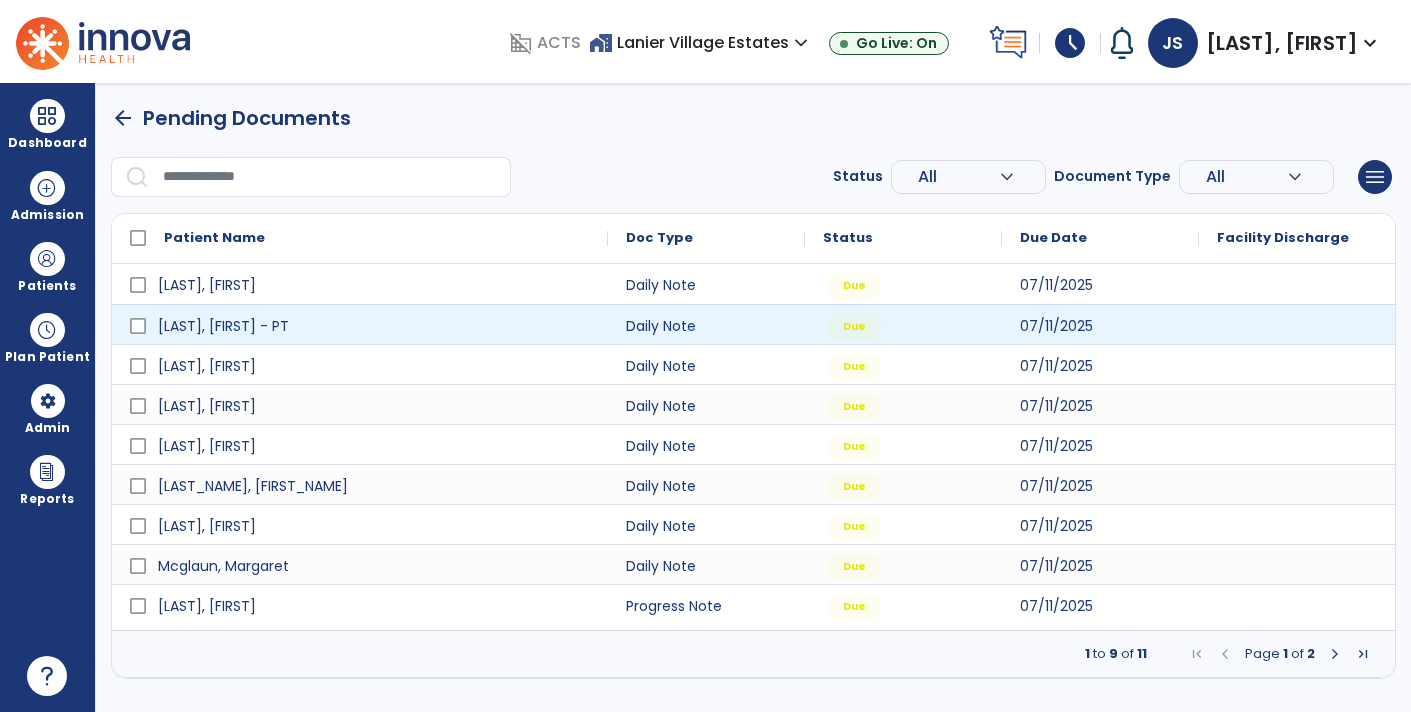select on "**" 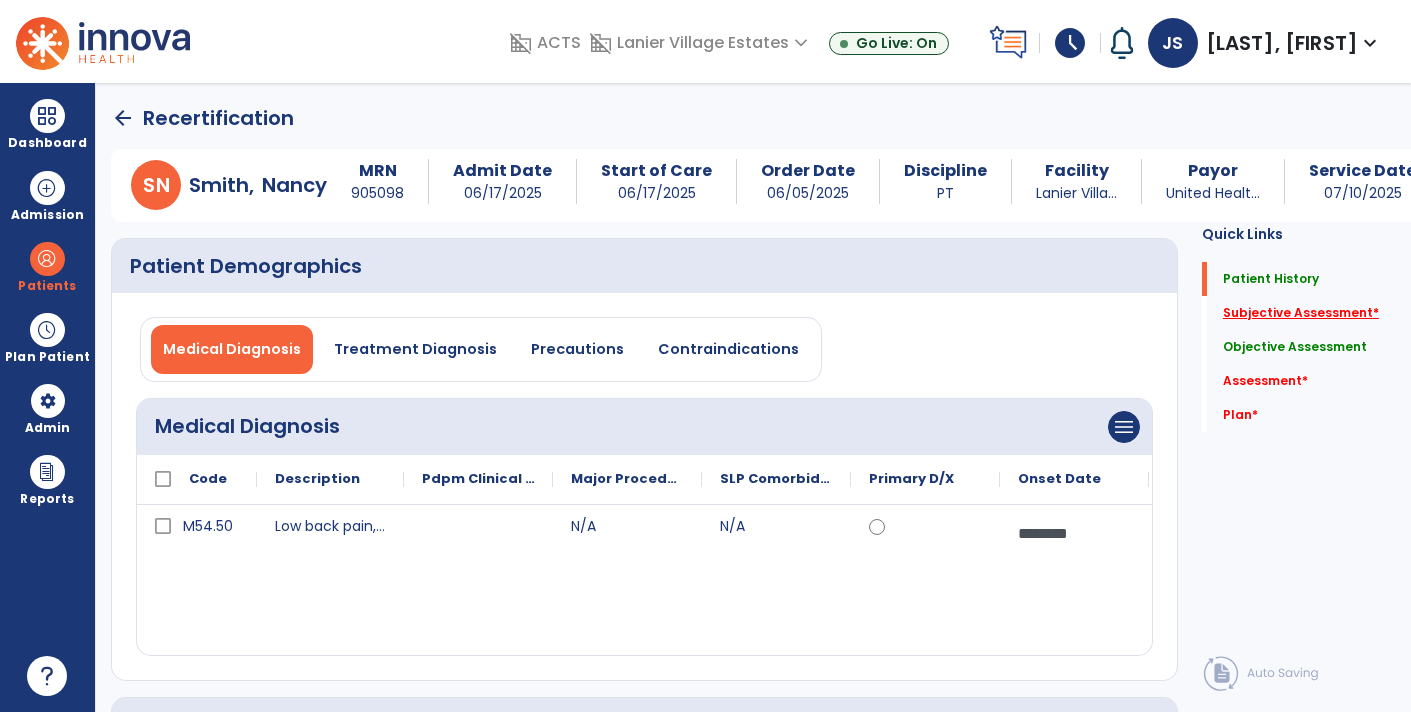 click on "Subjective Assessment   *" 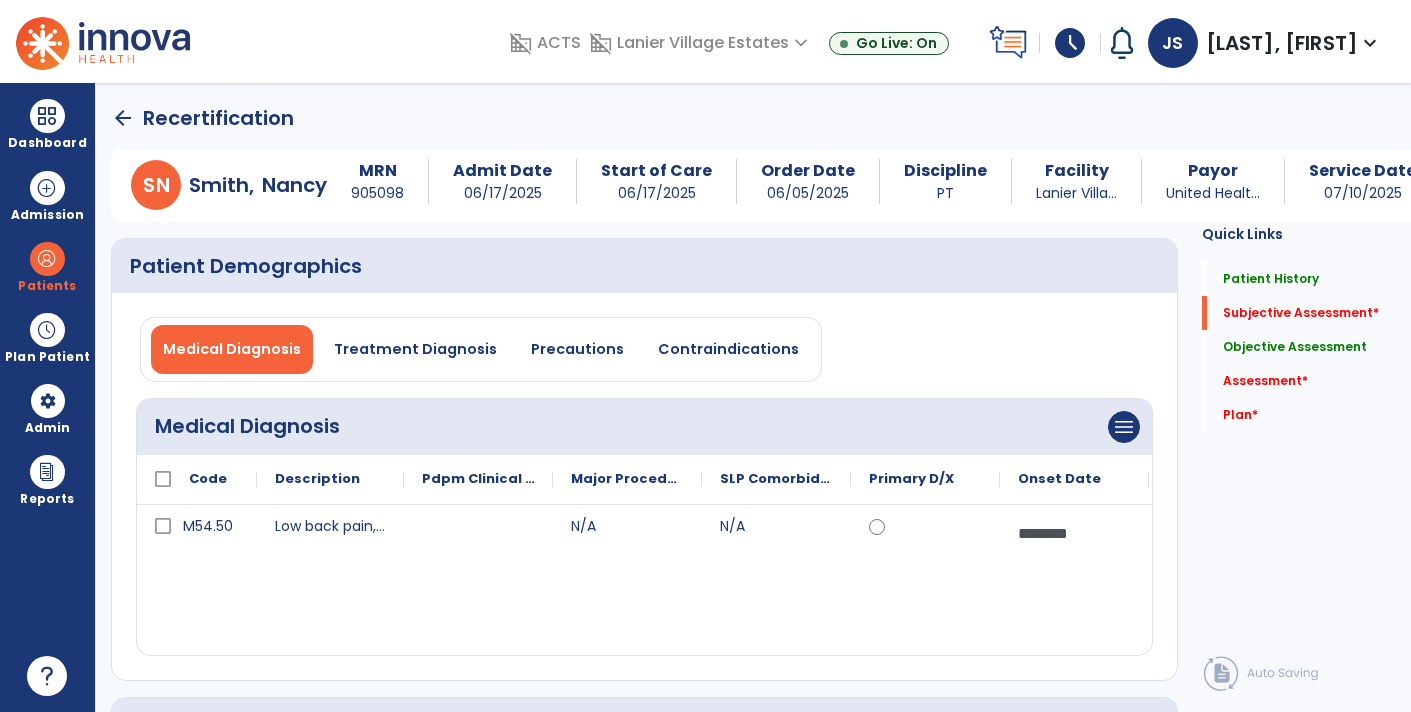 scroll, scrollTop: 41, scrollLeft: 0, axis: vertical 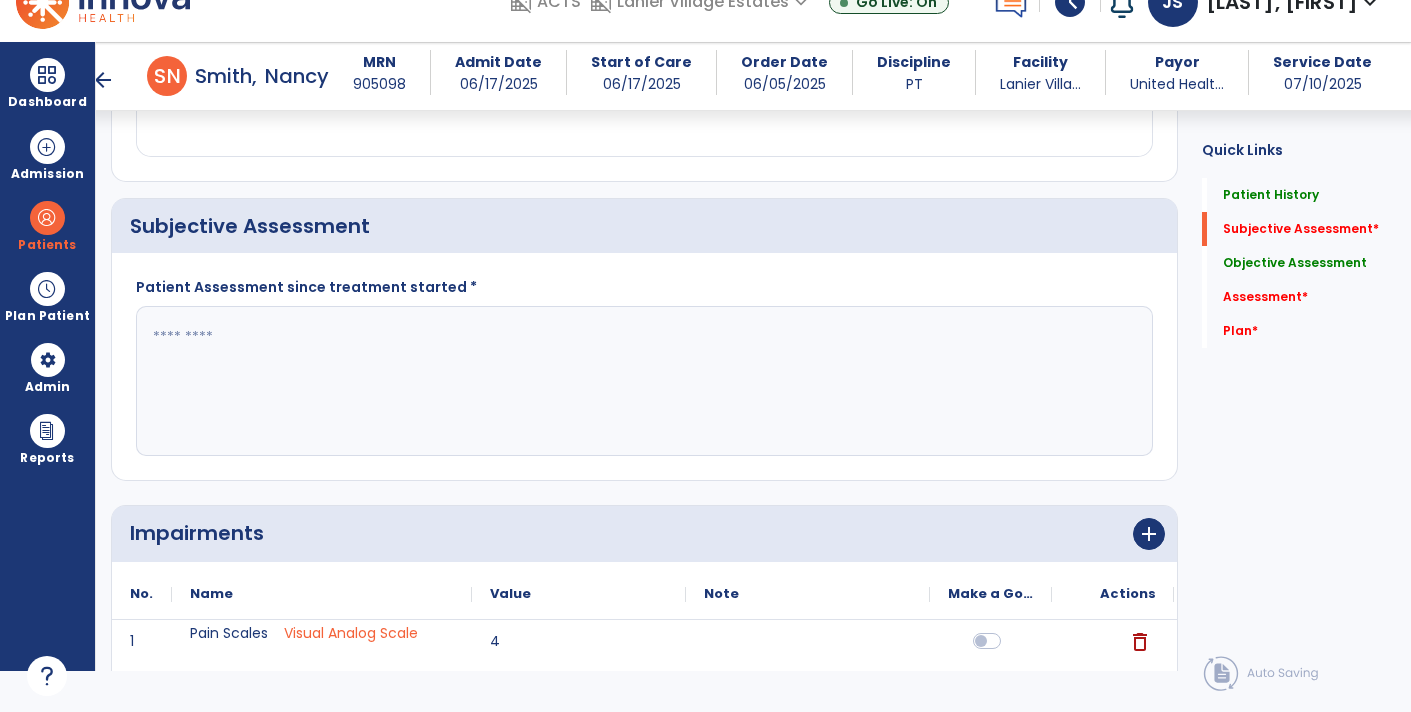drag, startPoint x: 555, startPoint y: 372, endPoint x: 552, endPoint y: 362, distance: 10.440307 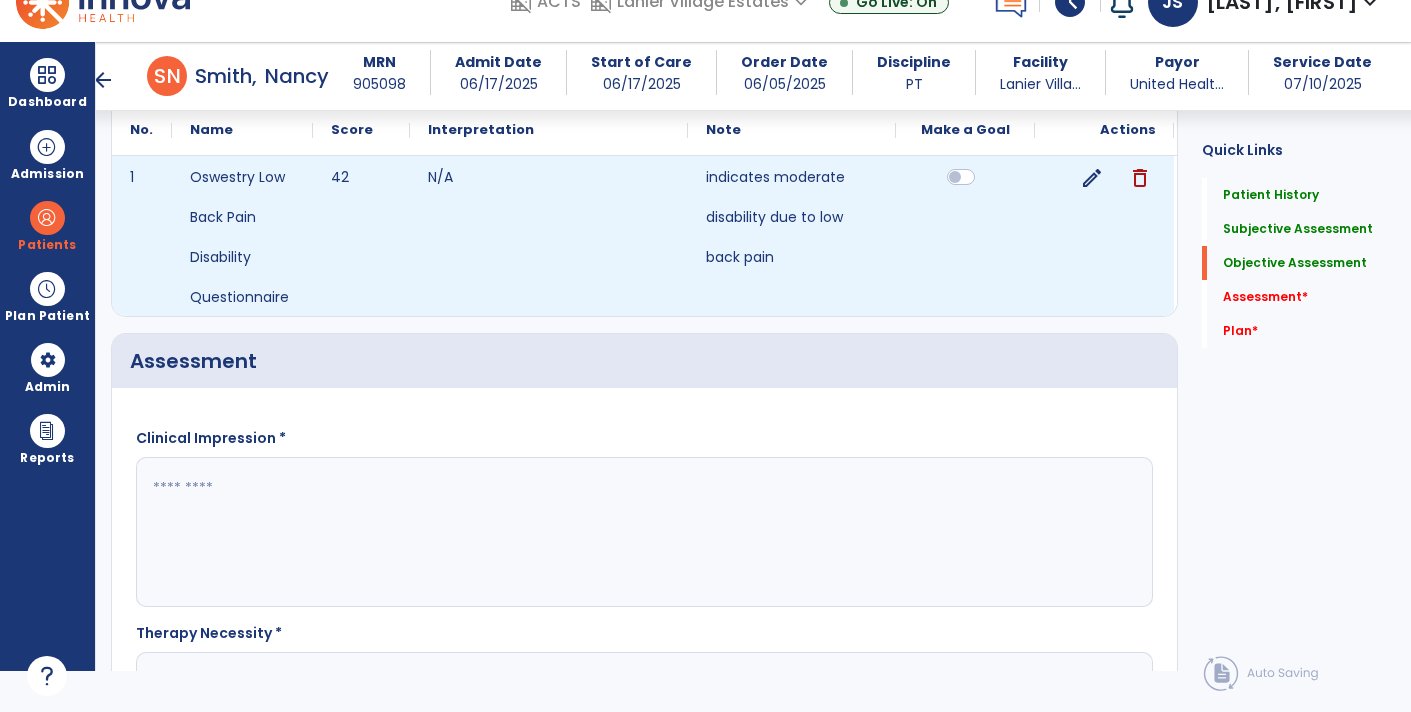 scroll, scrollTop: 1540, scrollLeft: 0, axis: vertical 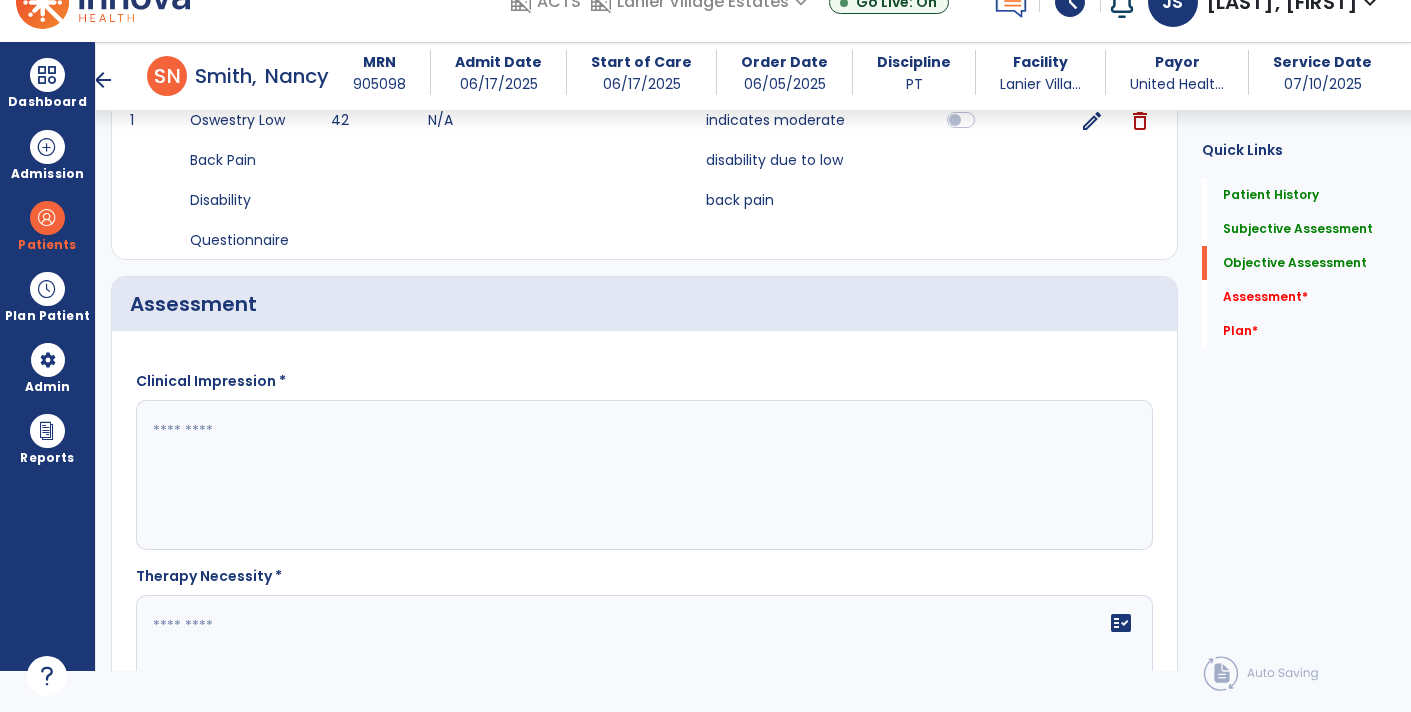 type on "**********" 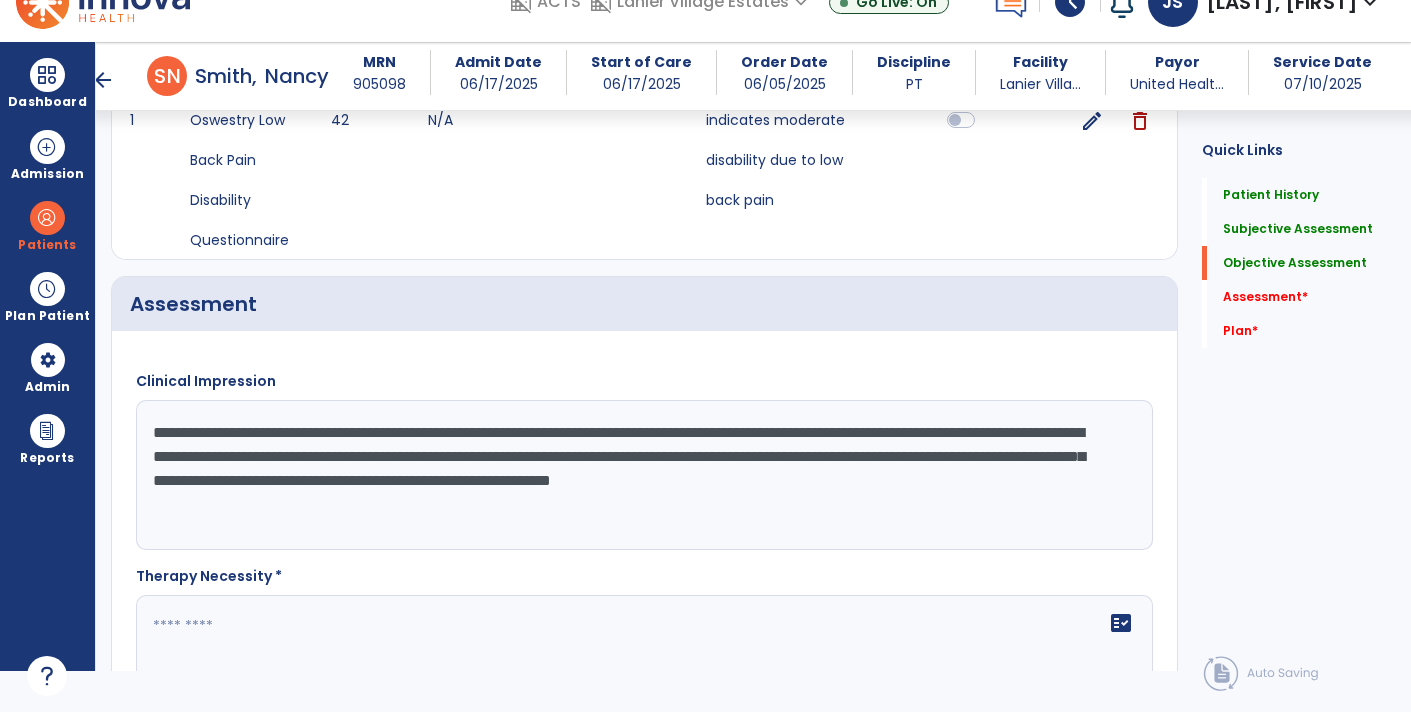 type on "**********" 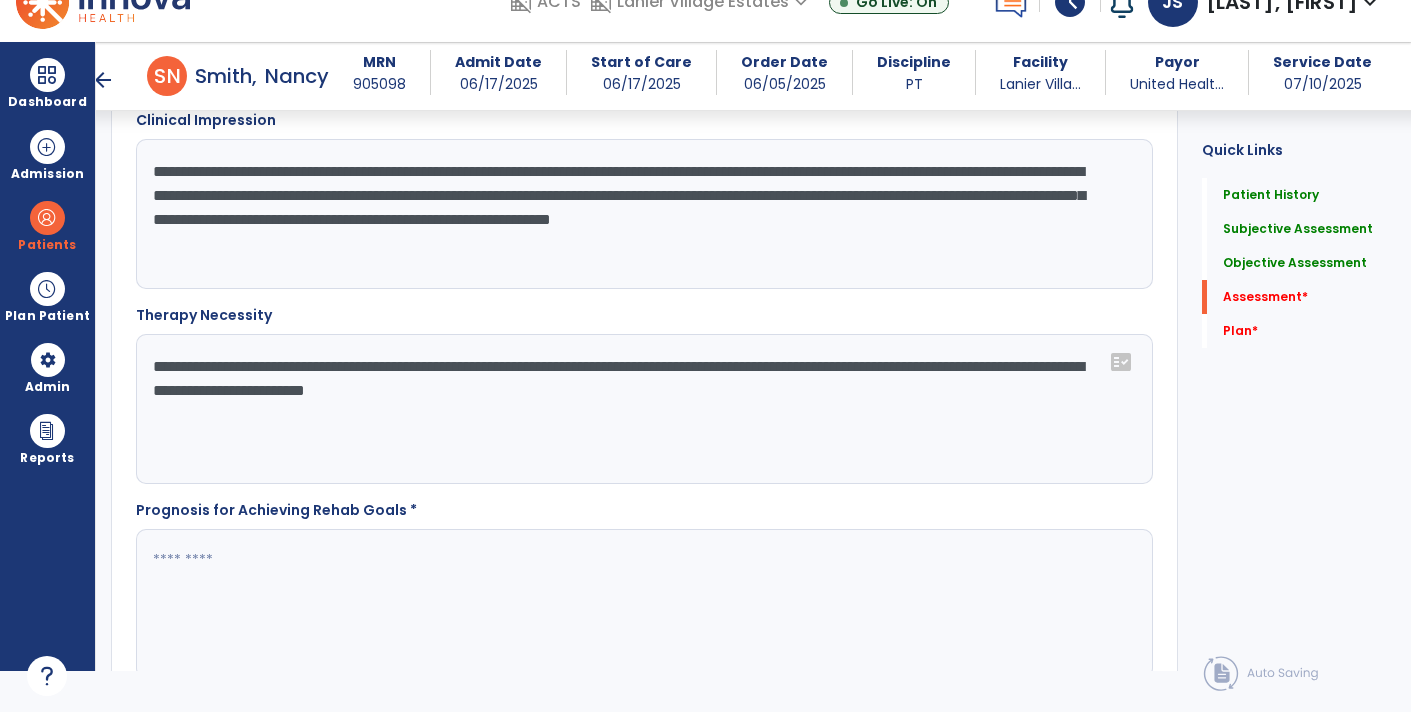 scroll, scrollTop: 1831, scrollLeft: 0, axis: vertical 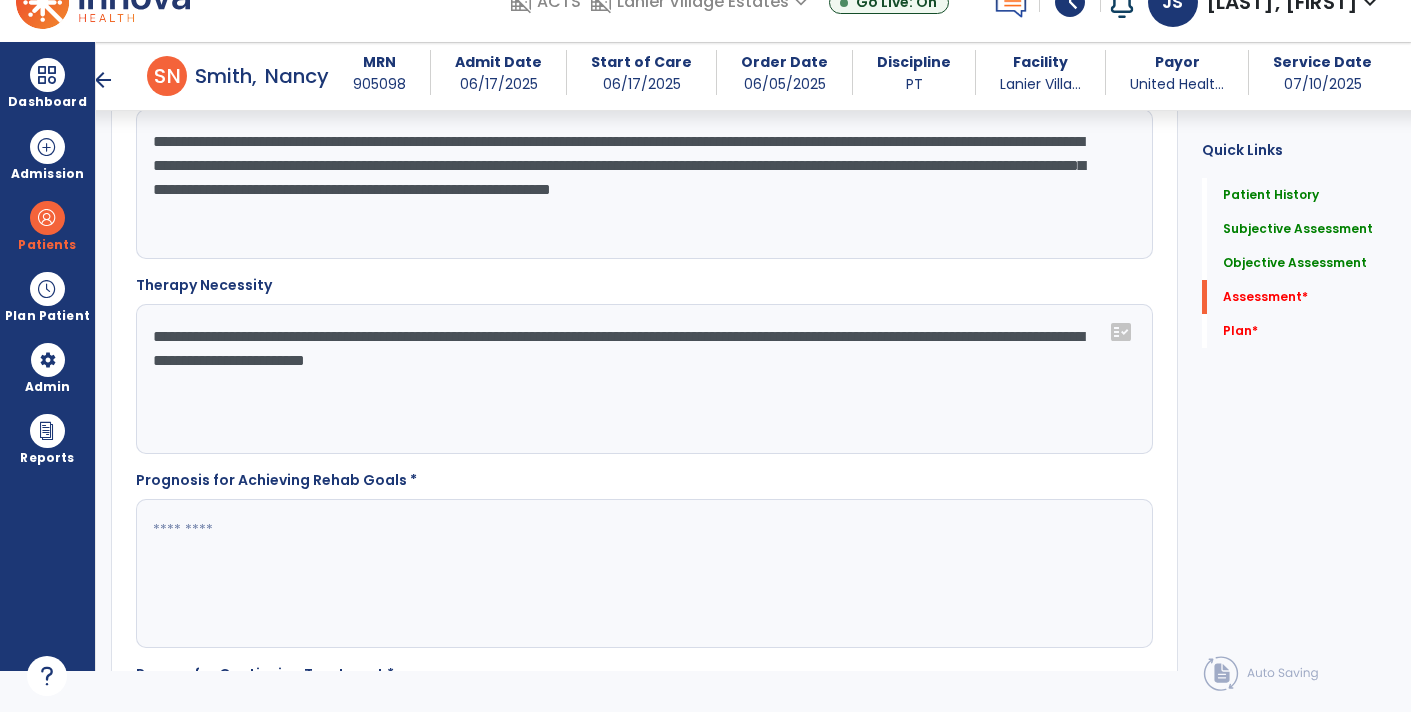 type on "**********" 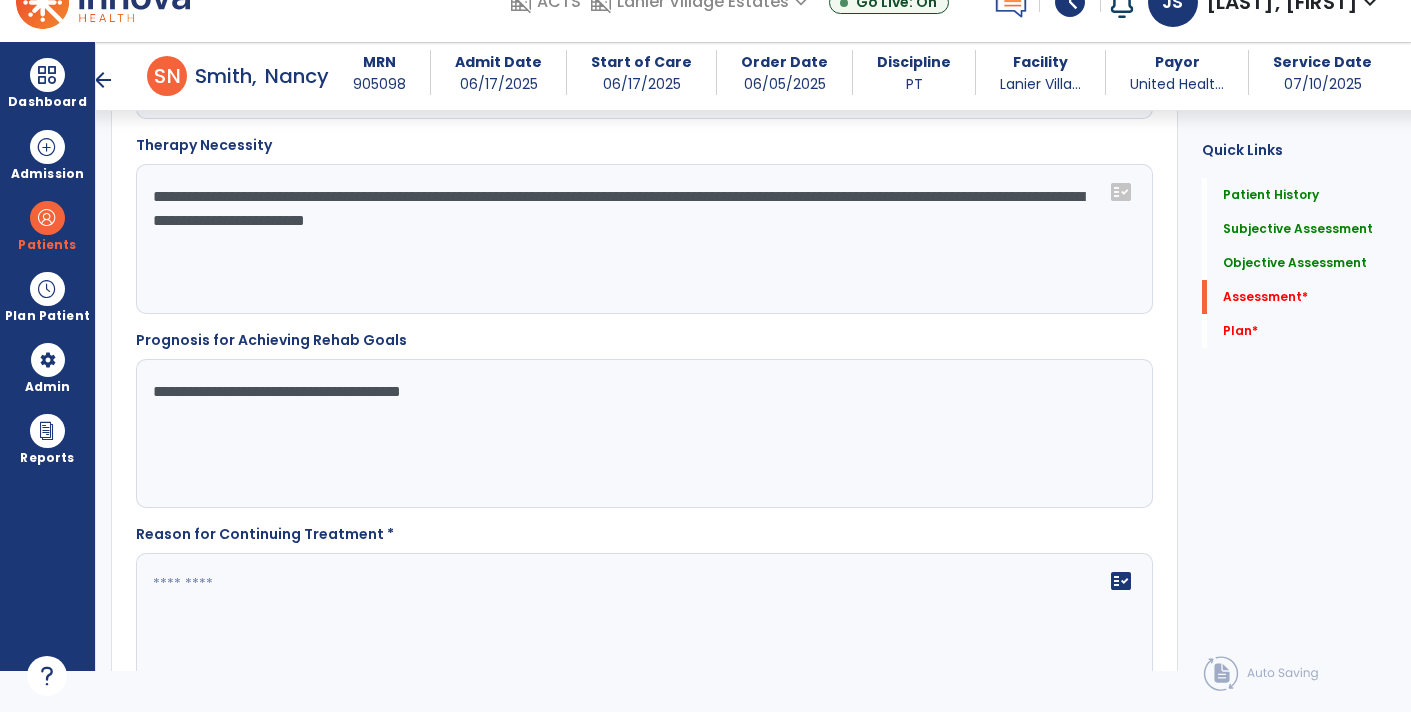 scroll, scrollTop: 2011, scrollLeft: 0, axis: vertical 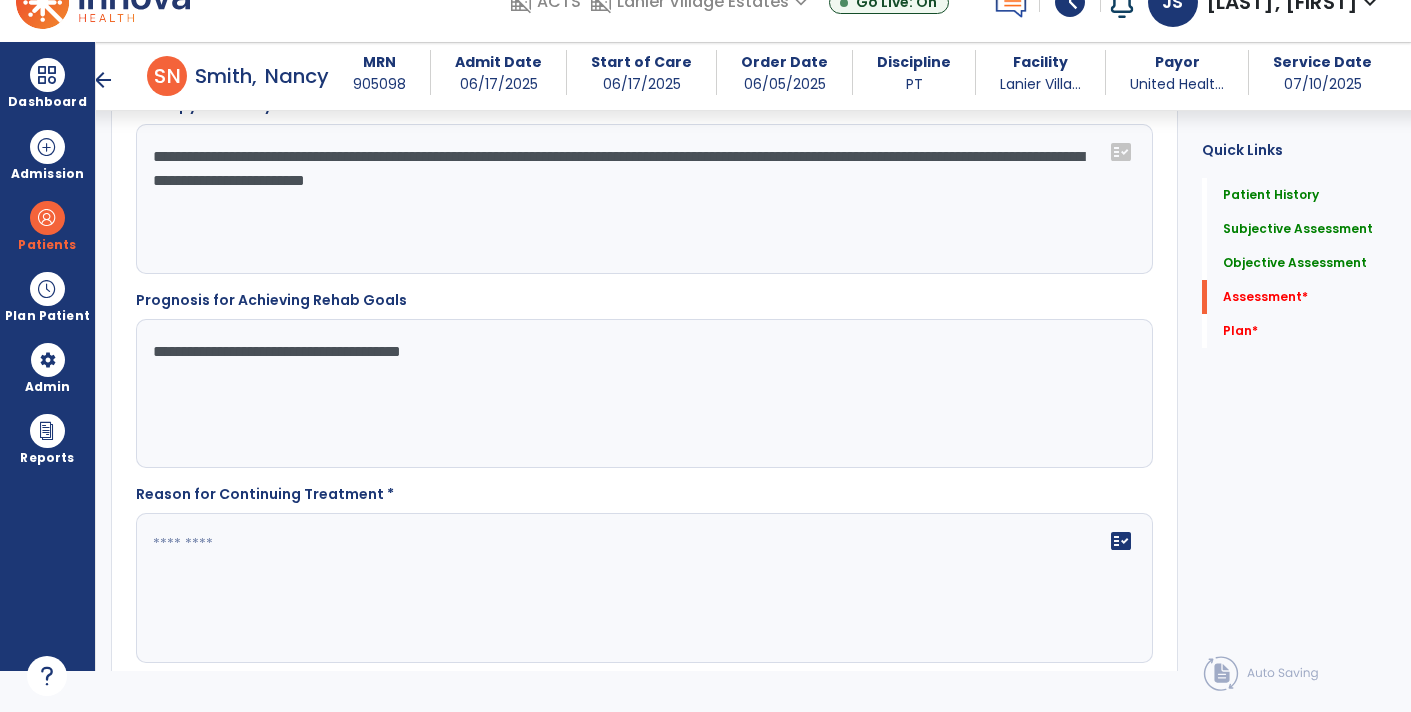 type on "**********" 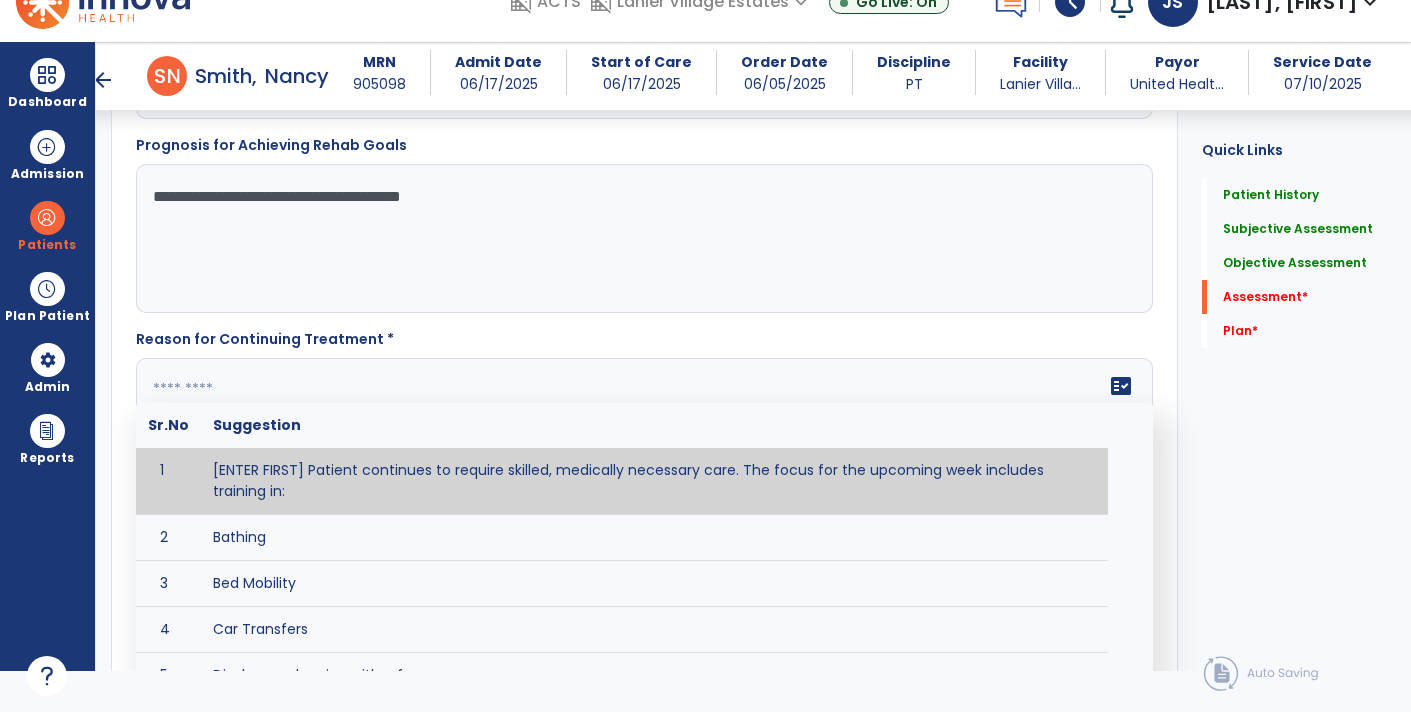 scroll, scrollTop: 2167, scrollLeft: 0, axis: vertical 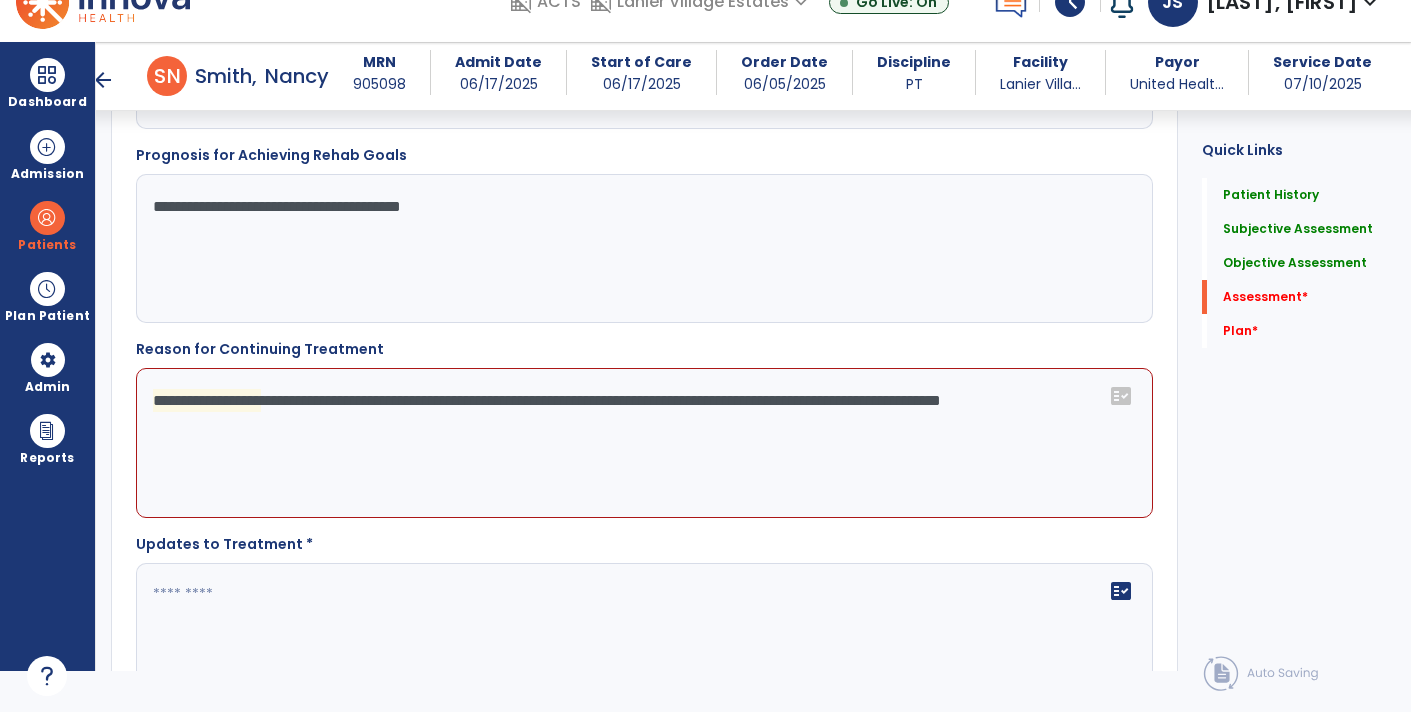 click on "**********" 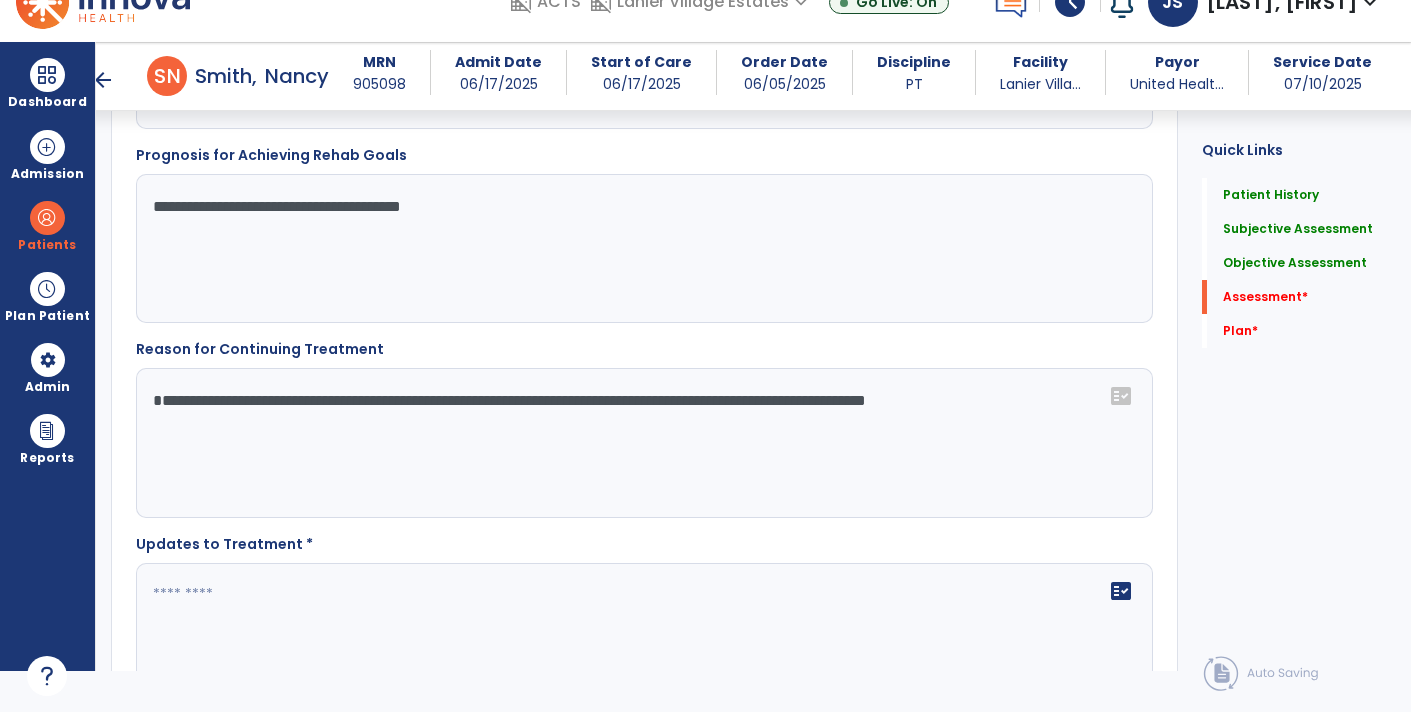 click on "**********" 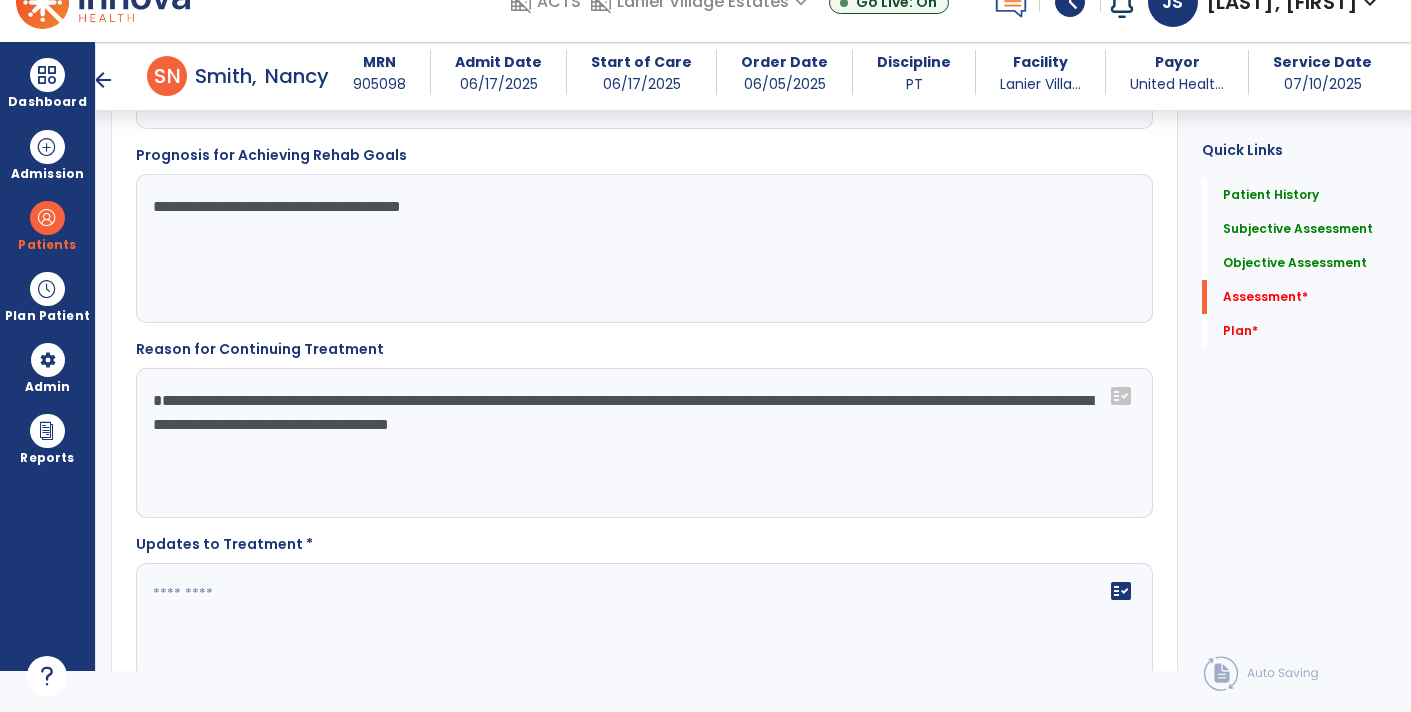 type on "**********" 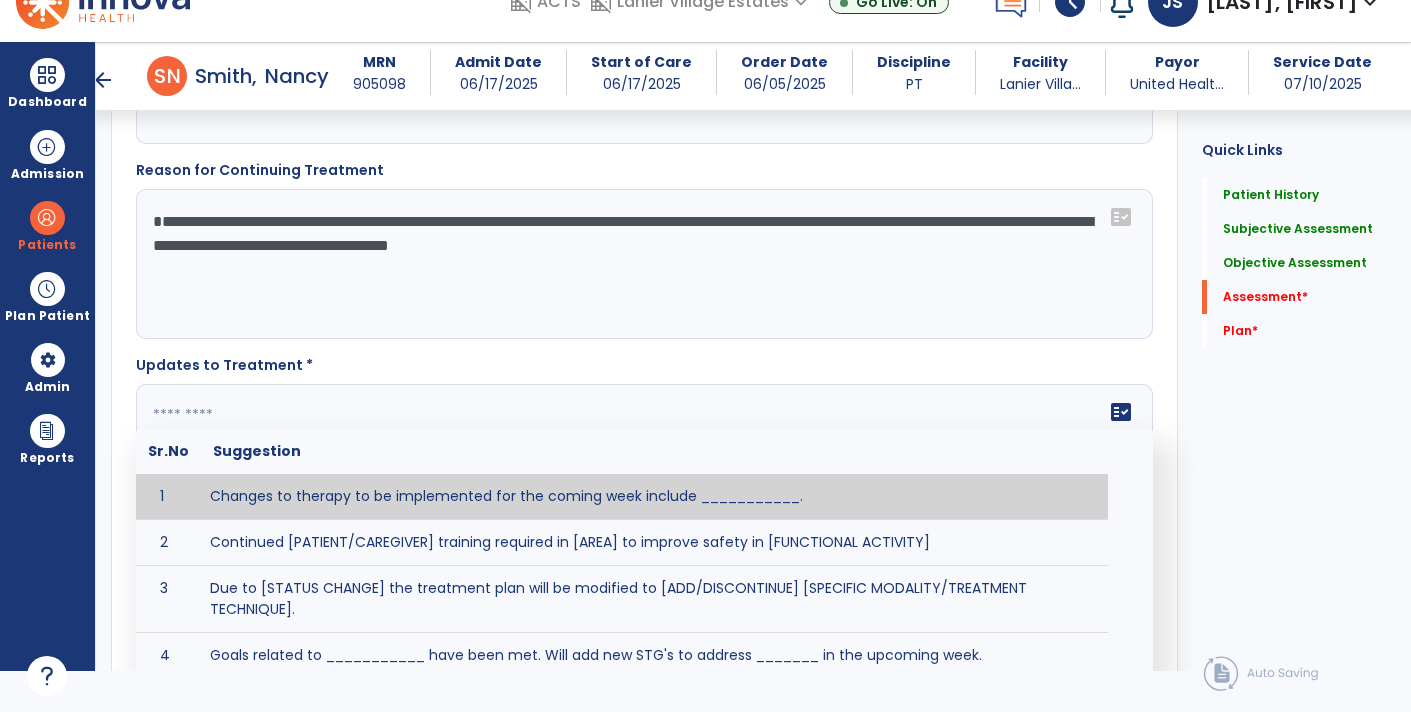 scroll, scrollTop: 2361, scrollLeft: 0, axis: vertical 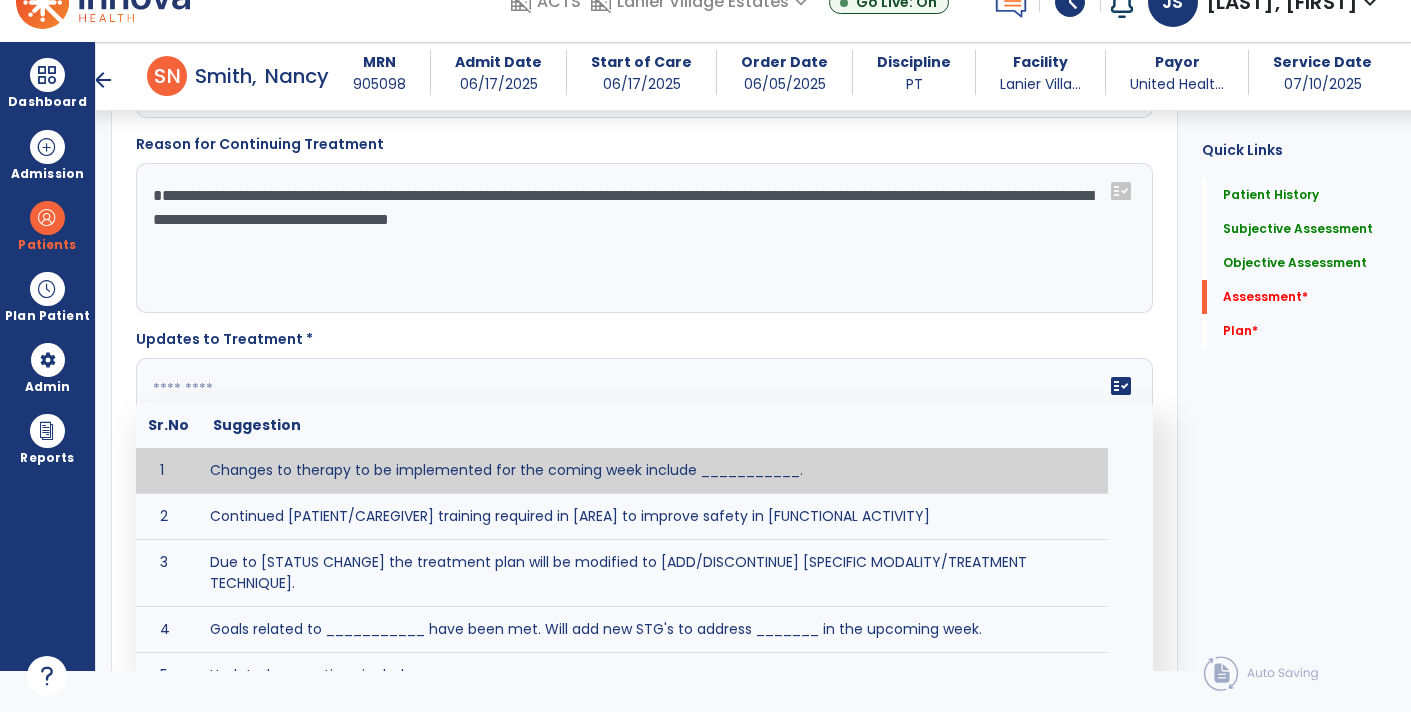 click 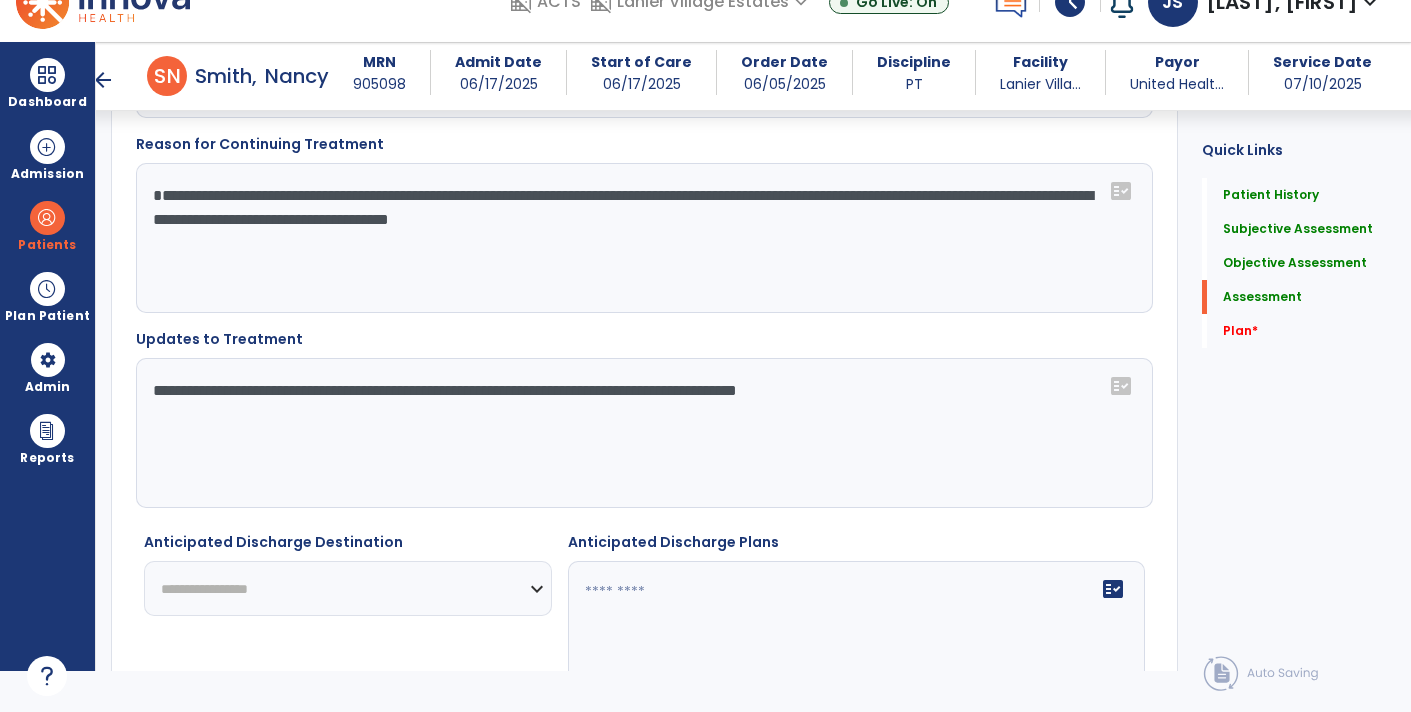 type on "**********" 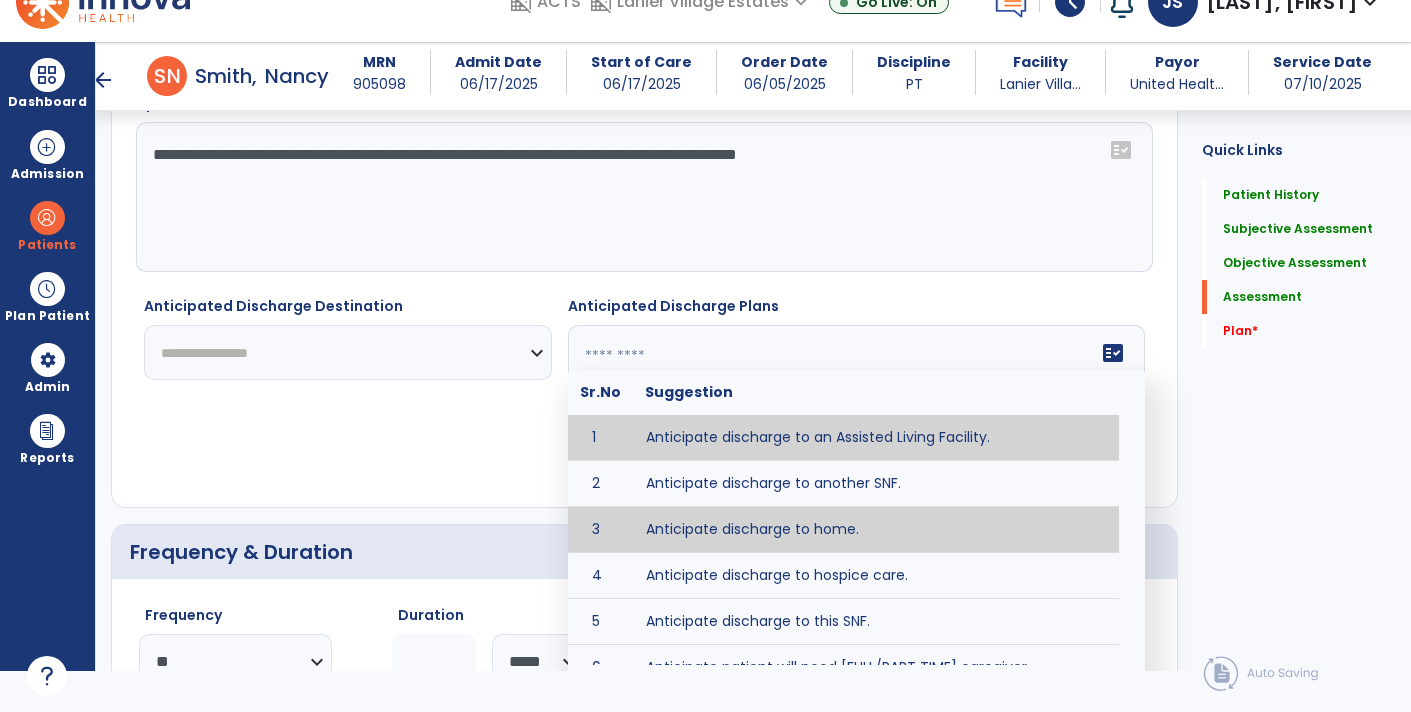 scroll, scrollTop: 2605, scrollLeft: 0, axis: vertical 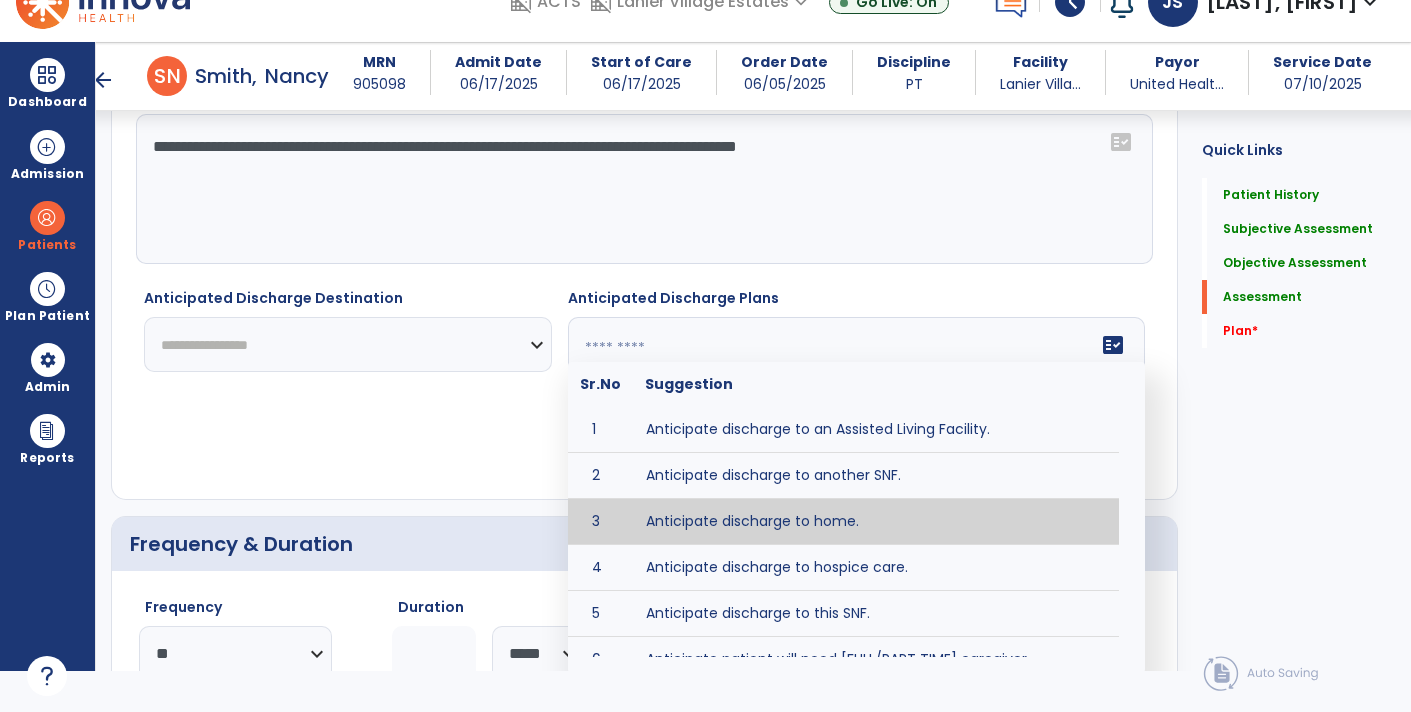 type on "**********" 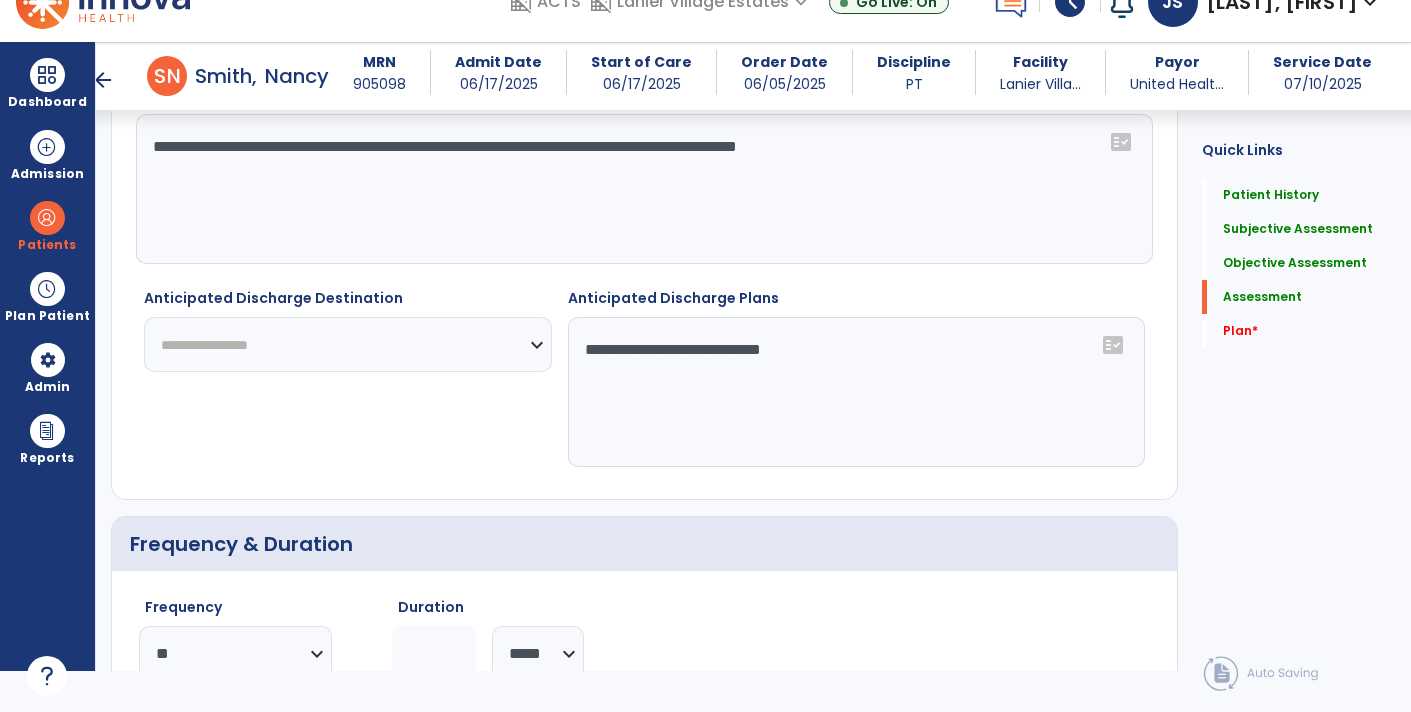 click on "**********" 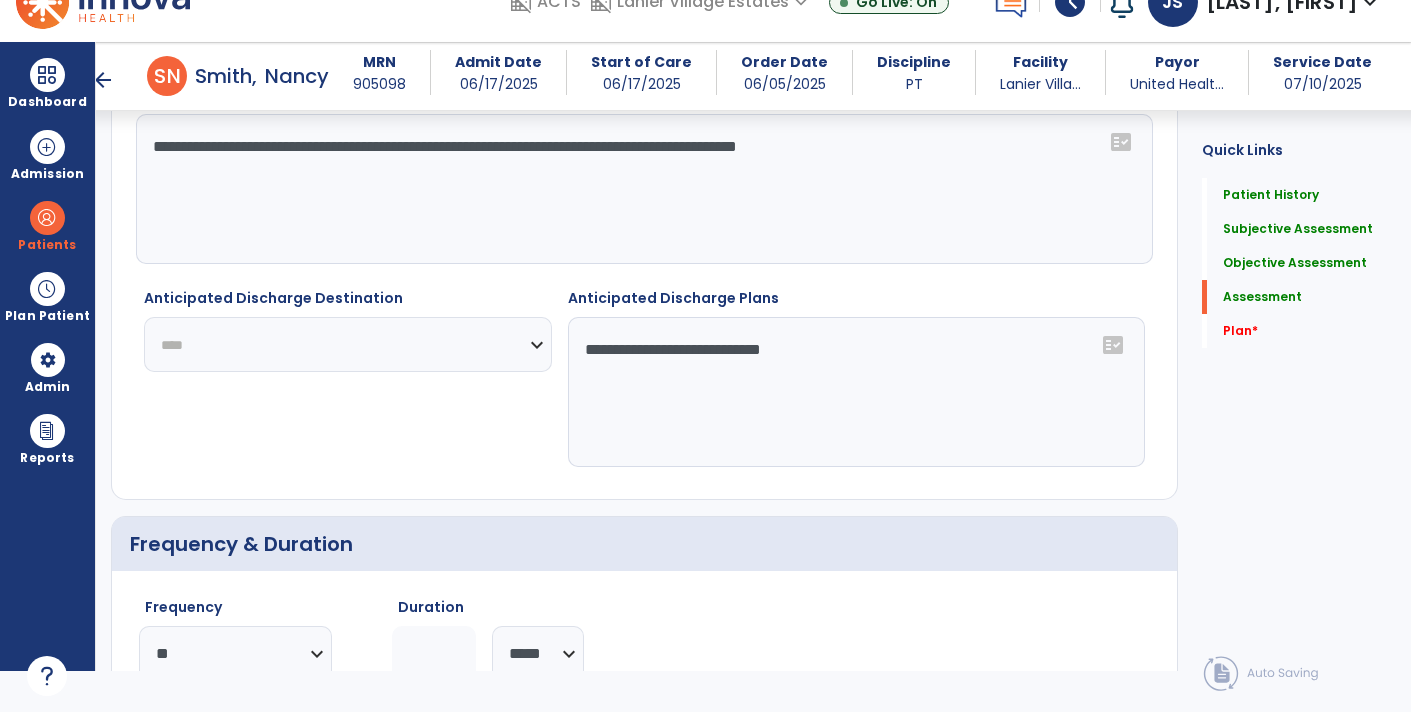 click on "**********" 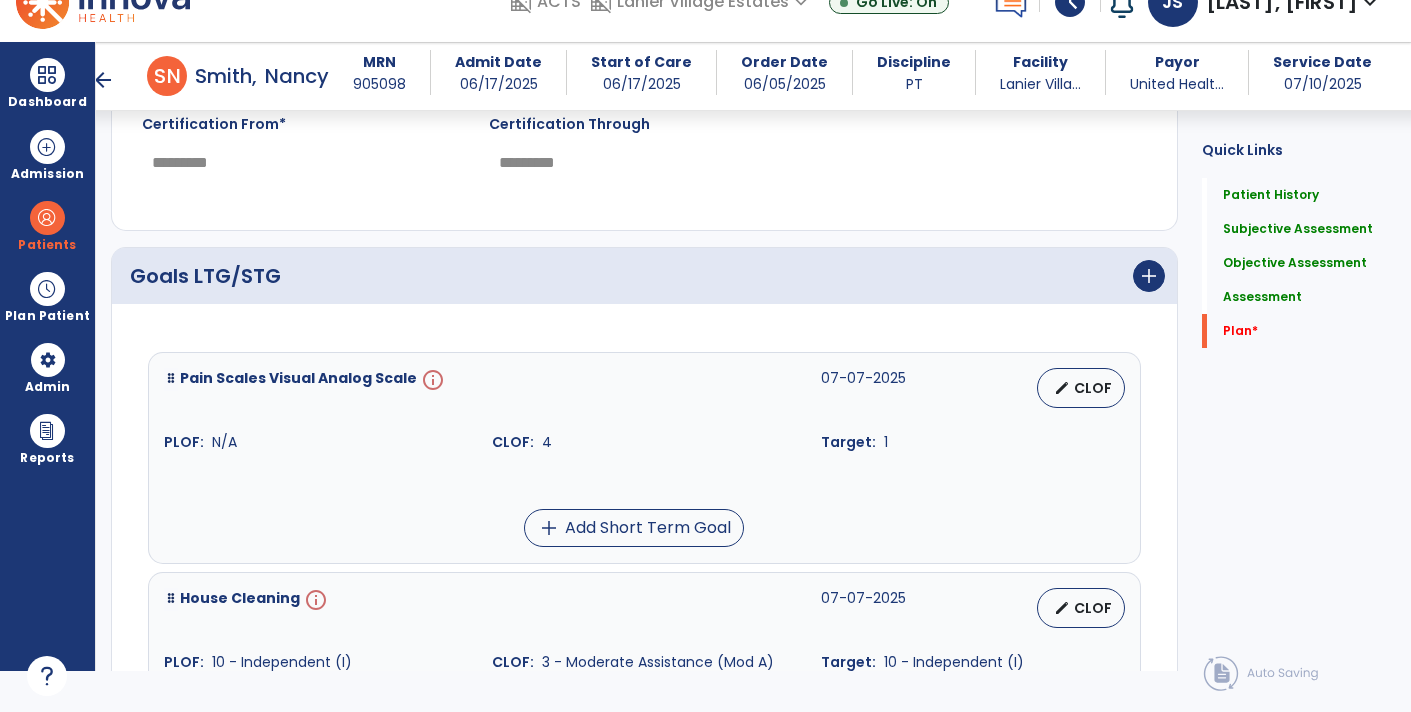 scroll, scrollTop: 3217, scrollLeft: 0, axis: vertical 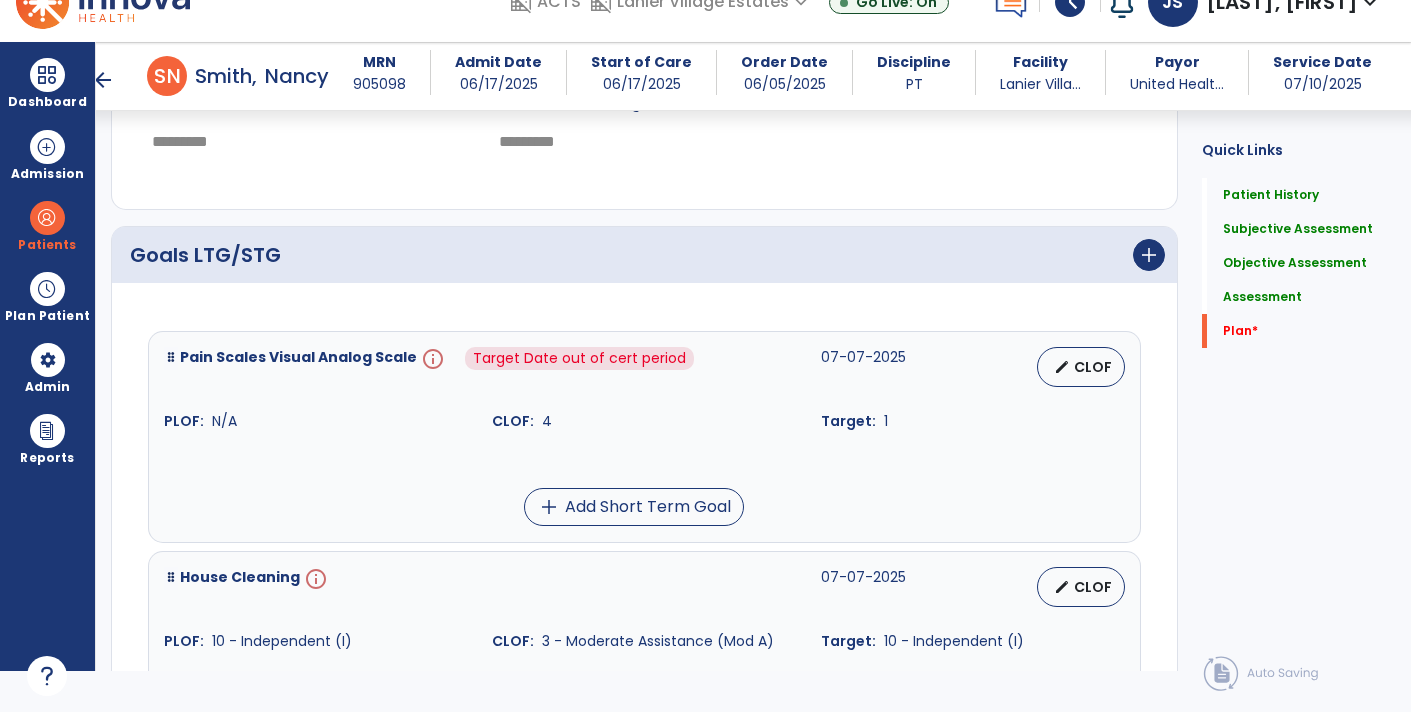 click on "info" at bounding box center (431, 367) 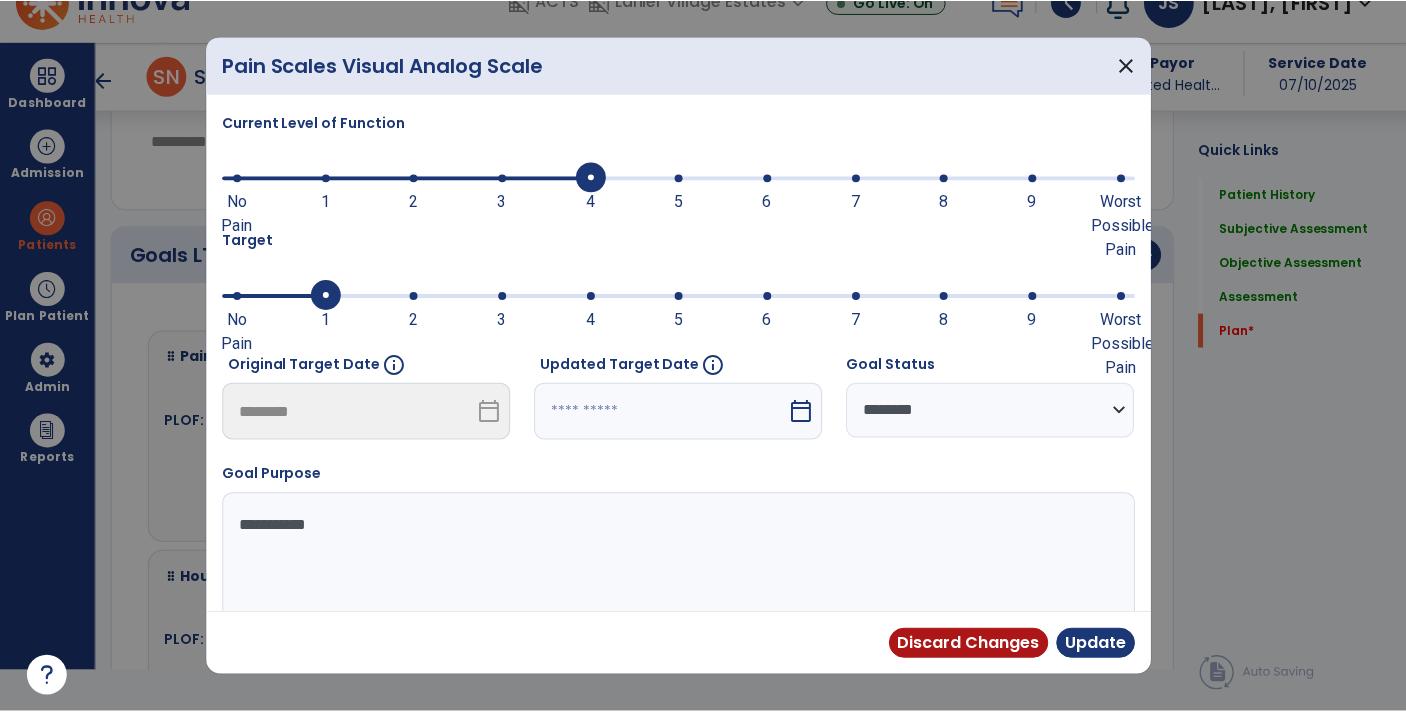 scroll, scrollTop: 0, scrollLeft: 0, axis: both 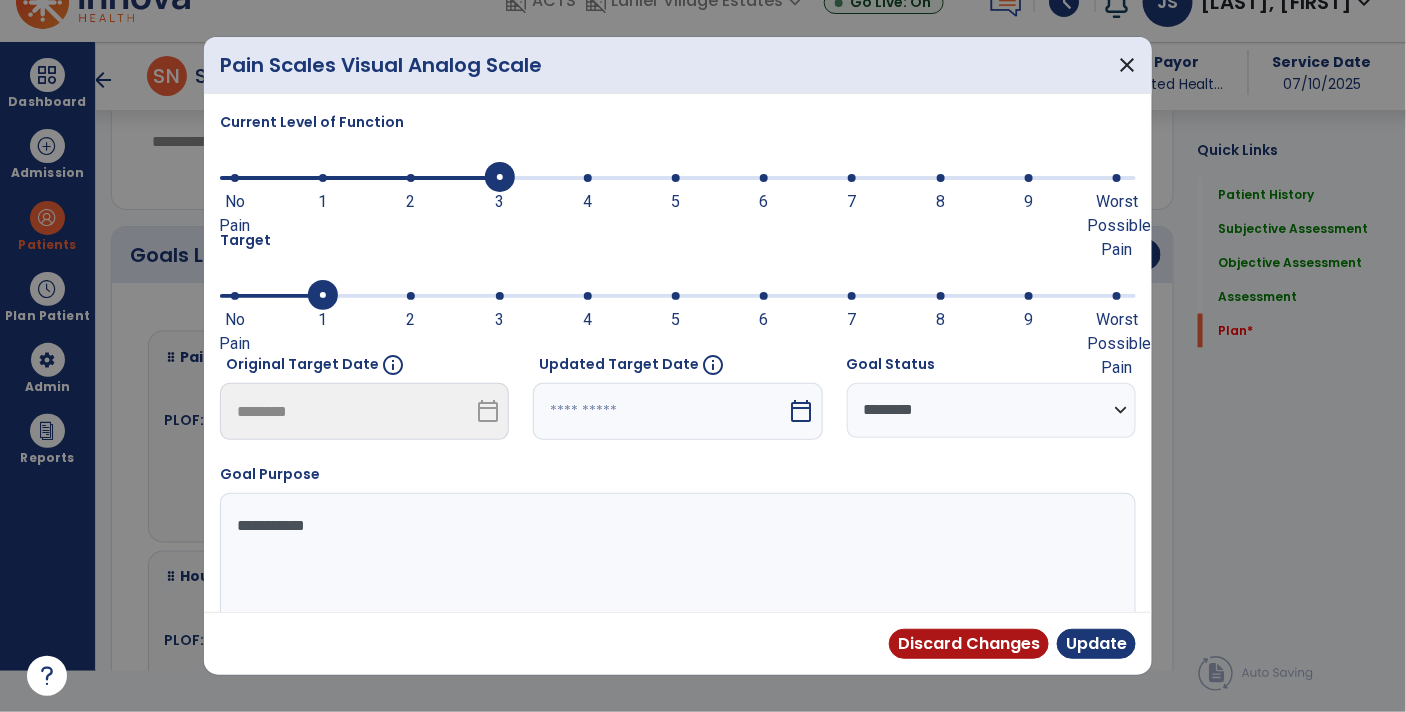 click at bounding box center [500, 178] 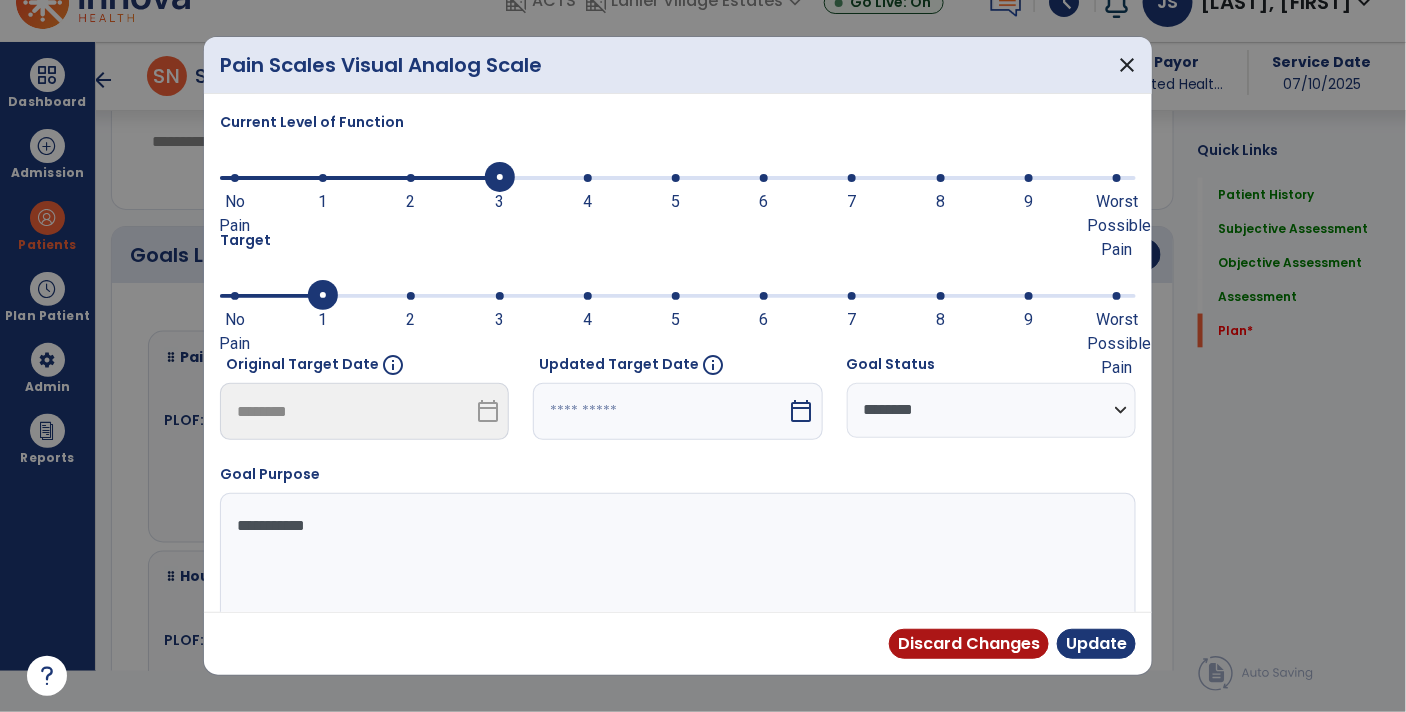 click at bounding box center (660, 411) 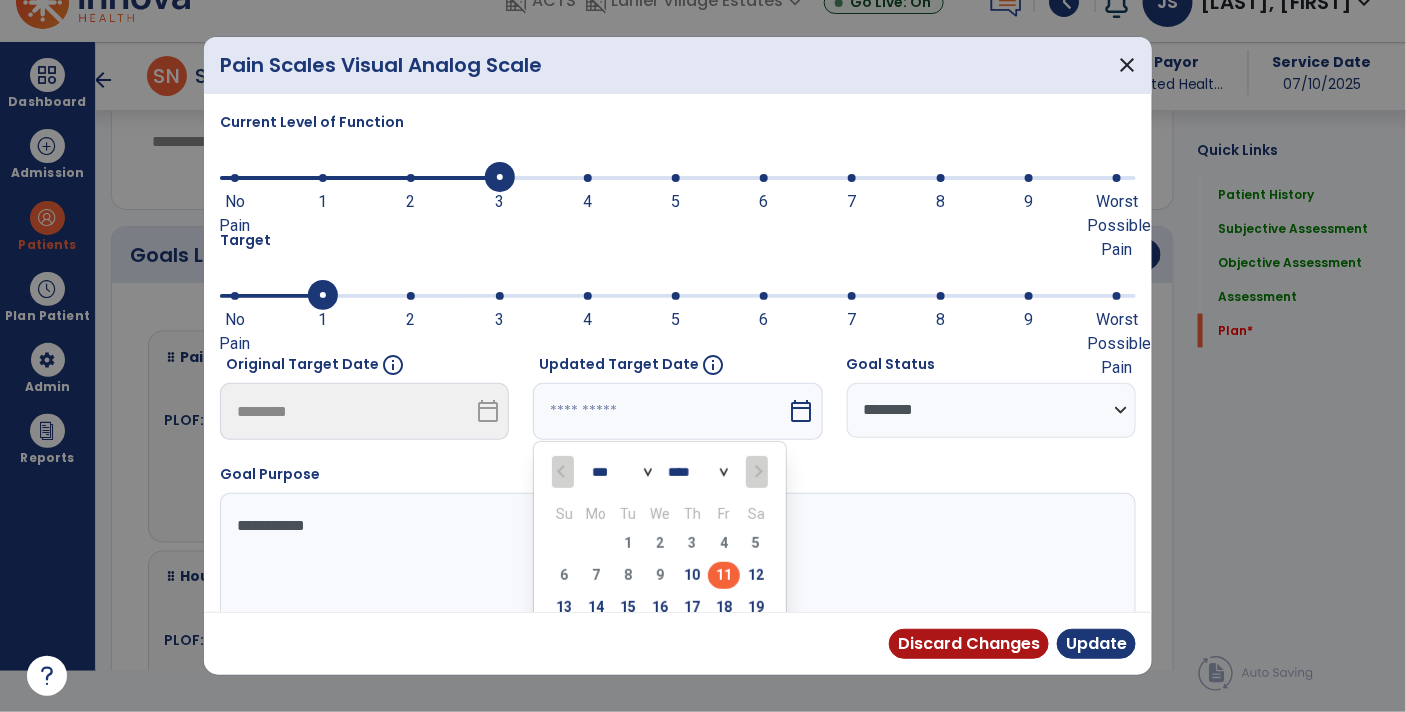 click on "***" at bounding box center [622, 472] 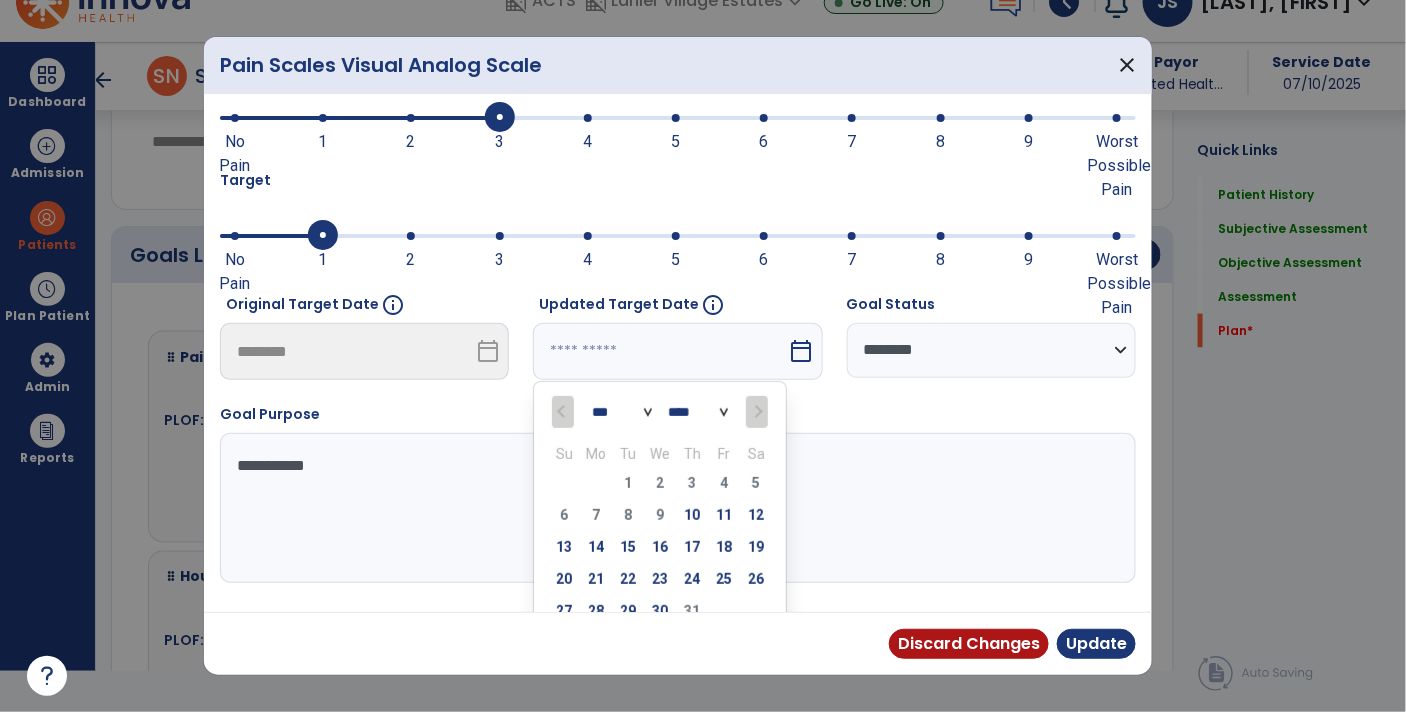 scroll, scrollTop: 89, scrollLeft: 0, axis: vertical 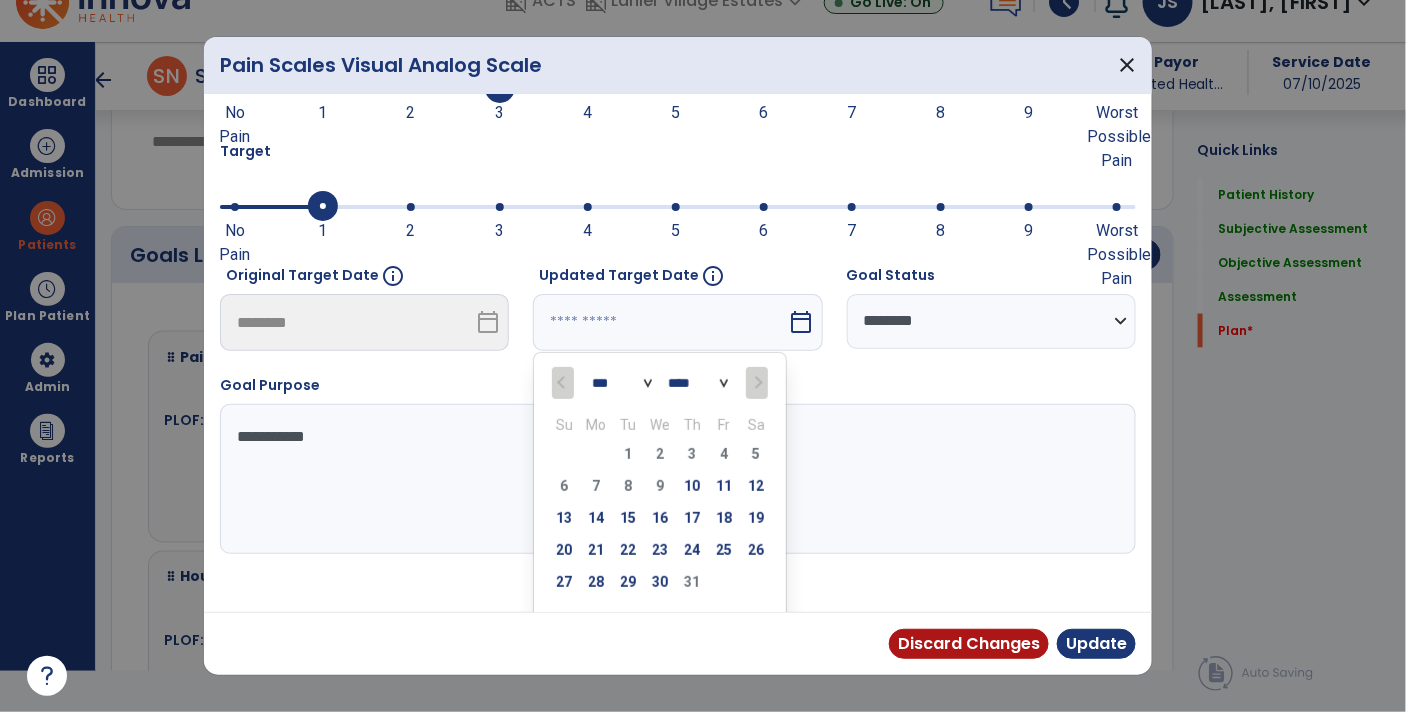 click on "30" at bounding box center (660, 582) 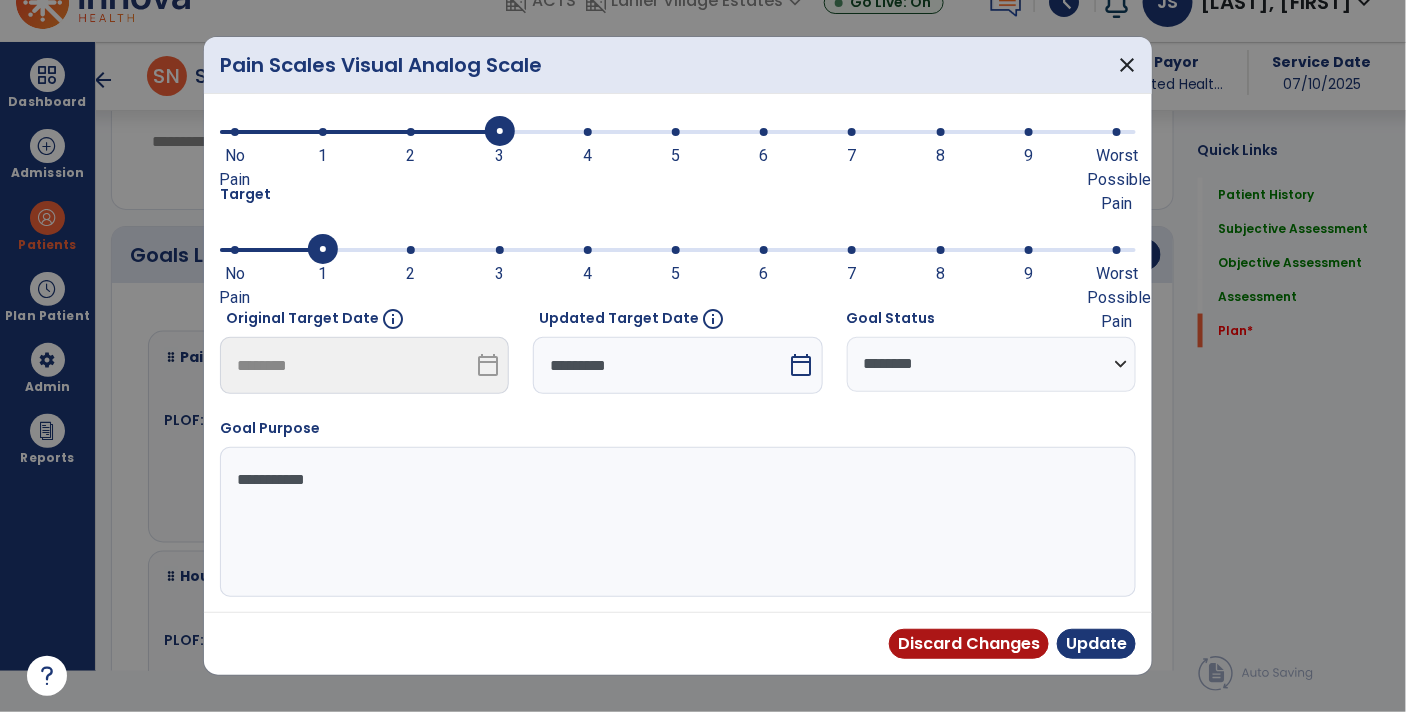 scroll, scrollTop: 42, scrollLeft: 0, axis: vertical 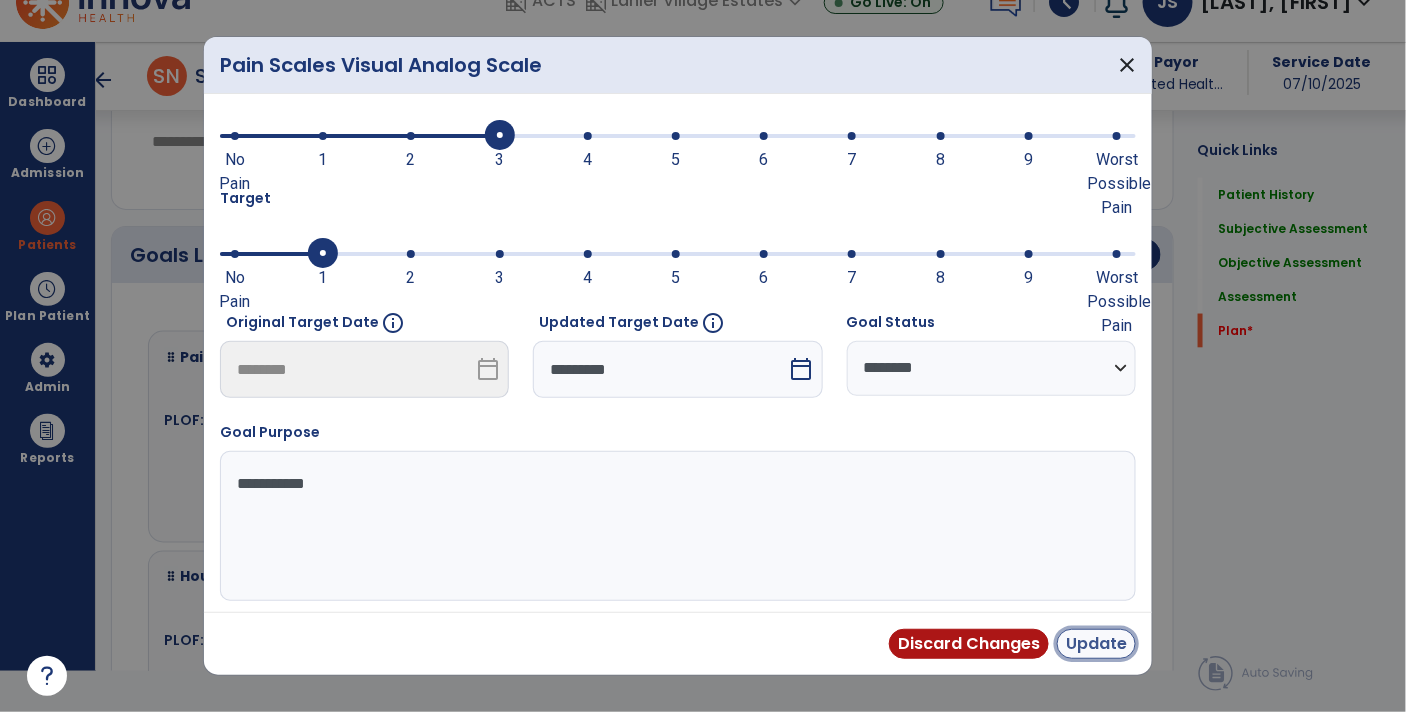 click on "Update" at bounding box center (1096, 644) 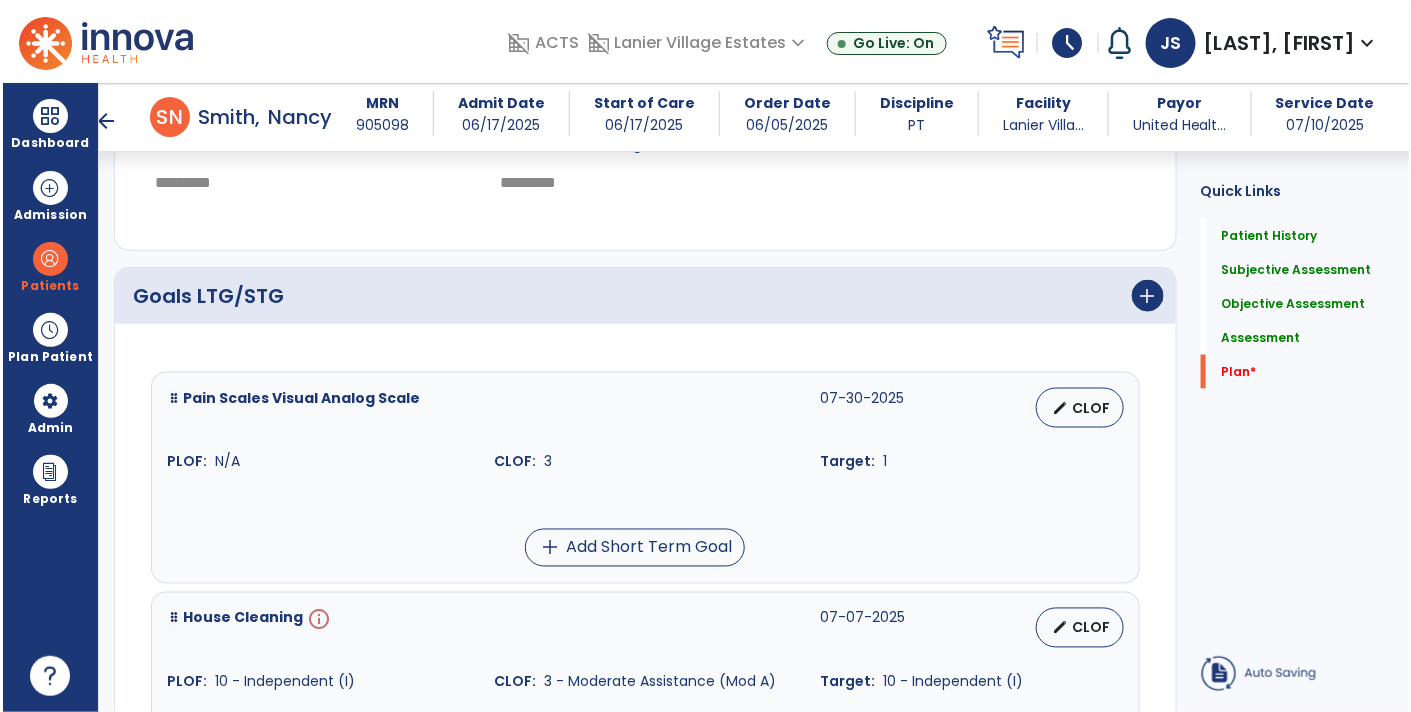scroll, scrollTop: 41, scrollLeft: 0, axis: vertical 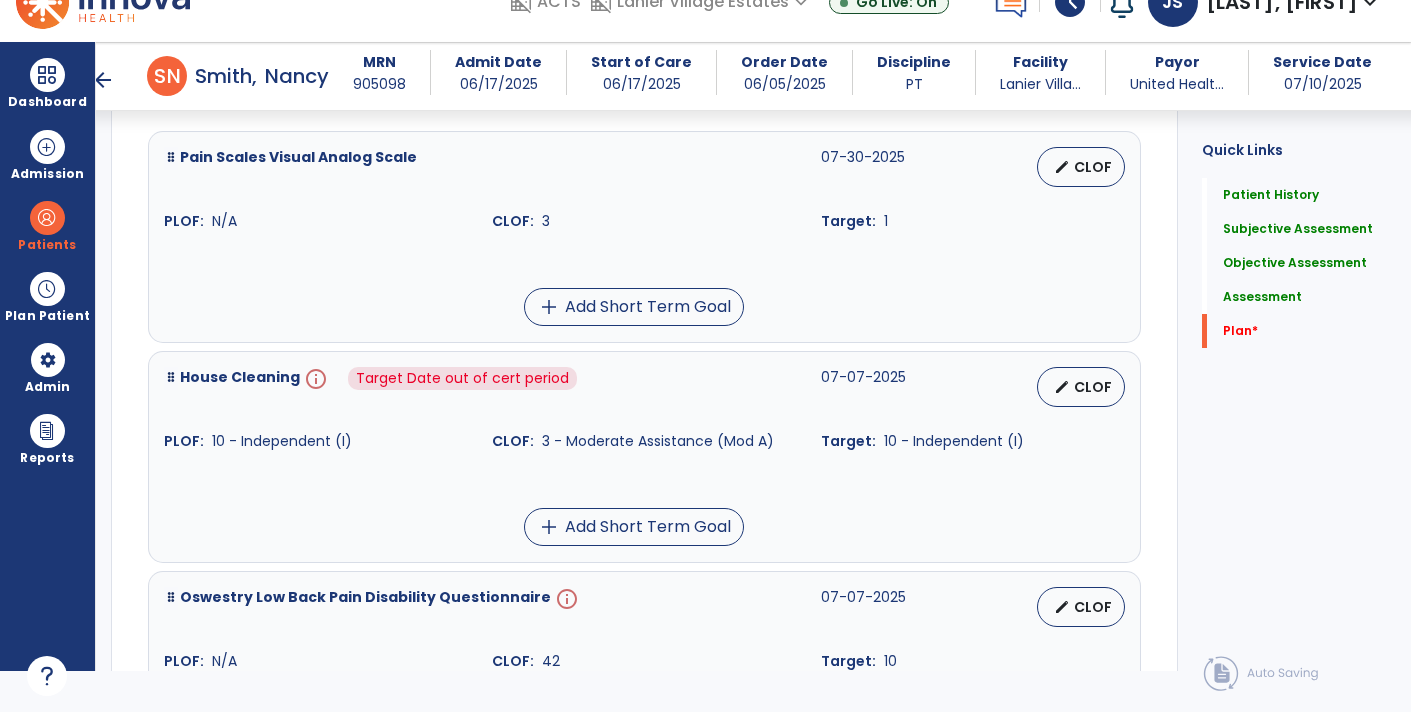 click on "info" at bounding box center (314, 387) 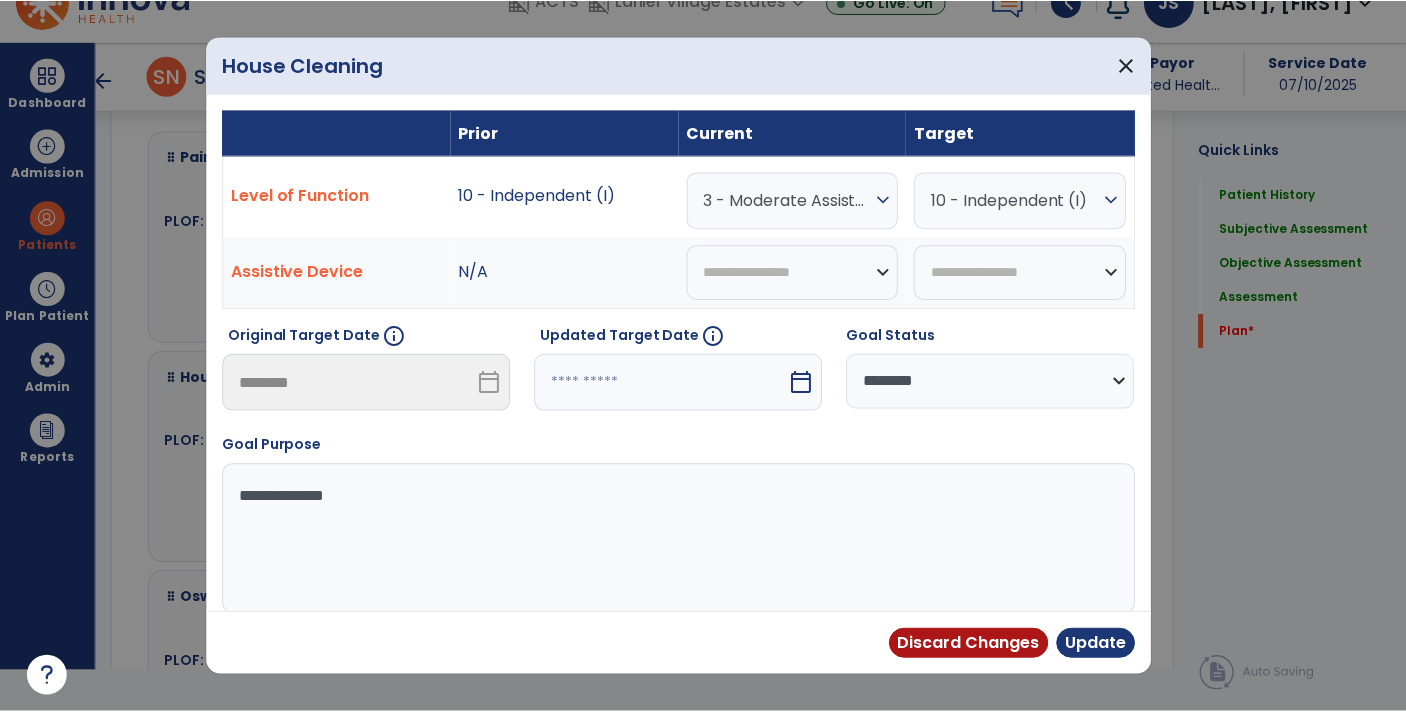 scroll, scrollTop: 0, scrollLeft: 0, axis: both 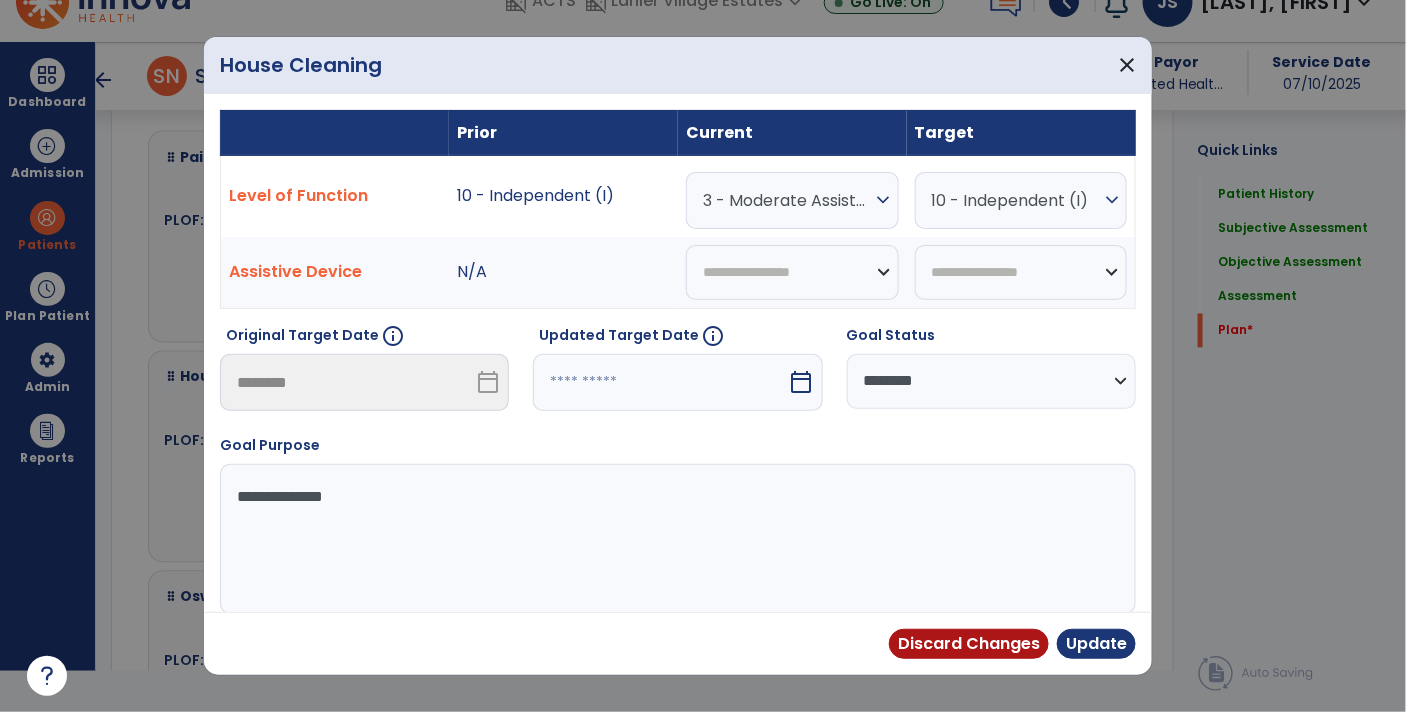 click at bounding box center [660, 382] 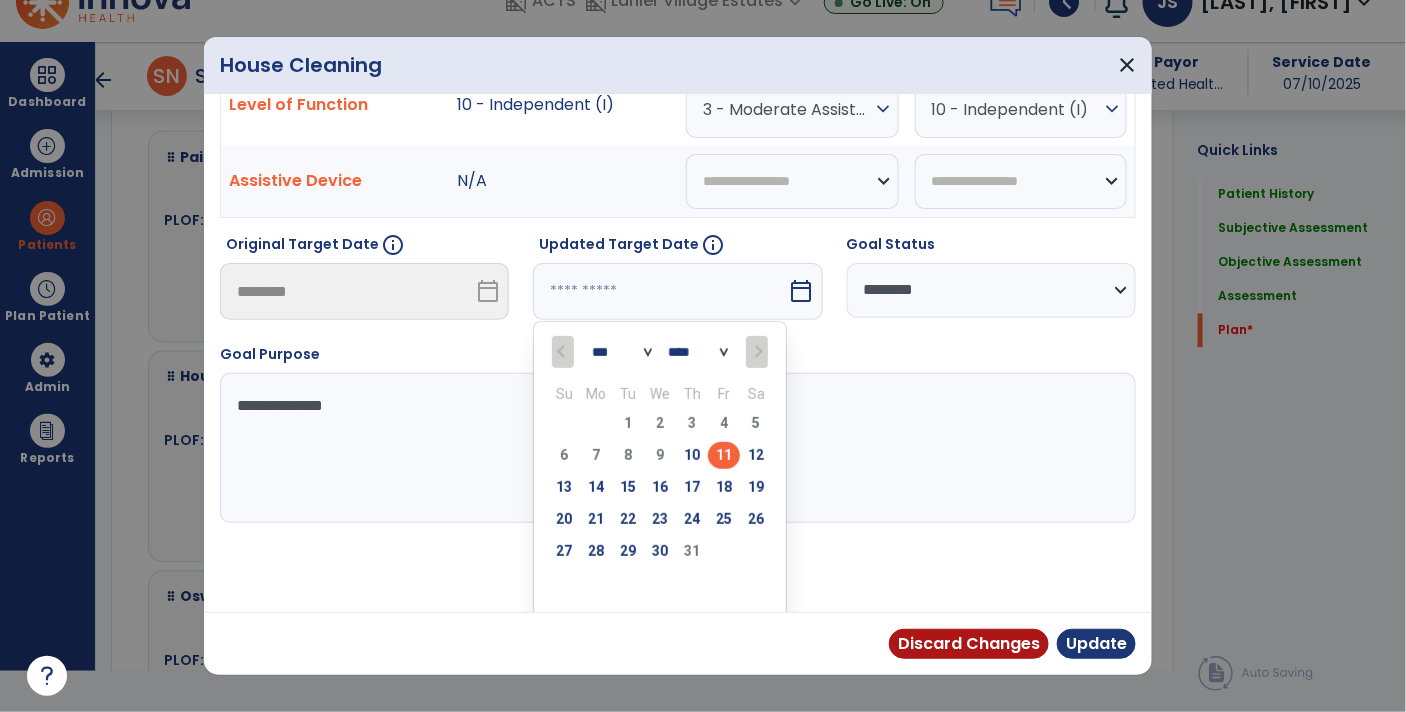 click on "30" at bounding box center (660, 551) 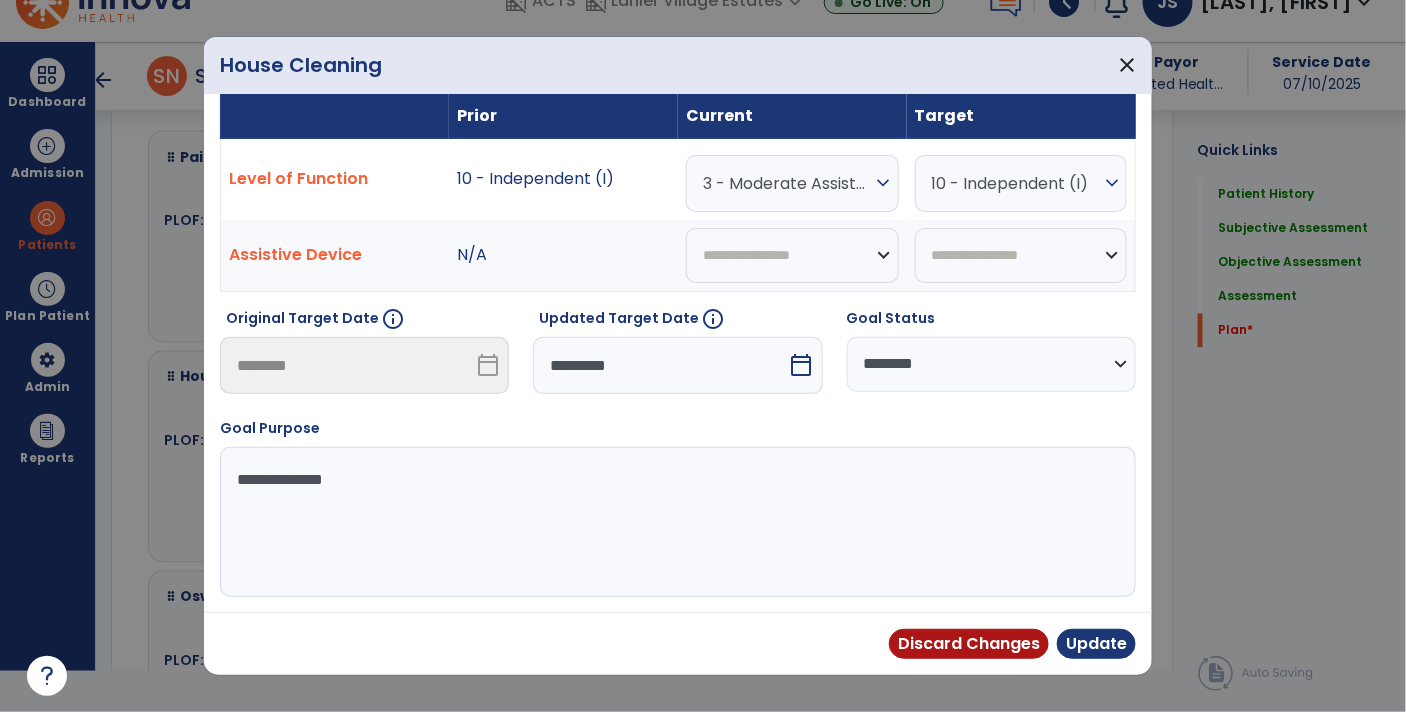 scroll, scrollTop: 13, scrollLeft: 0, axis: vertical 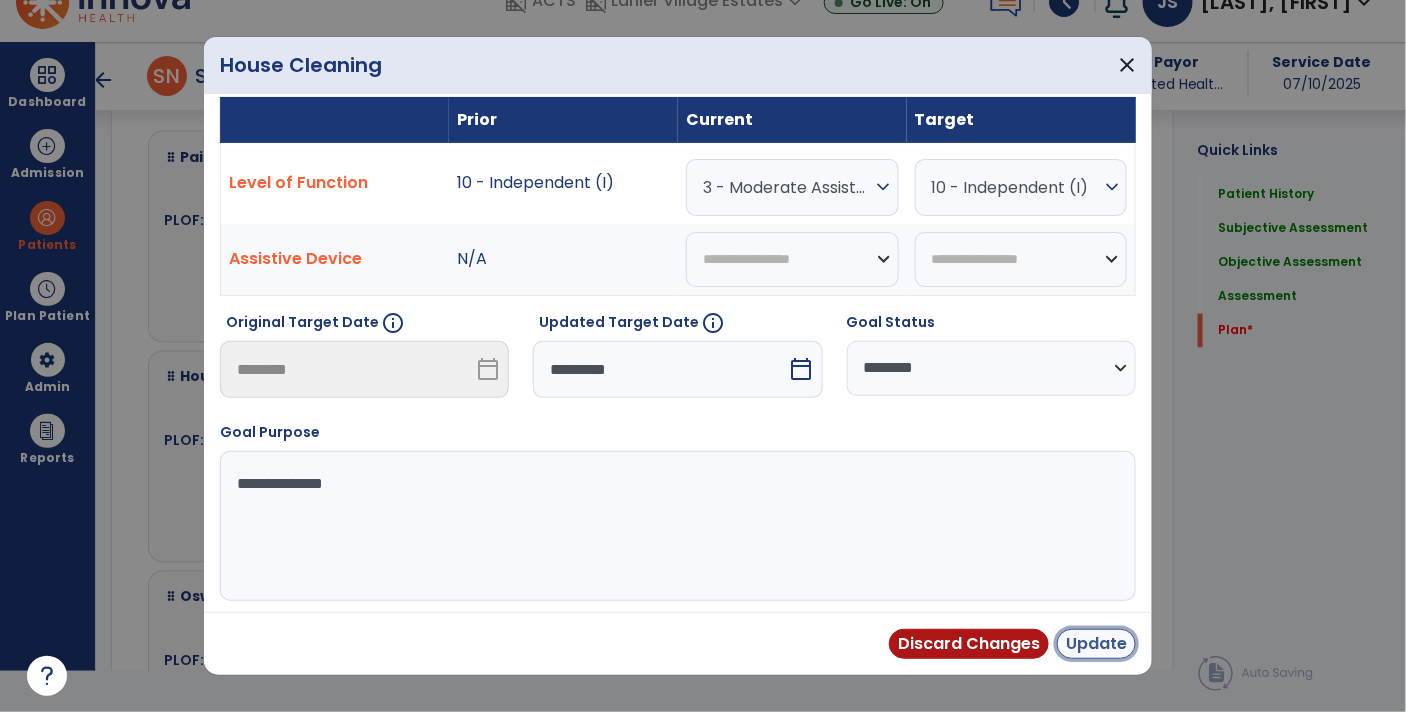 click on "Update" at bounding box center (1096, 644) 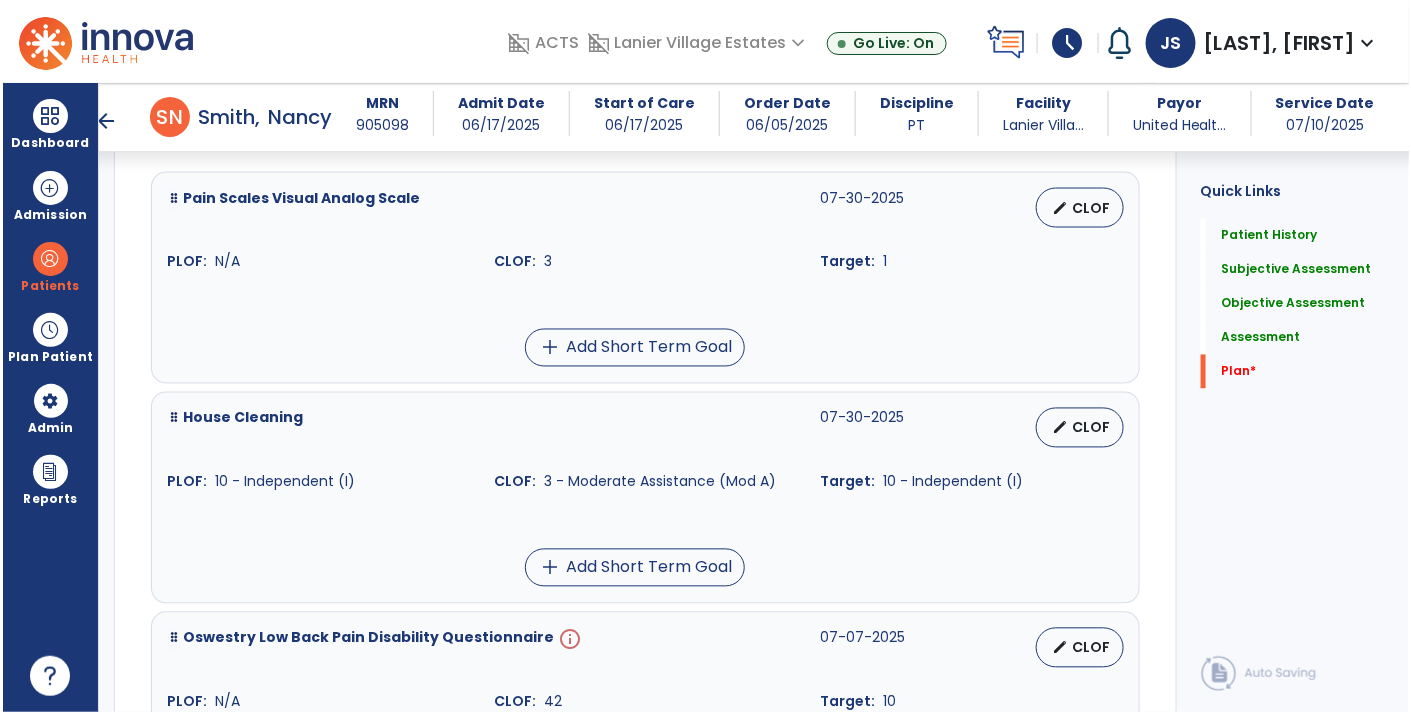 scroll, scrollTop: 41, scrollLeft: 0, axis: vertical 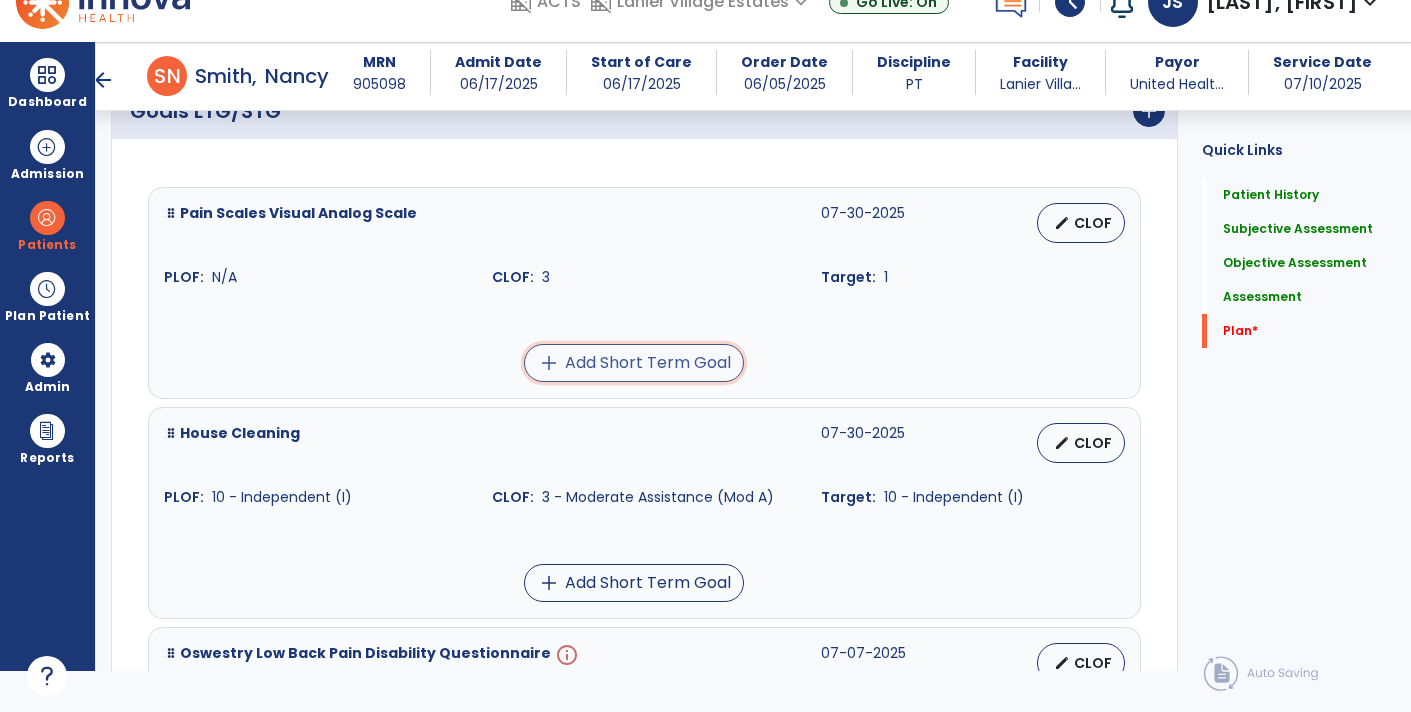 click on "add  Add Short Term Goal" at bounding box center (634, 363) 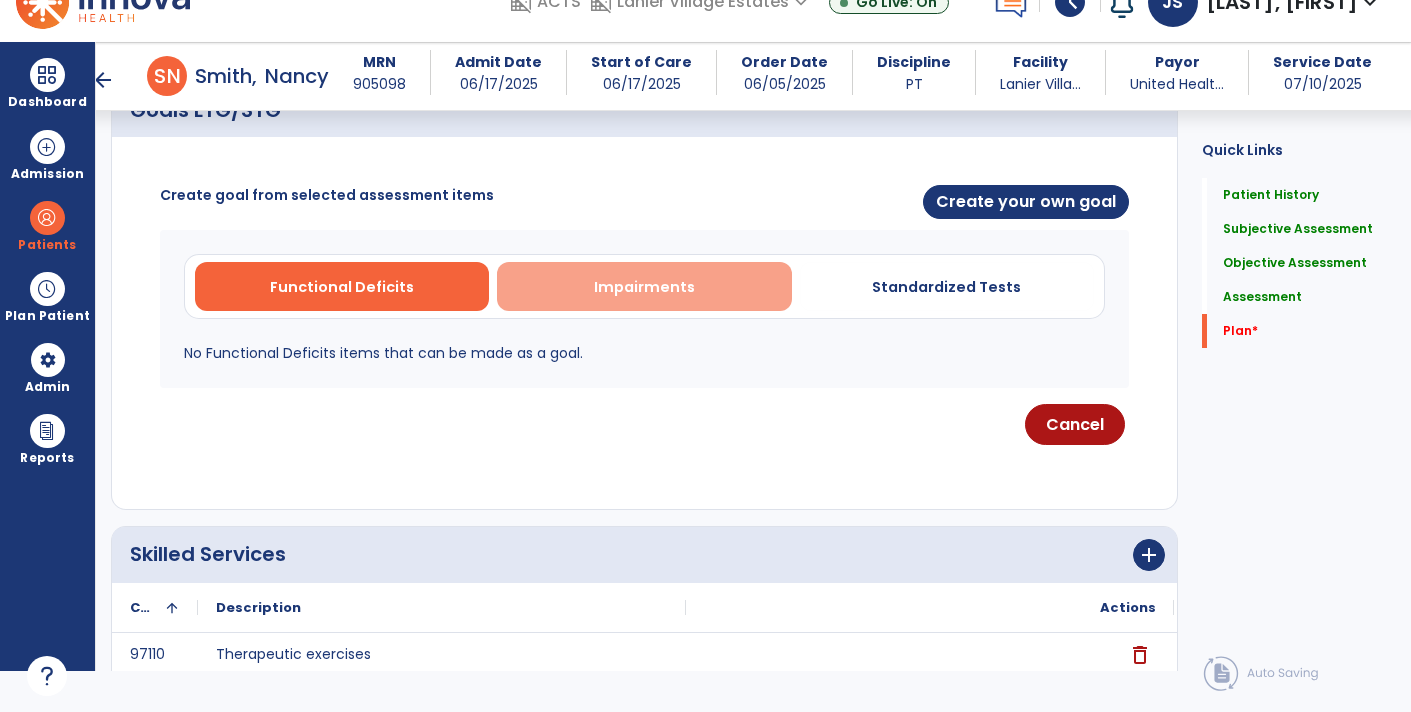 click on "Impairments" at bounding box center [644, 286] 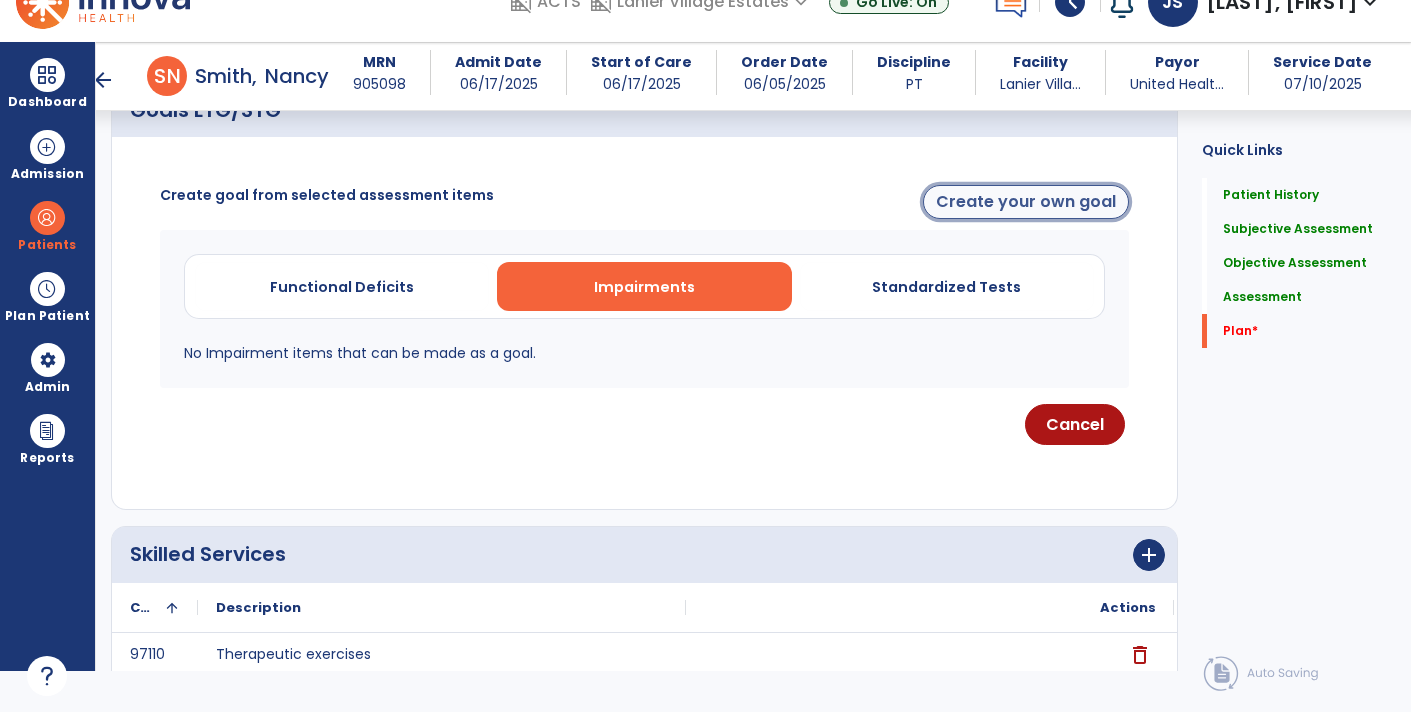 click on "Create your own goal" 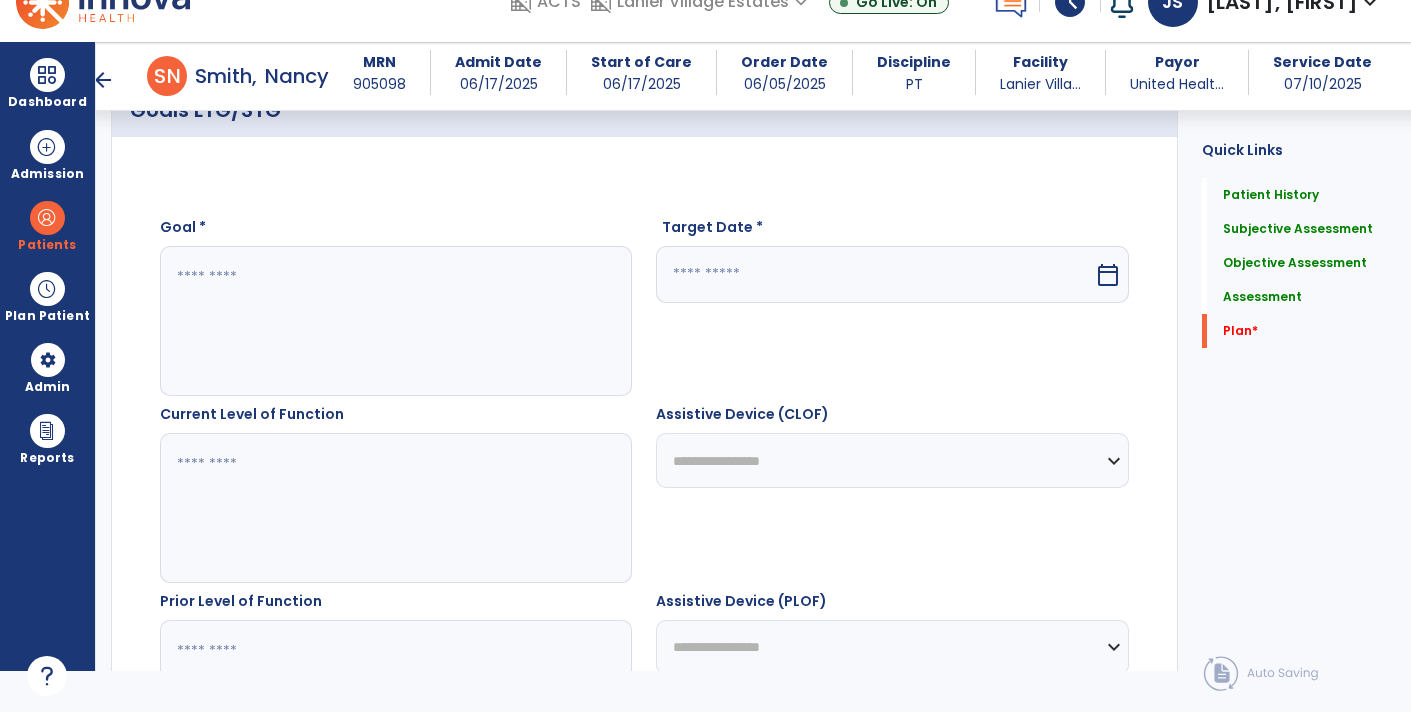 click 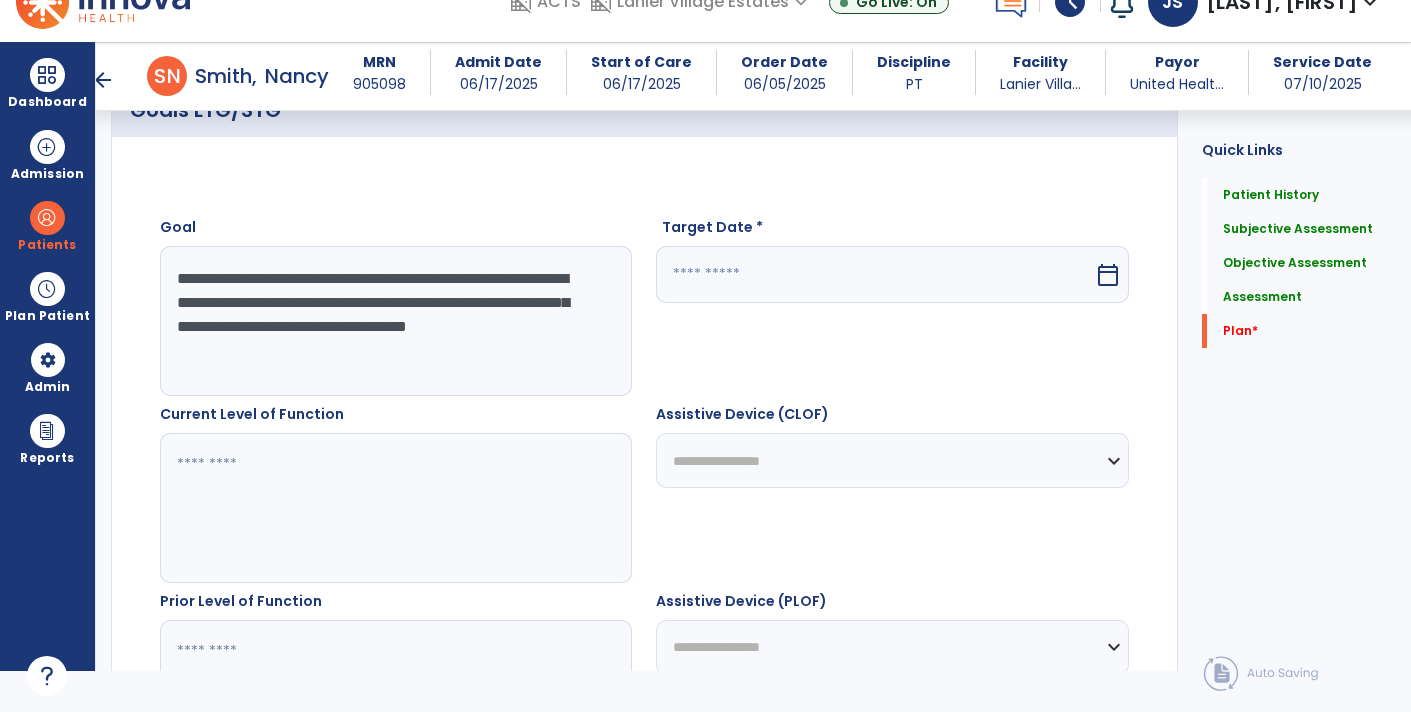 type on "**********" 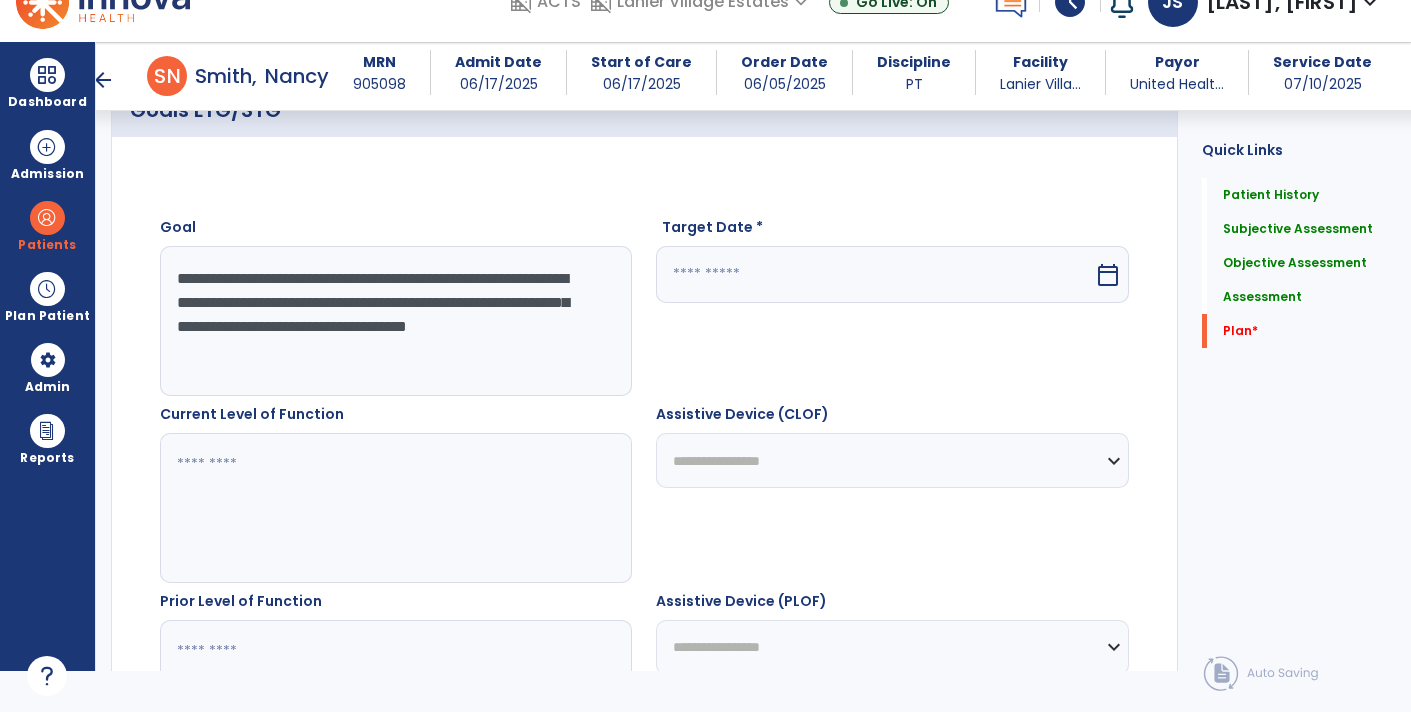click at bounding box center (874, 274) 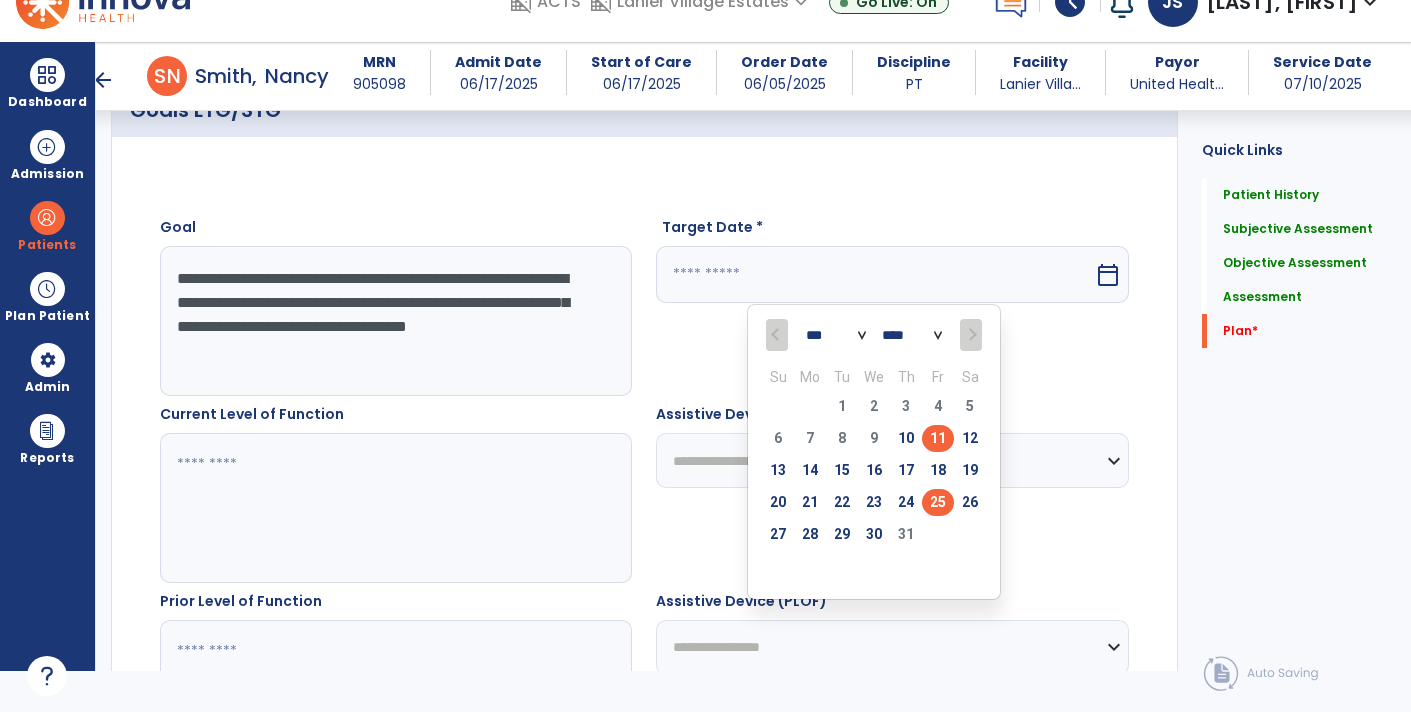 click on "25" at bounding box center (938, 502) 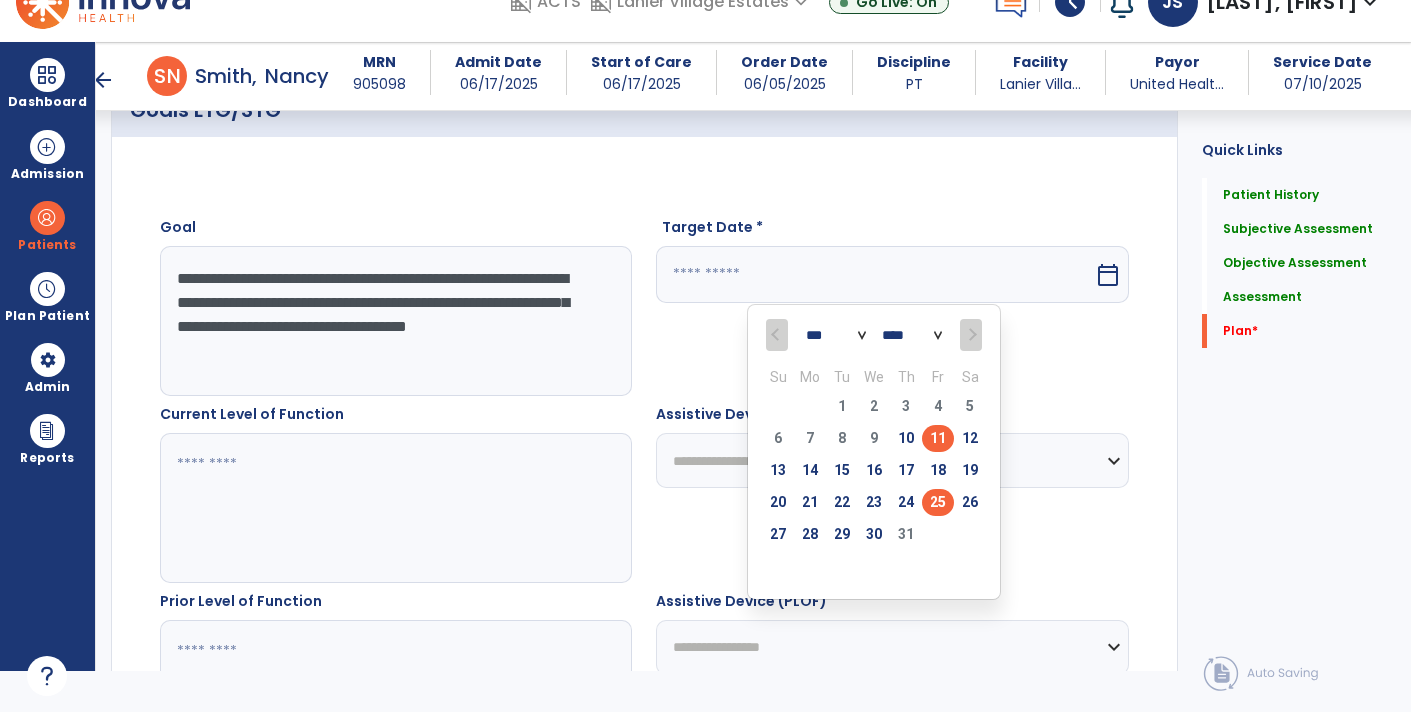 type on "*********" 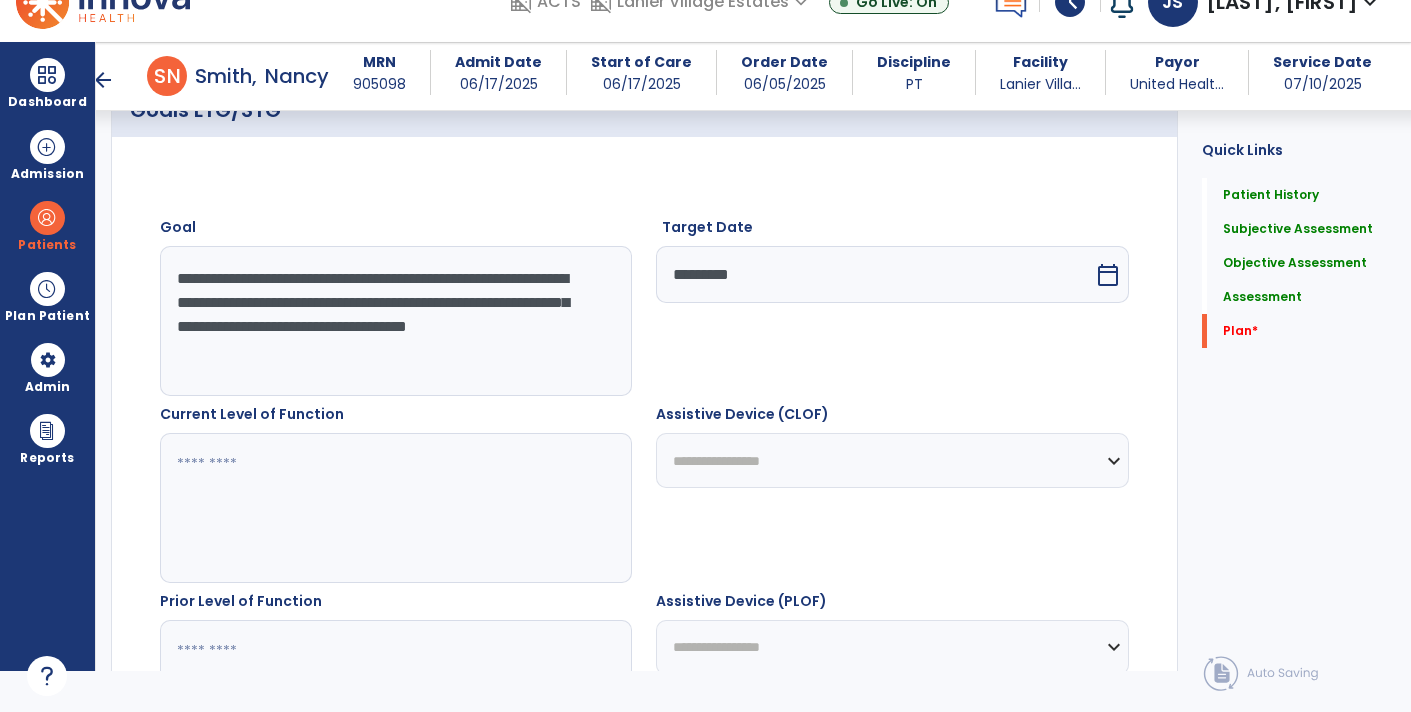 click 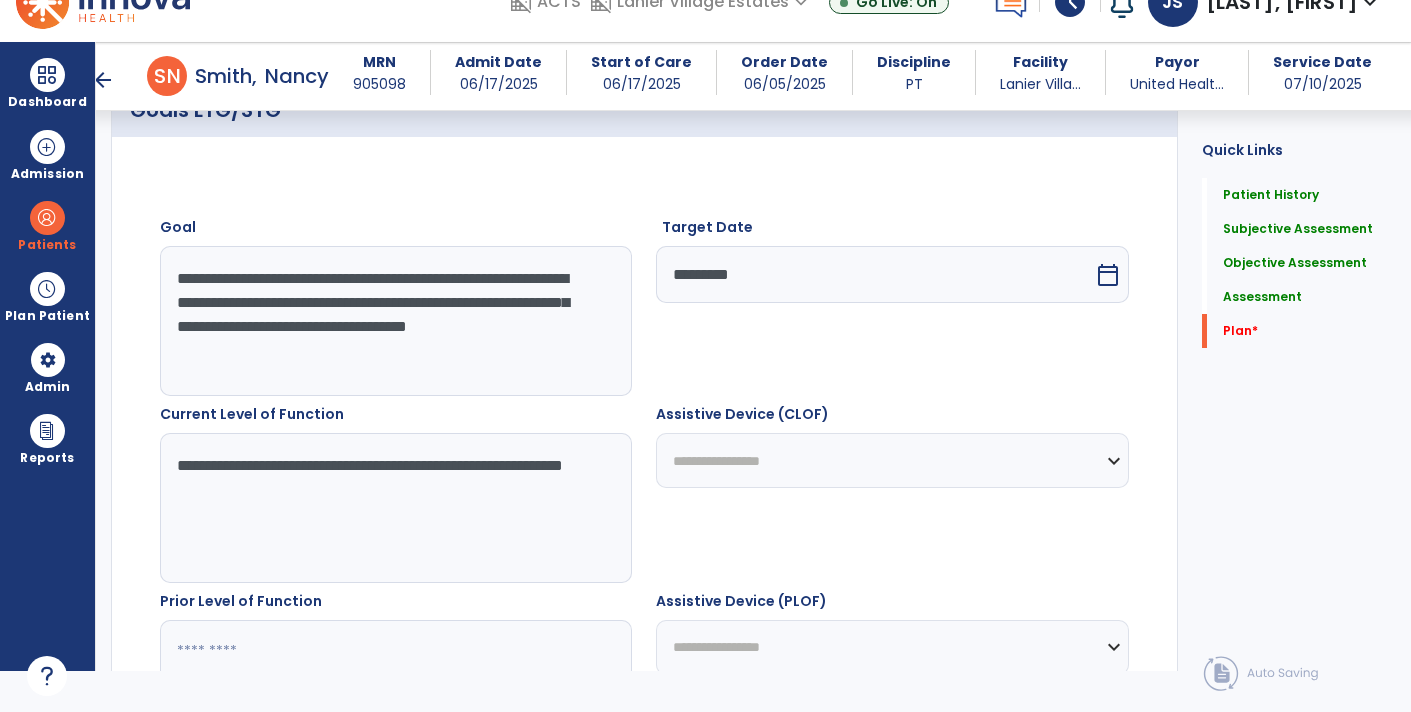 type on "**********" 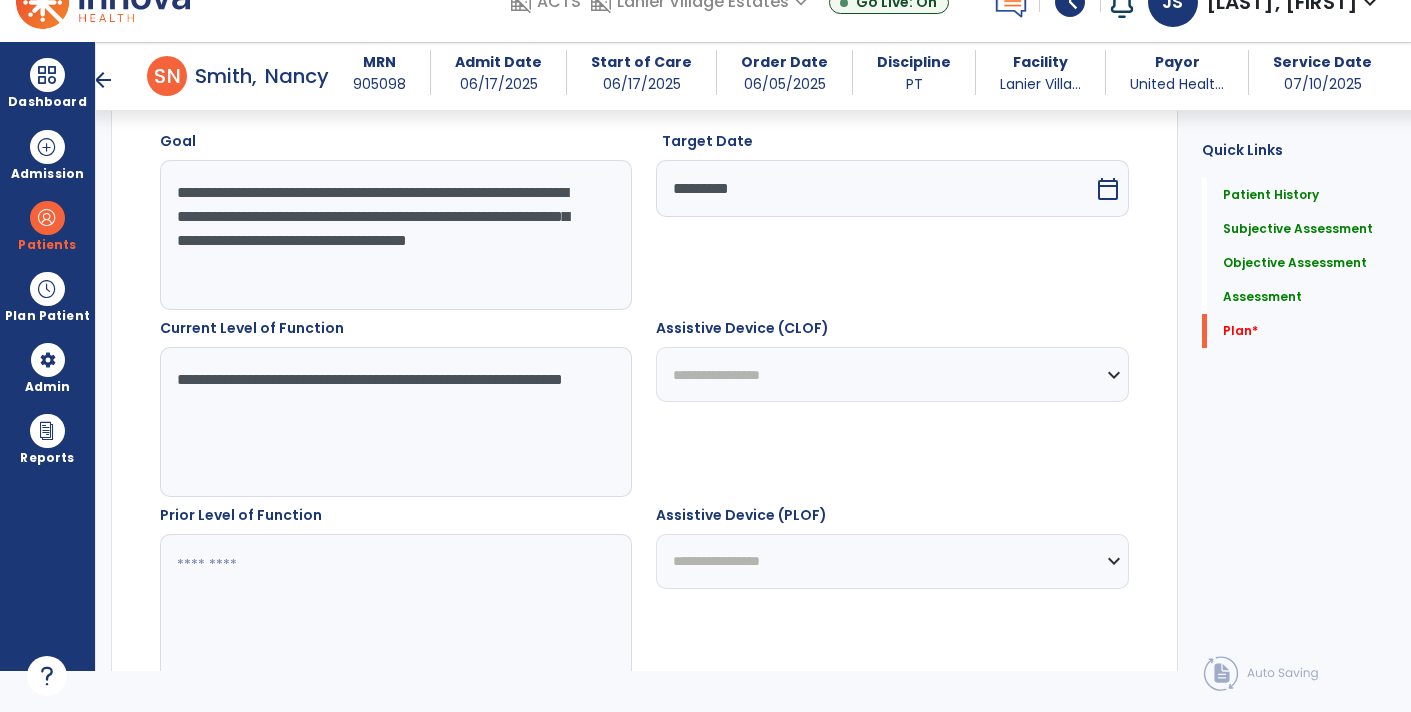 scroll, scrollTop: 3448, scrollLeft: 0, axis: vertical 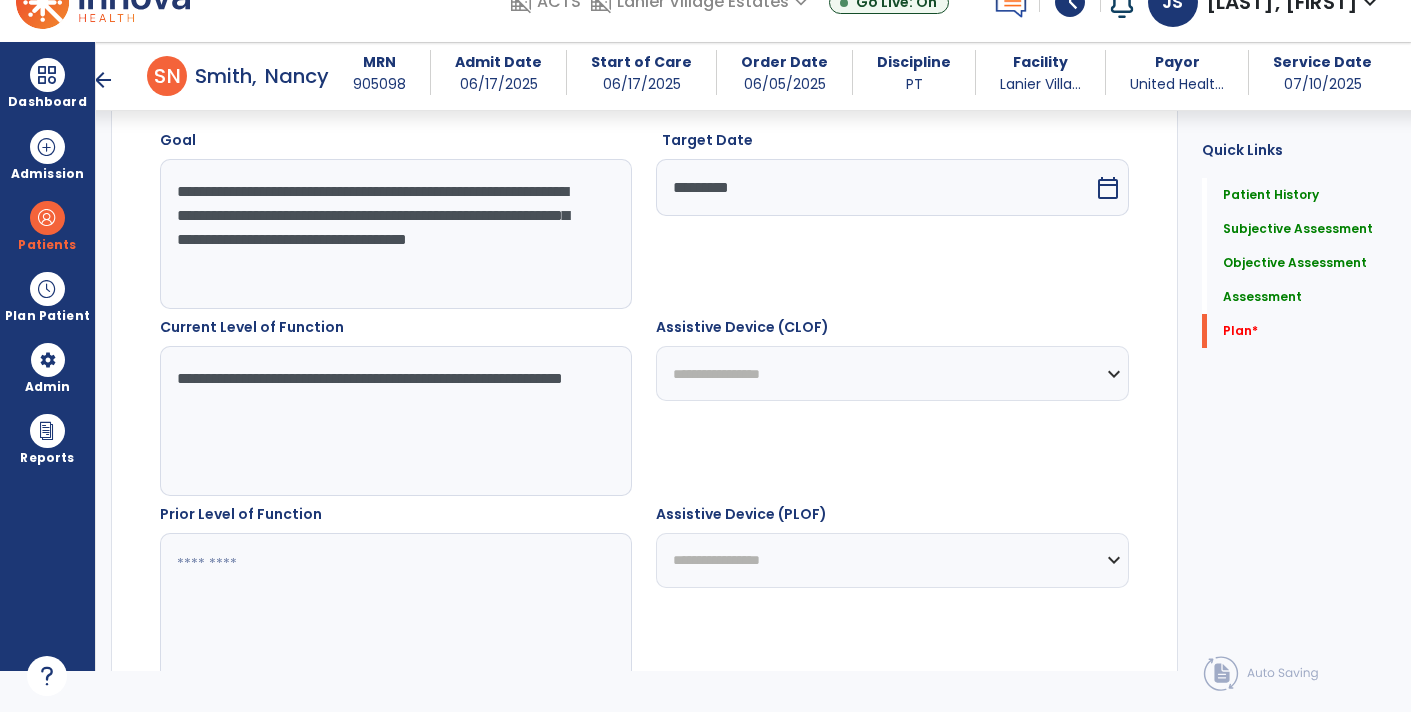 click 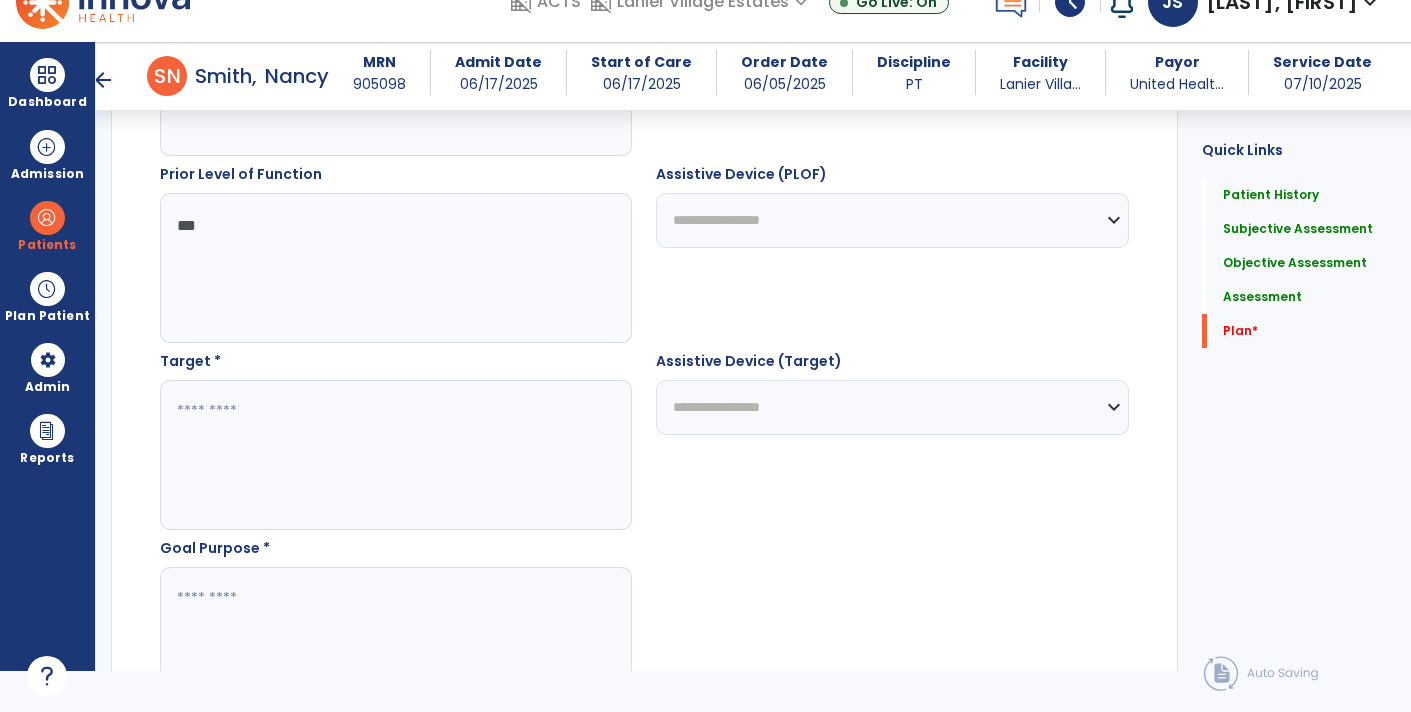 scroll, scrollTop: 3789, scrollLeft: 0, axis: vertical 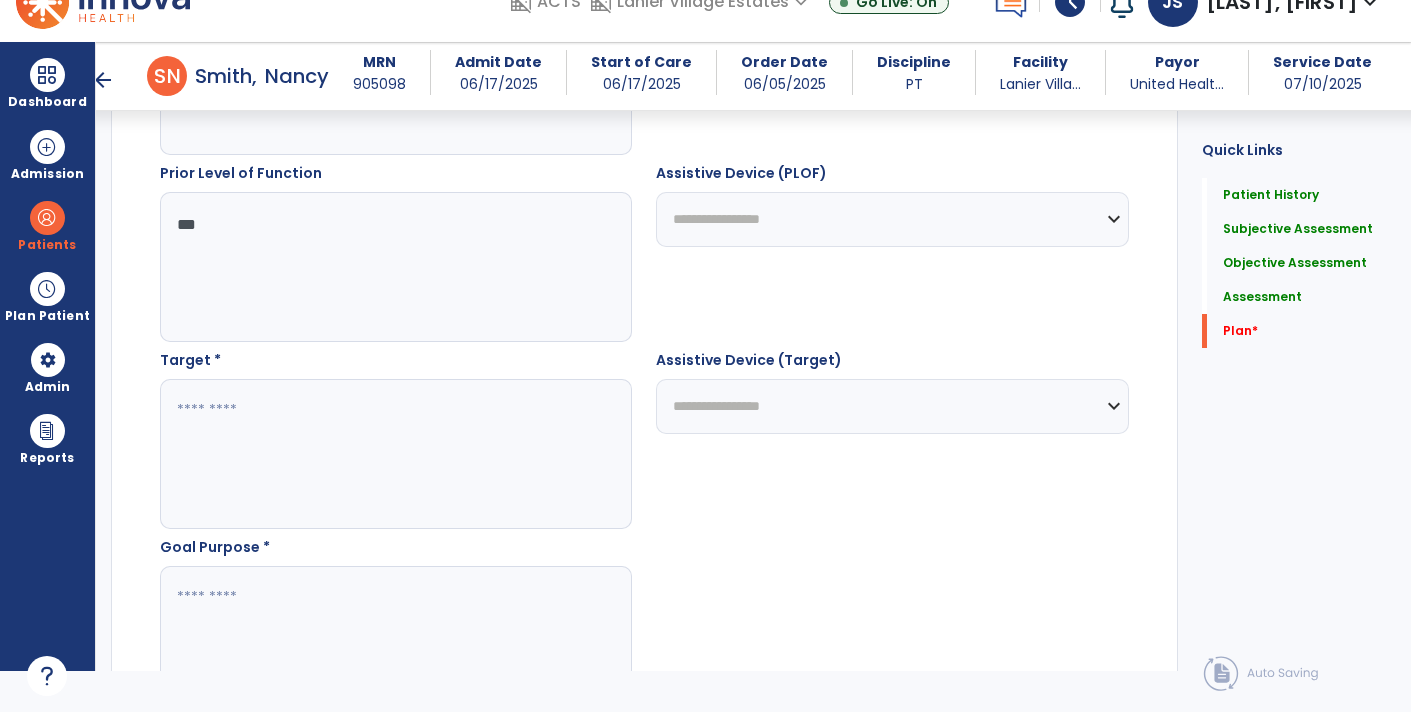 type on "***" 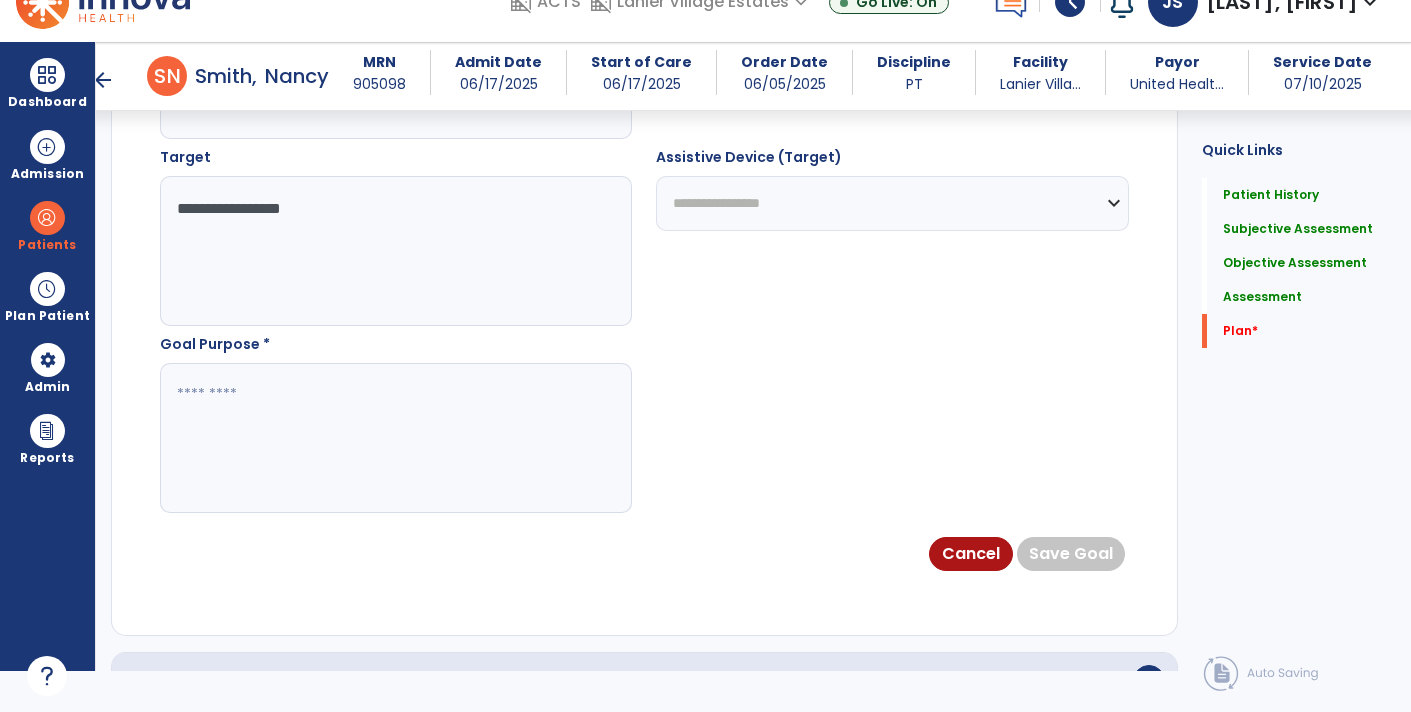 scroll, scrollTop: 3993, scrollLeft: 0, axis: vertical 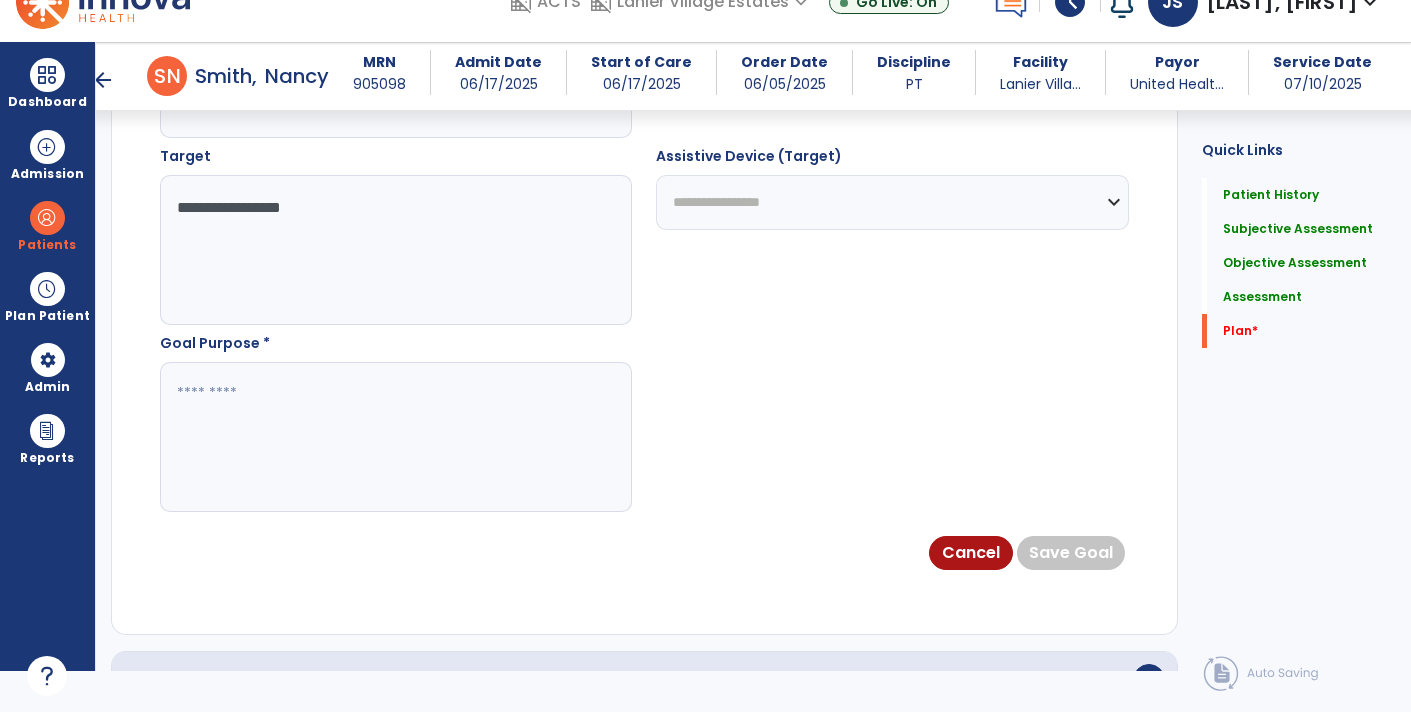 type on "**********" 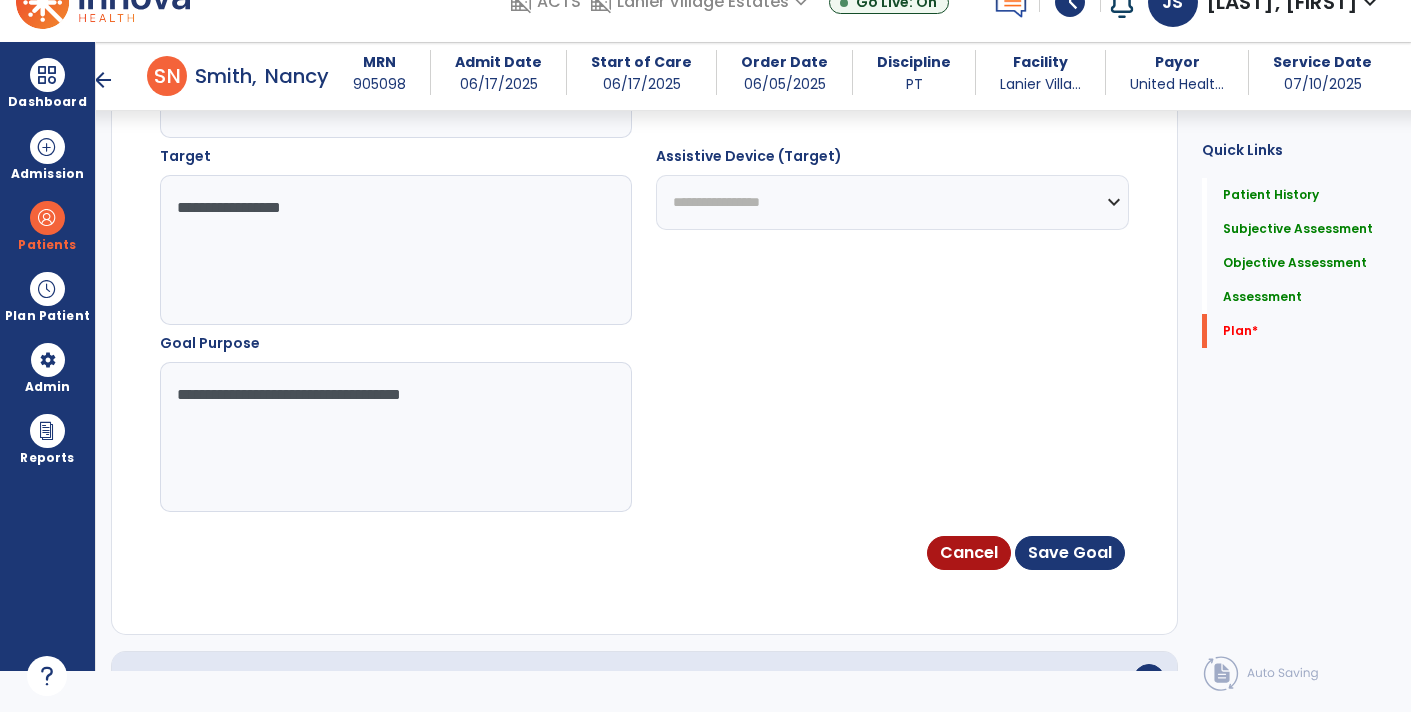 type on "**********" 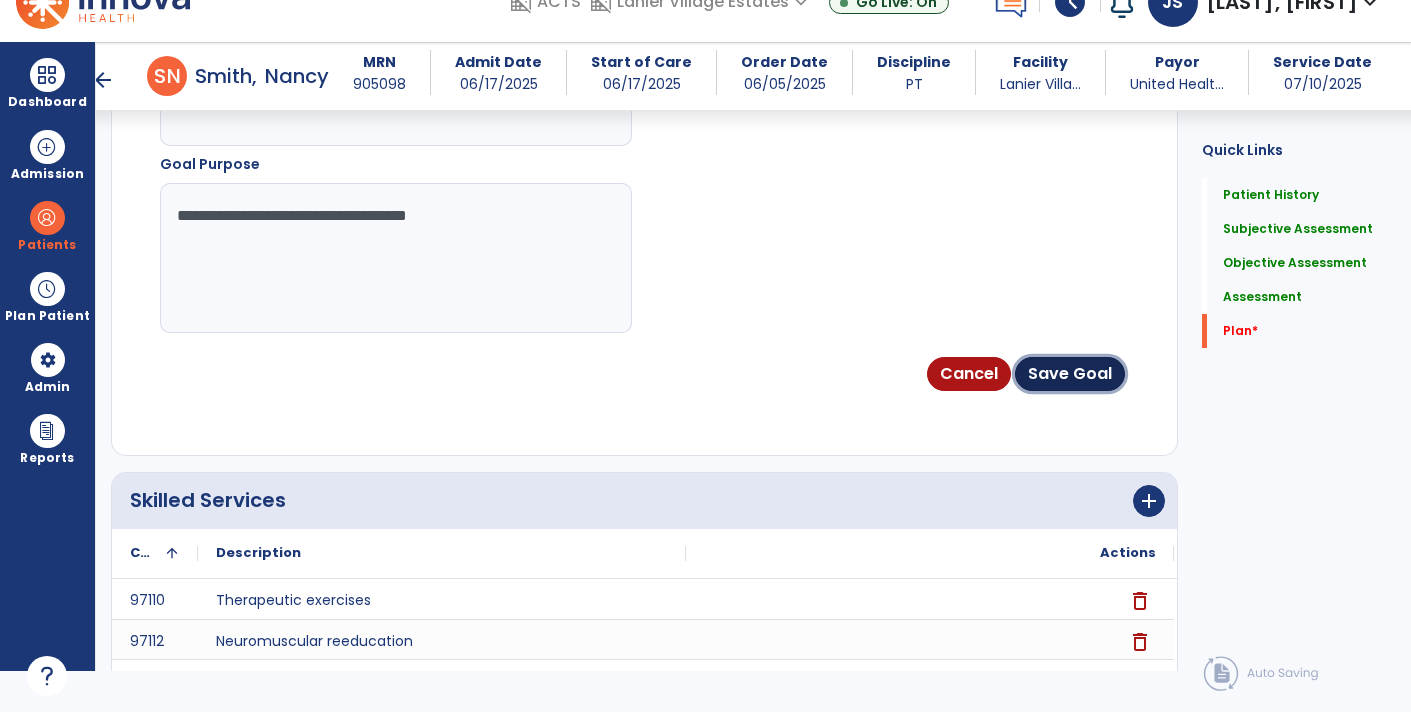 click on "Save Goal" 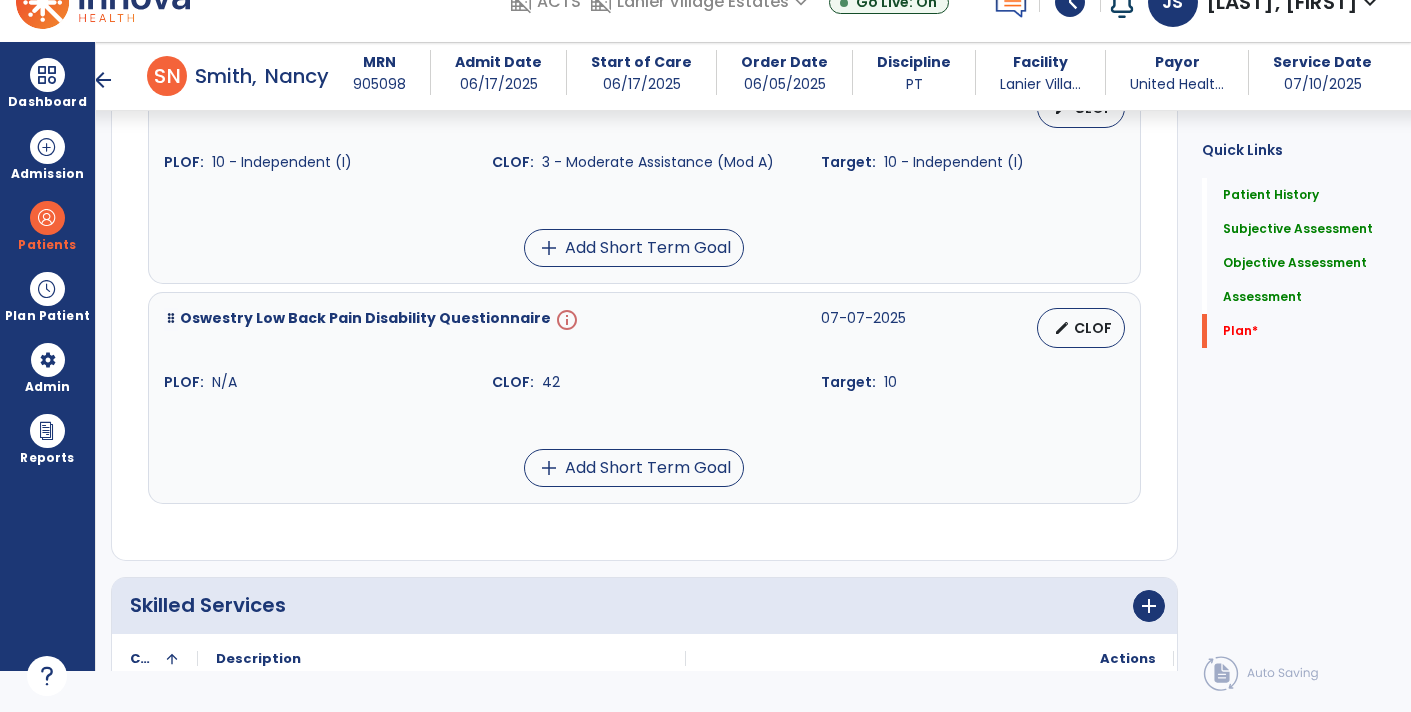 scroll, scrollTop: 3831, scrollLeft: 0, axis: vertical 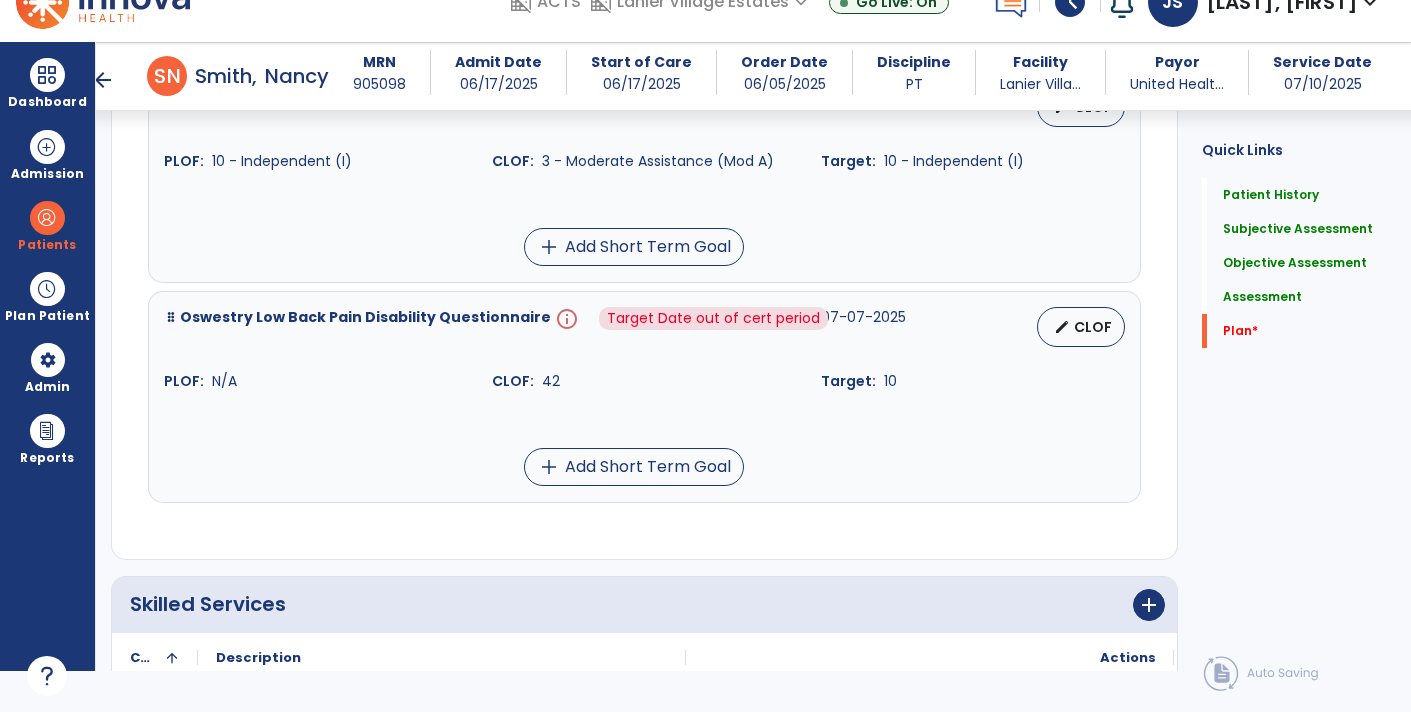 click on "info" at bounding box center (565, 327) 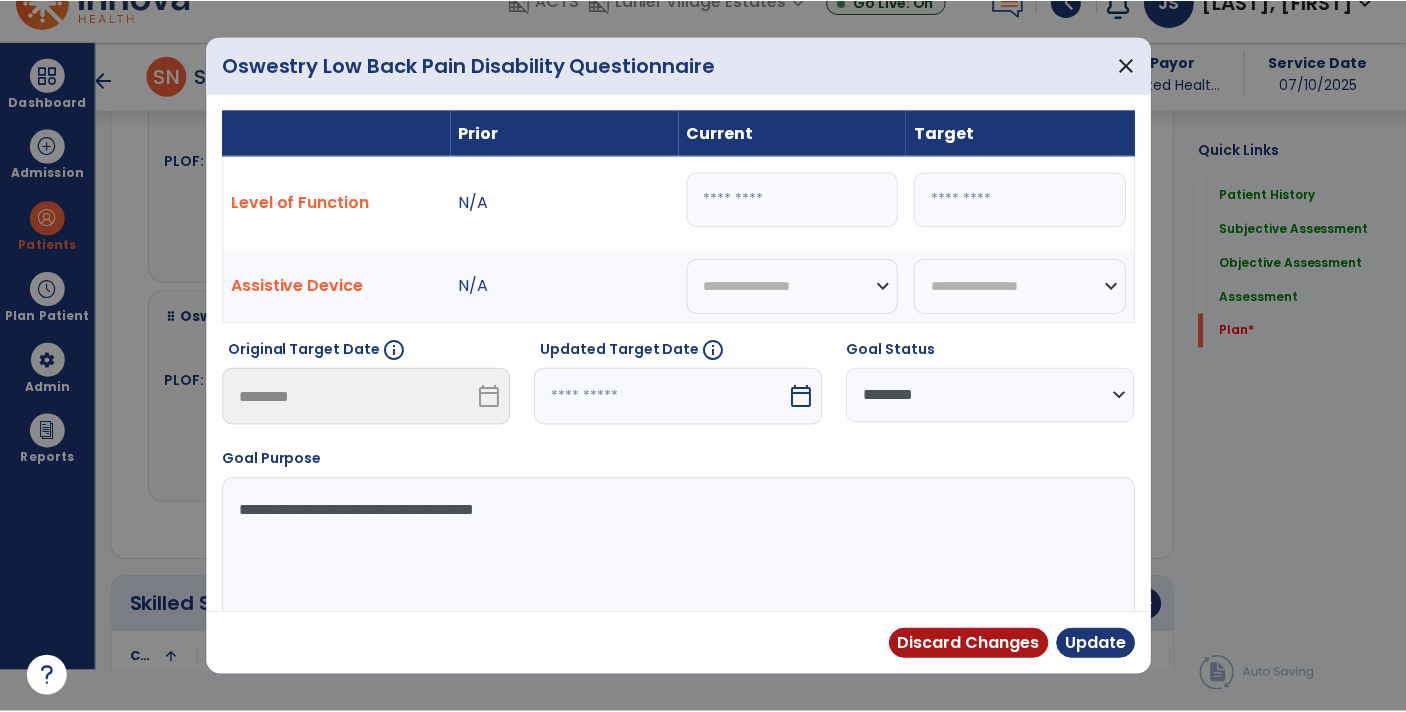 scroll, scrollTop: 0, scrollLeft: 0, axis: both 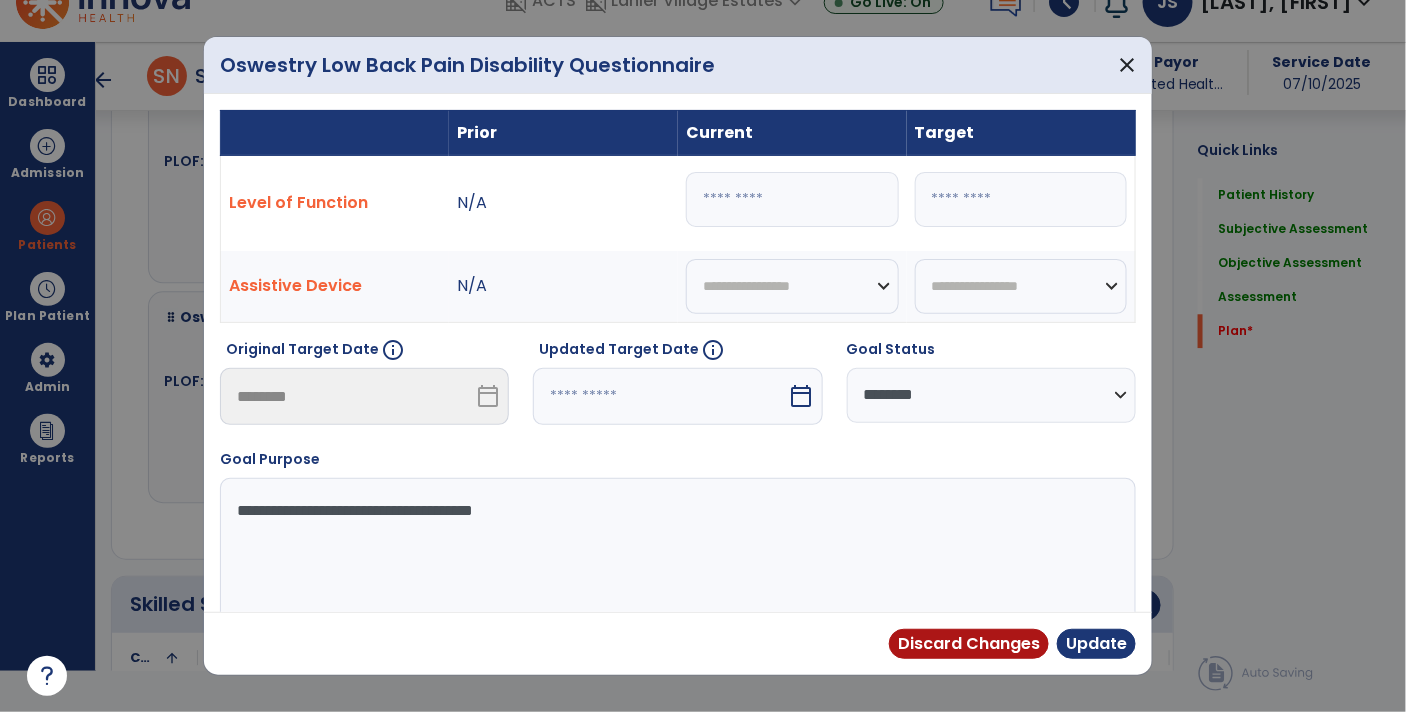 click on "**" at bounding box center (792, 199) 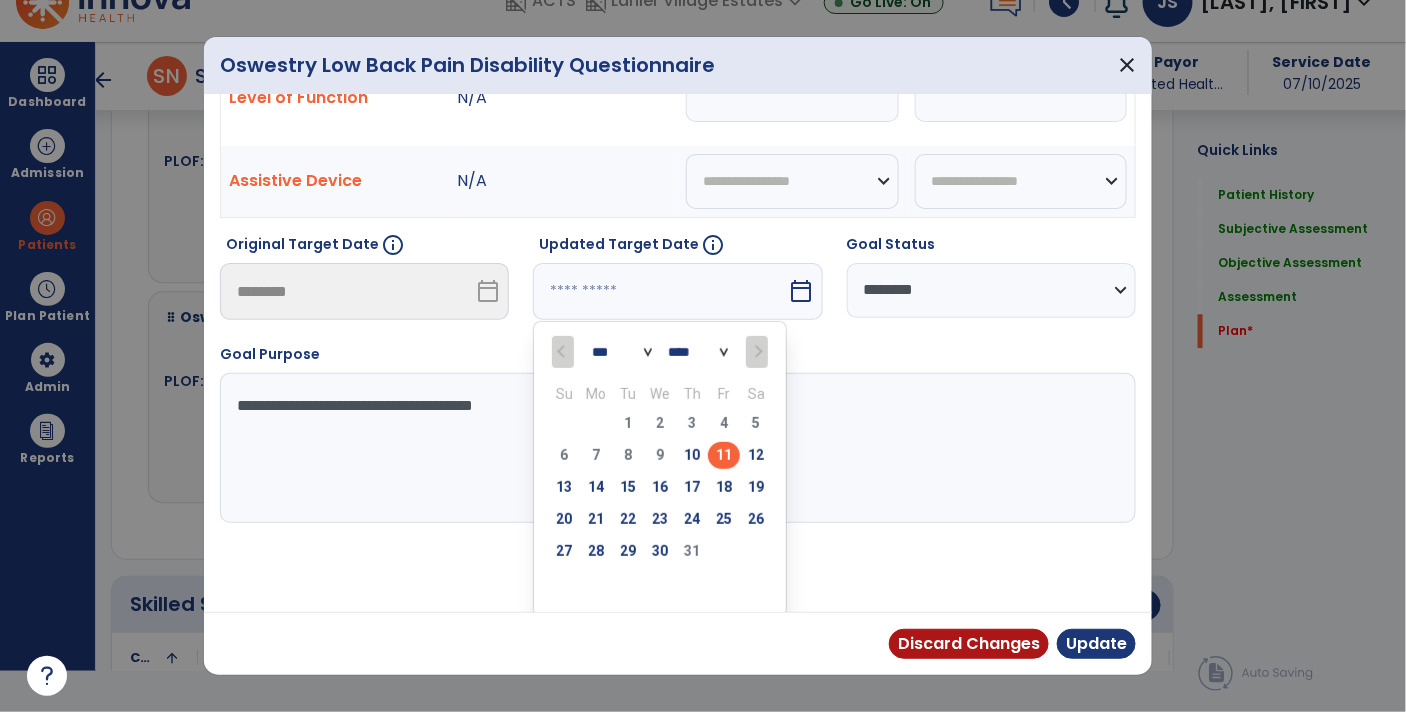 drag, startPoint x: 650, startPoint y: 549, endPoint x: 648, endPoint y: 539, distance: 10.198039 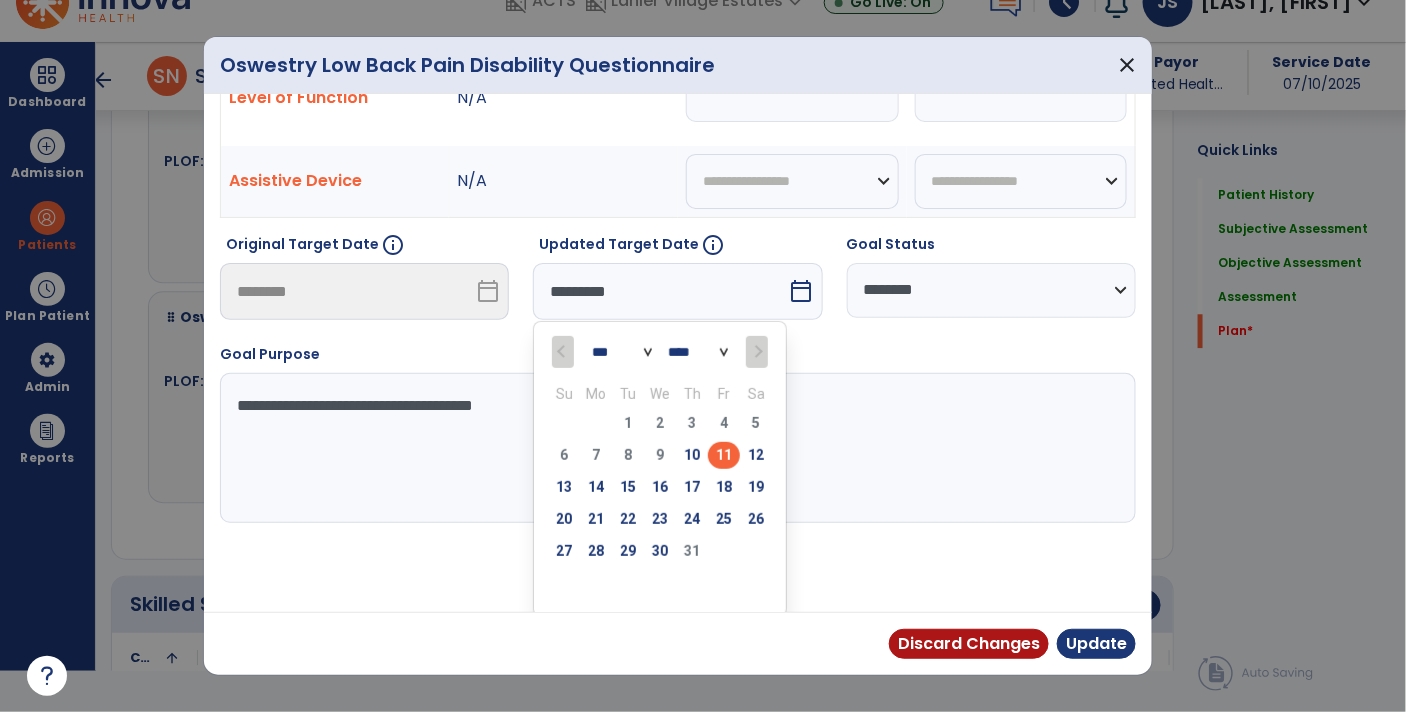 scroll, scrollTop: 27, scrollLeft: 0, axis: vertical 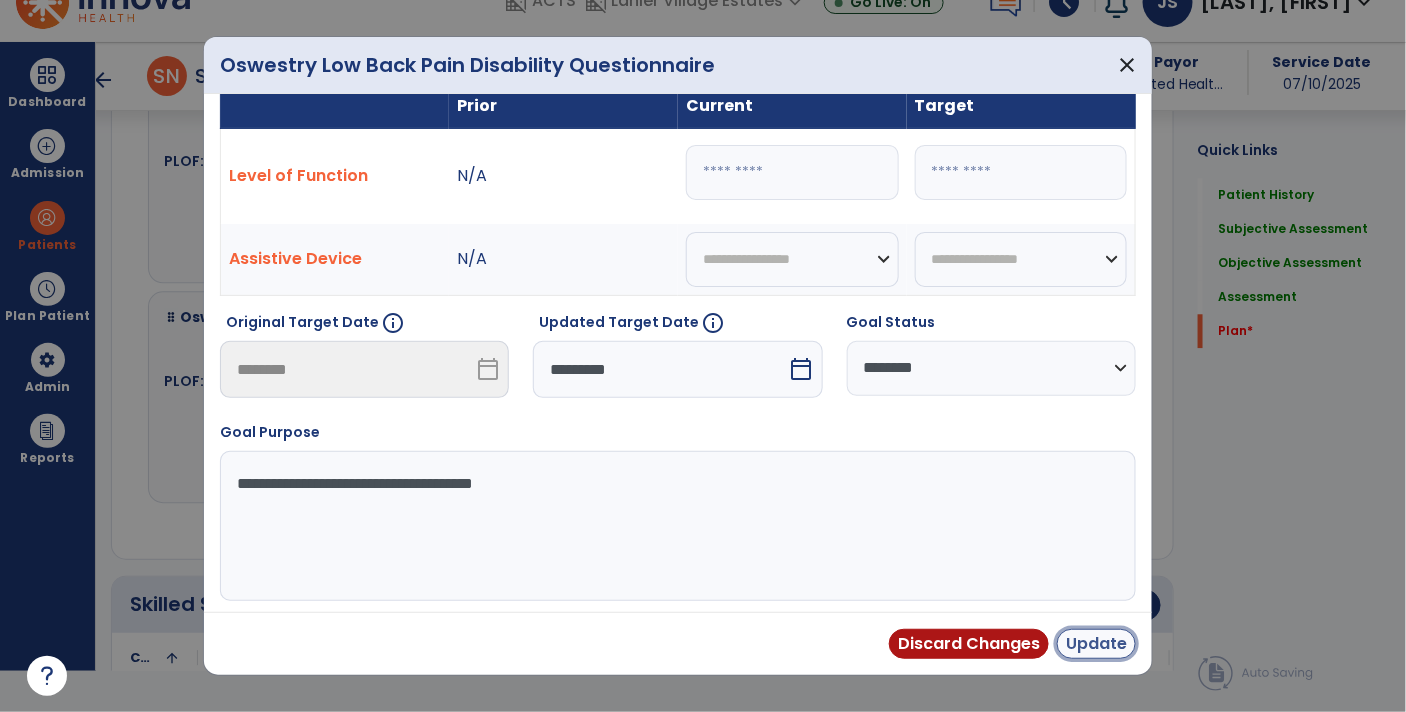 click on "Update" at bounding box center [1096, 644] 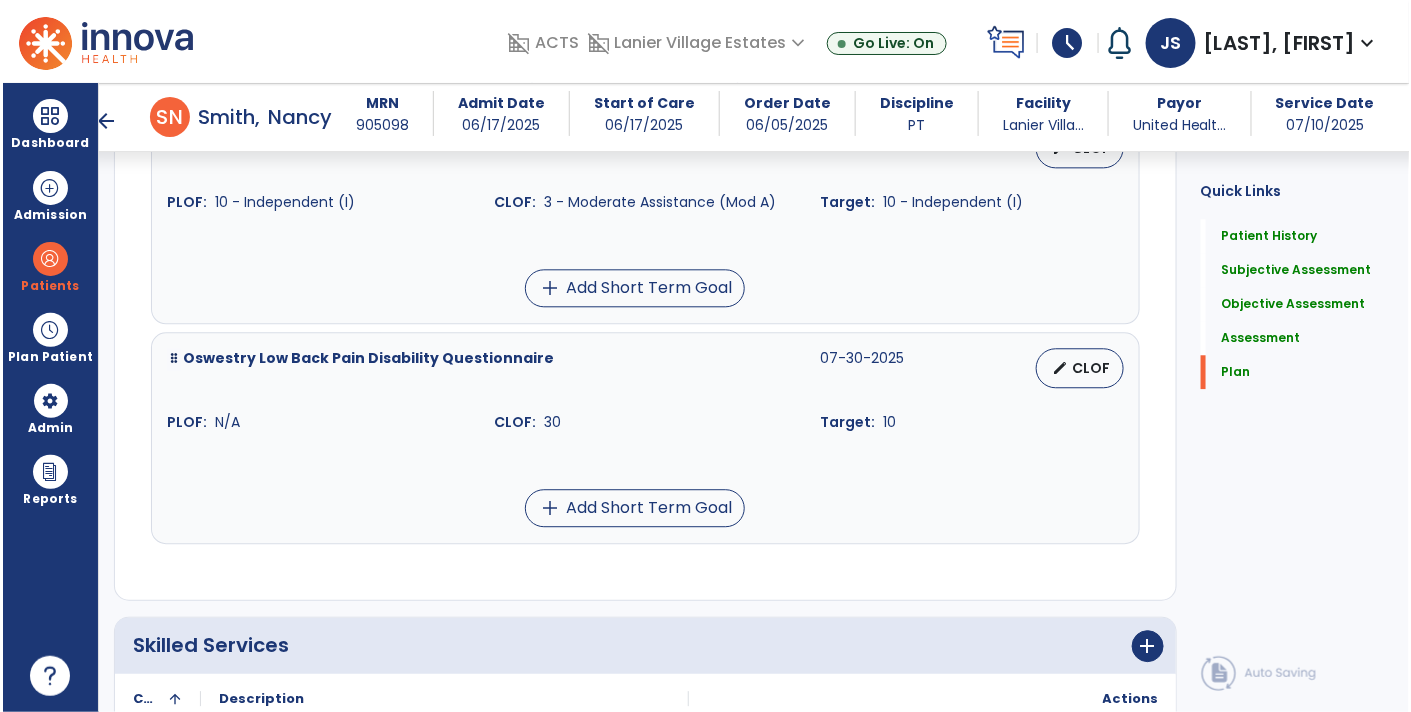 scroll, scrollTop: 41, scrollLeft: 0, axis: vertical 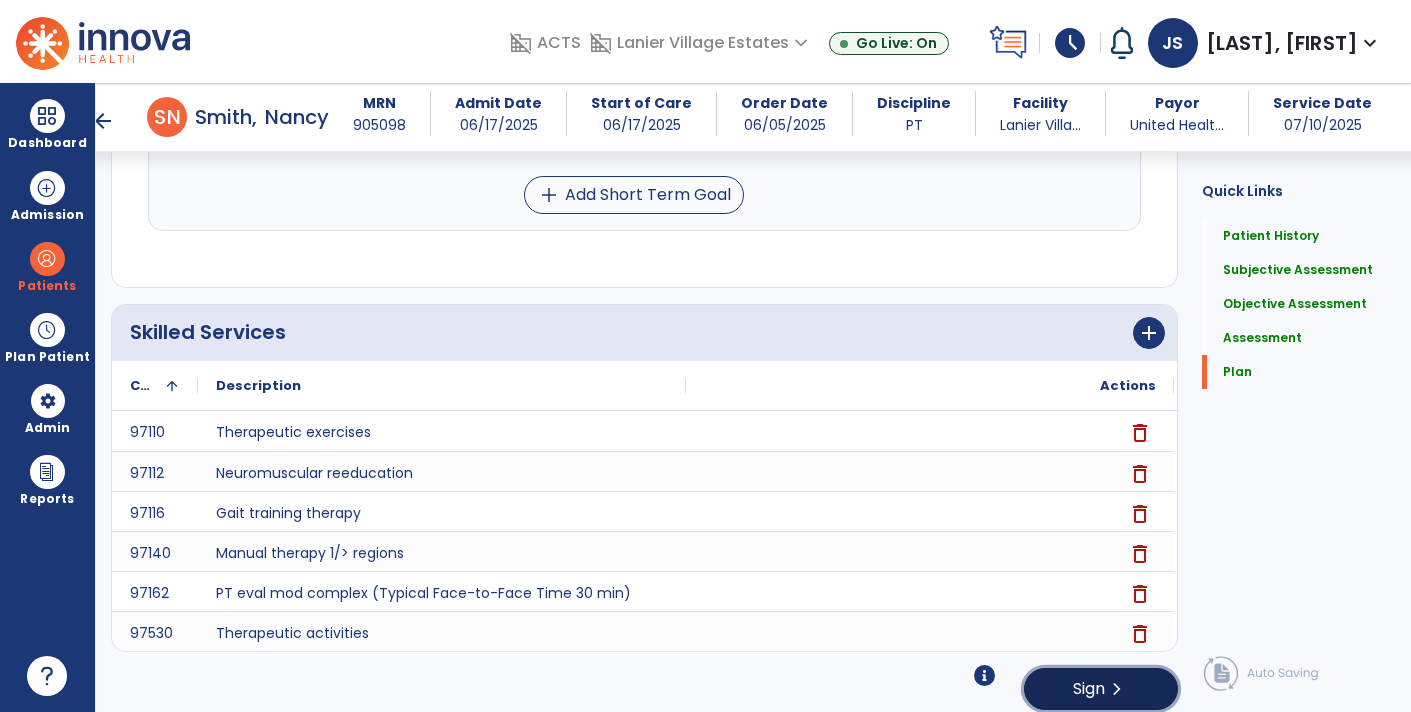 click on "Sign" 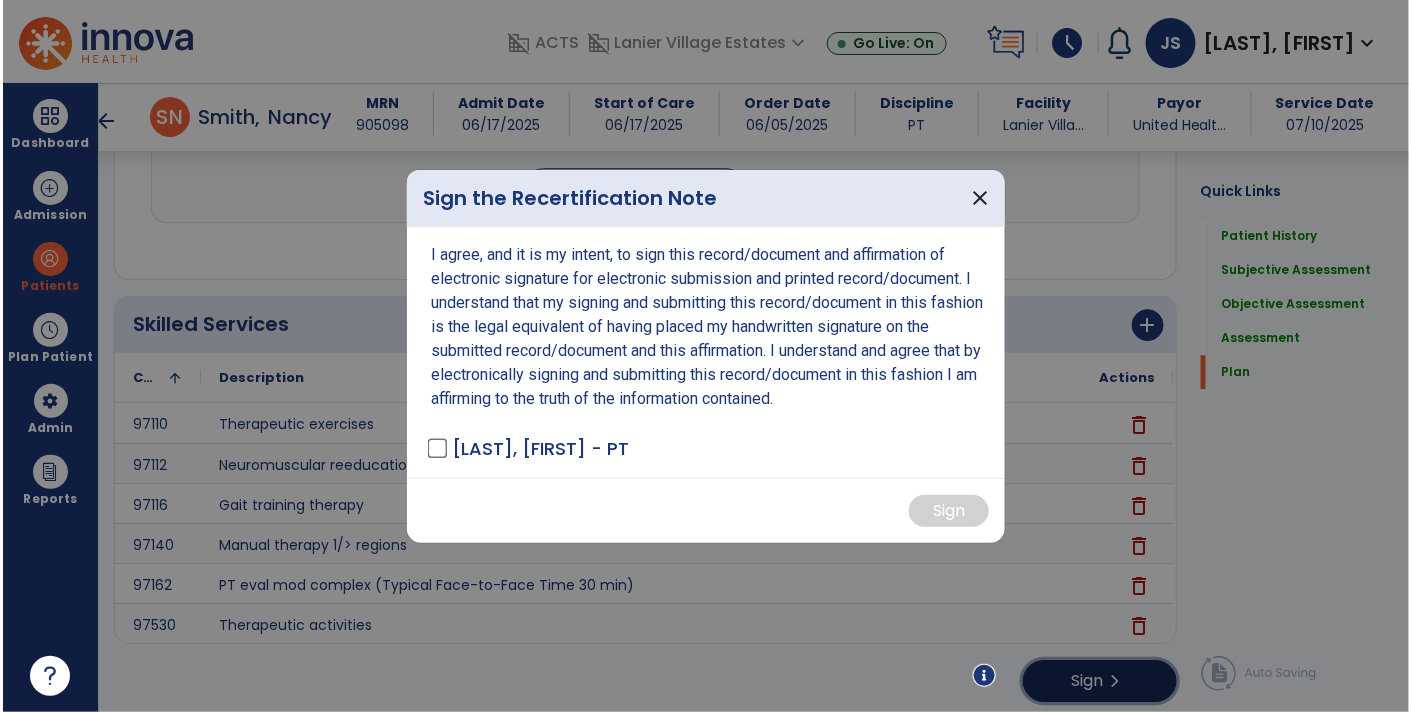 scroll, scrollTop: 4144, scrollLeft: 0, axis: vertical 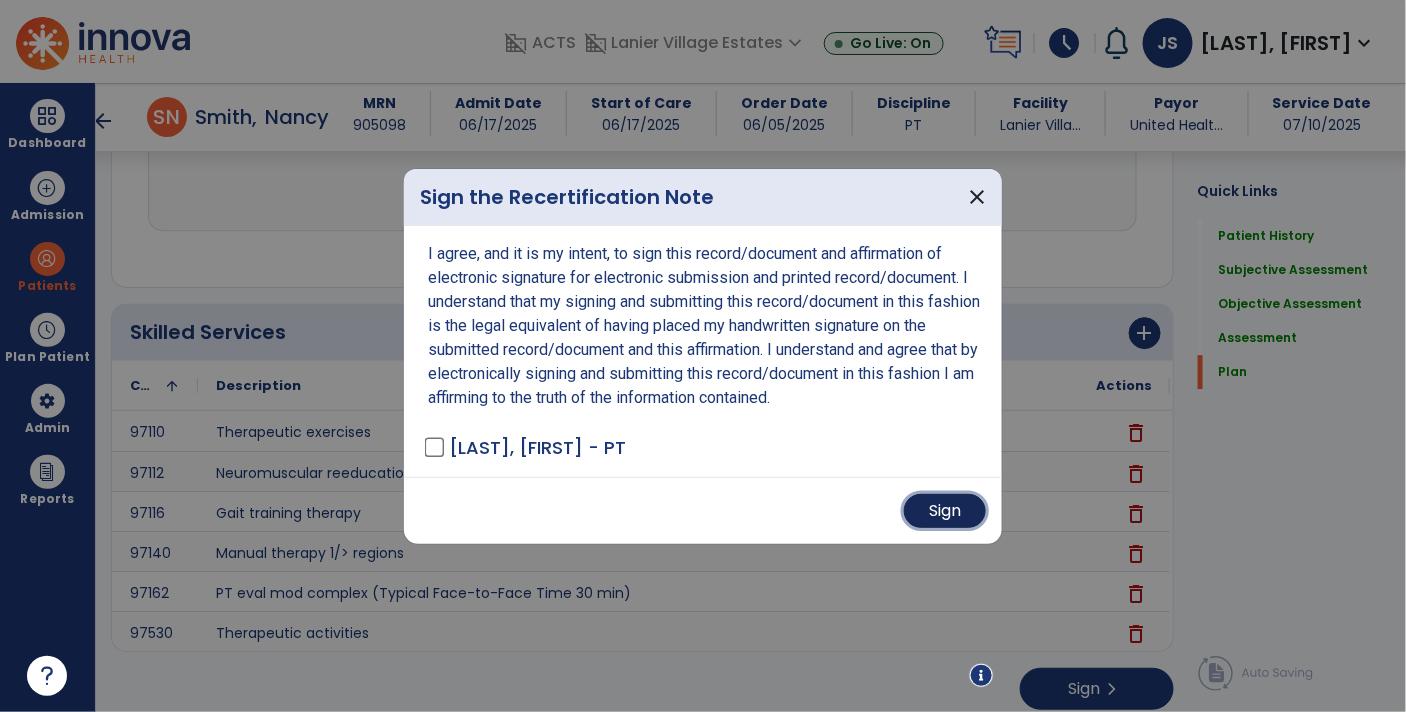 click on "Sign" at bounding box center [945, 511] 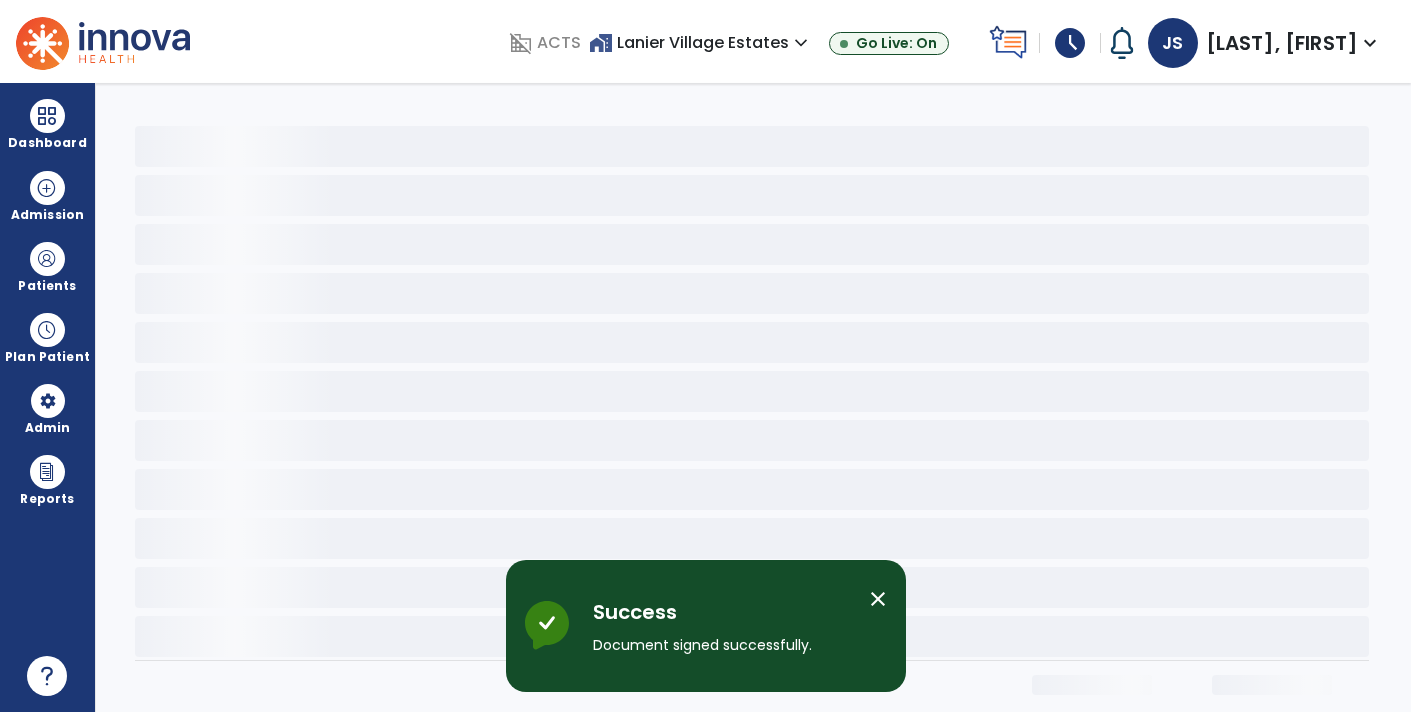scroll, scrollTop: 0, scrollLeft: 0, axis: both 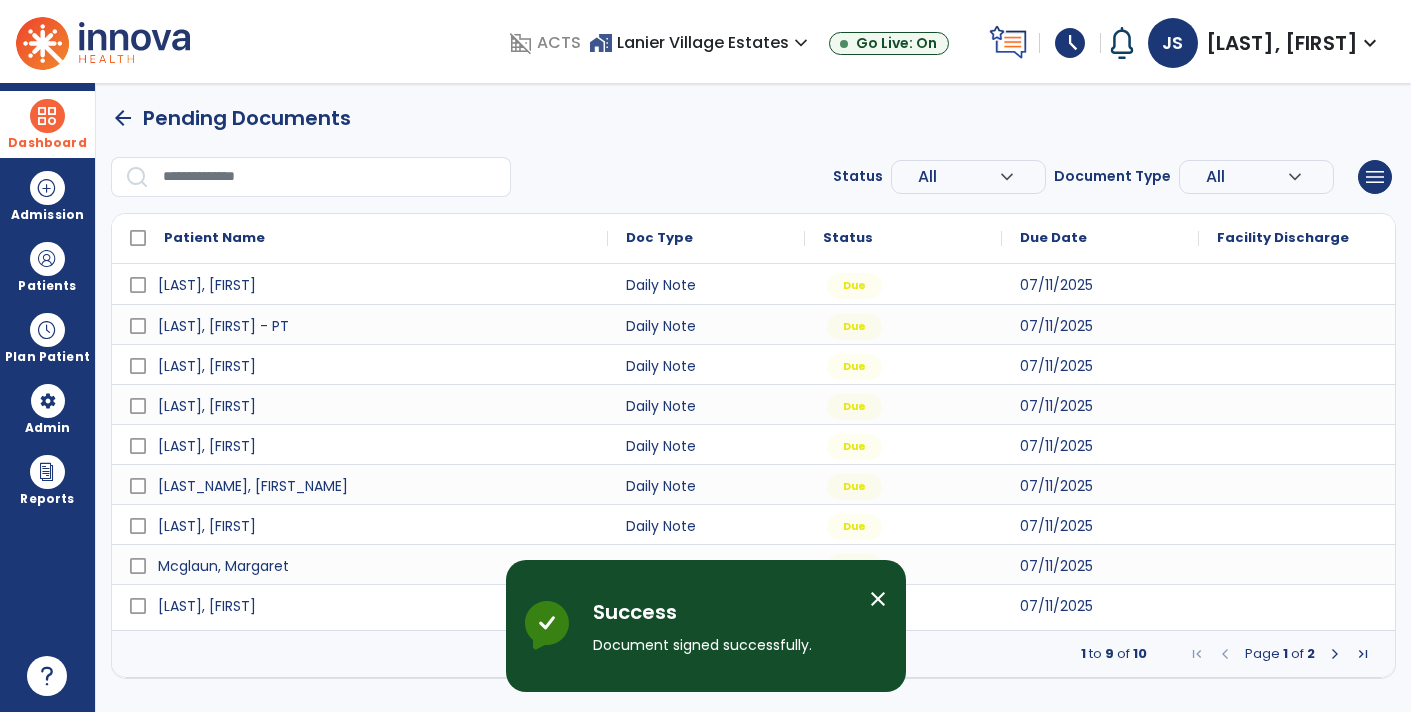 click on "Dashboard" at bounding box center (47, 124) 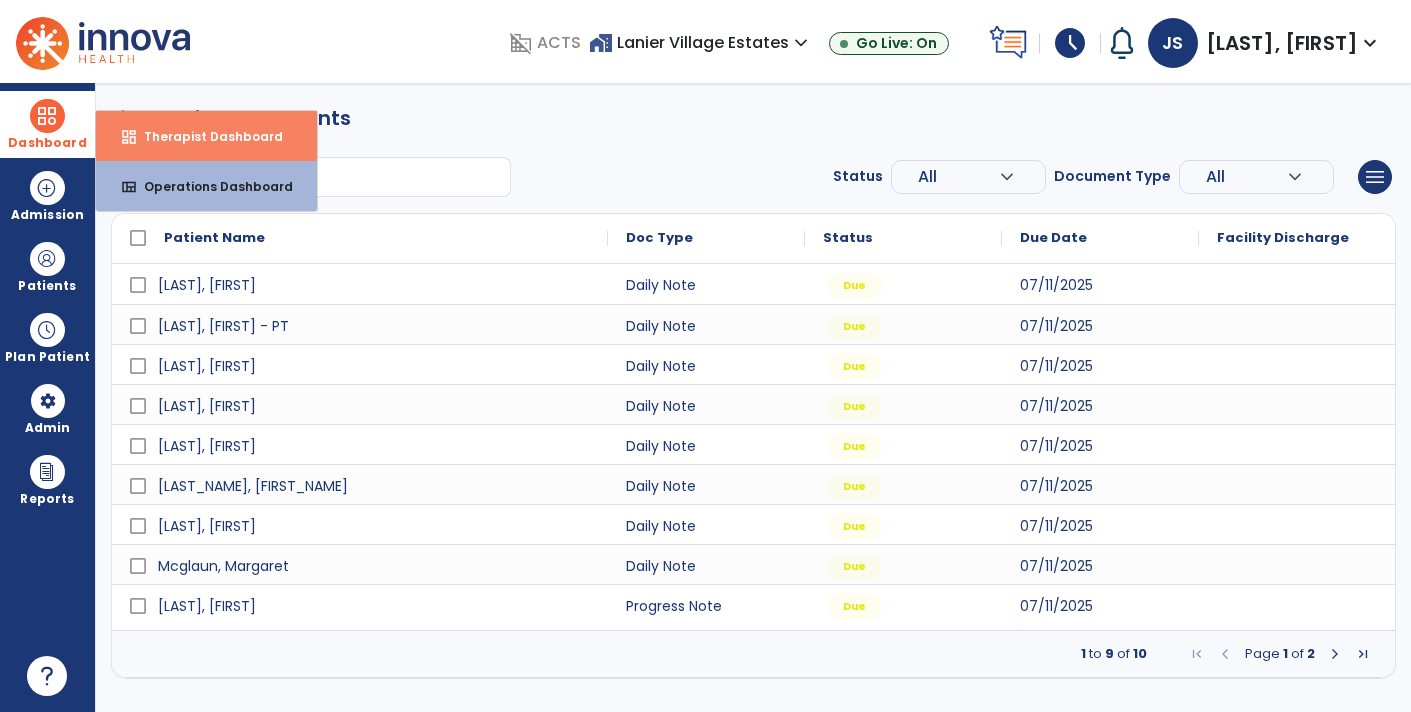 click on "dashboard  Therapist Dashboard" at bounding box center (206, 136) 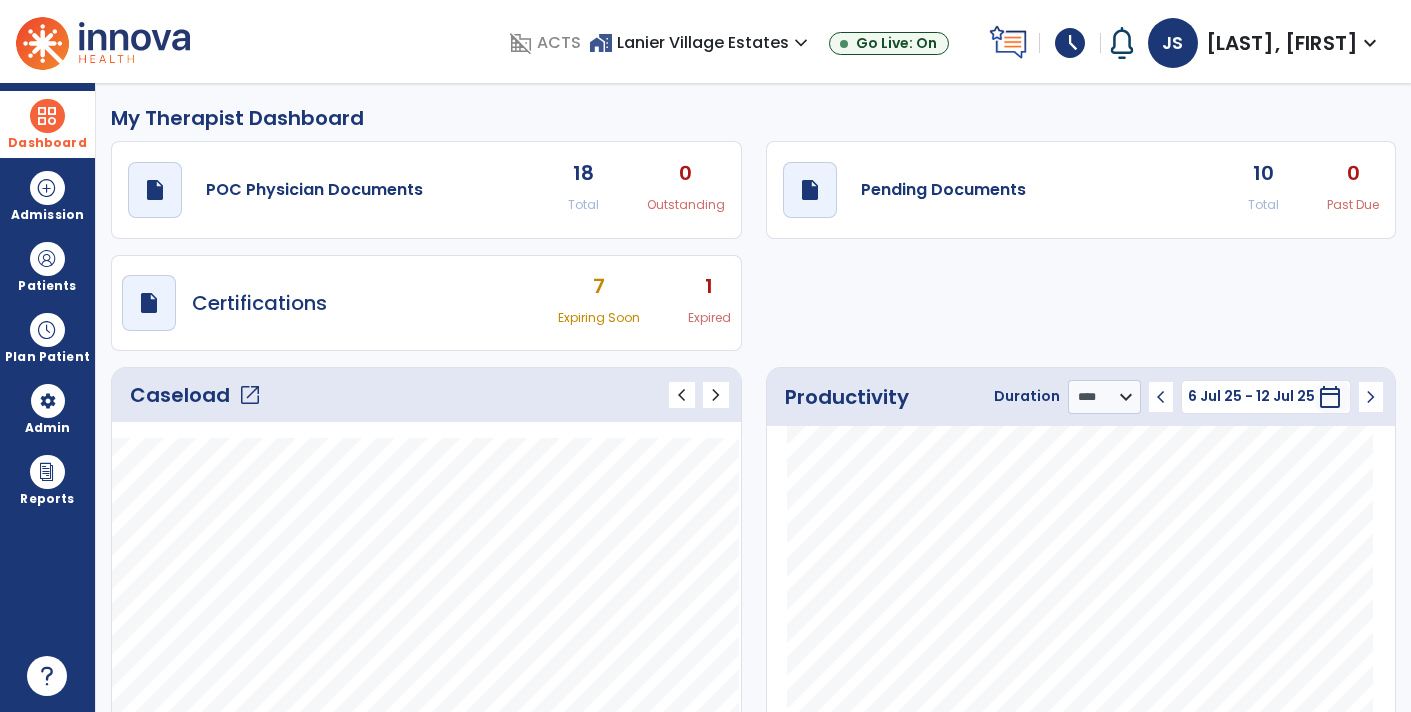 click on "10" 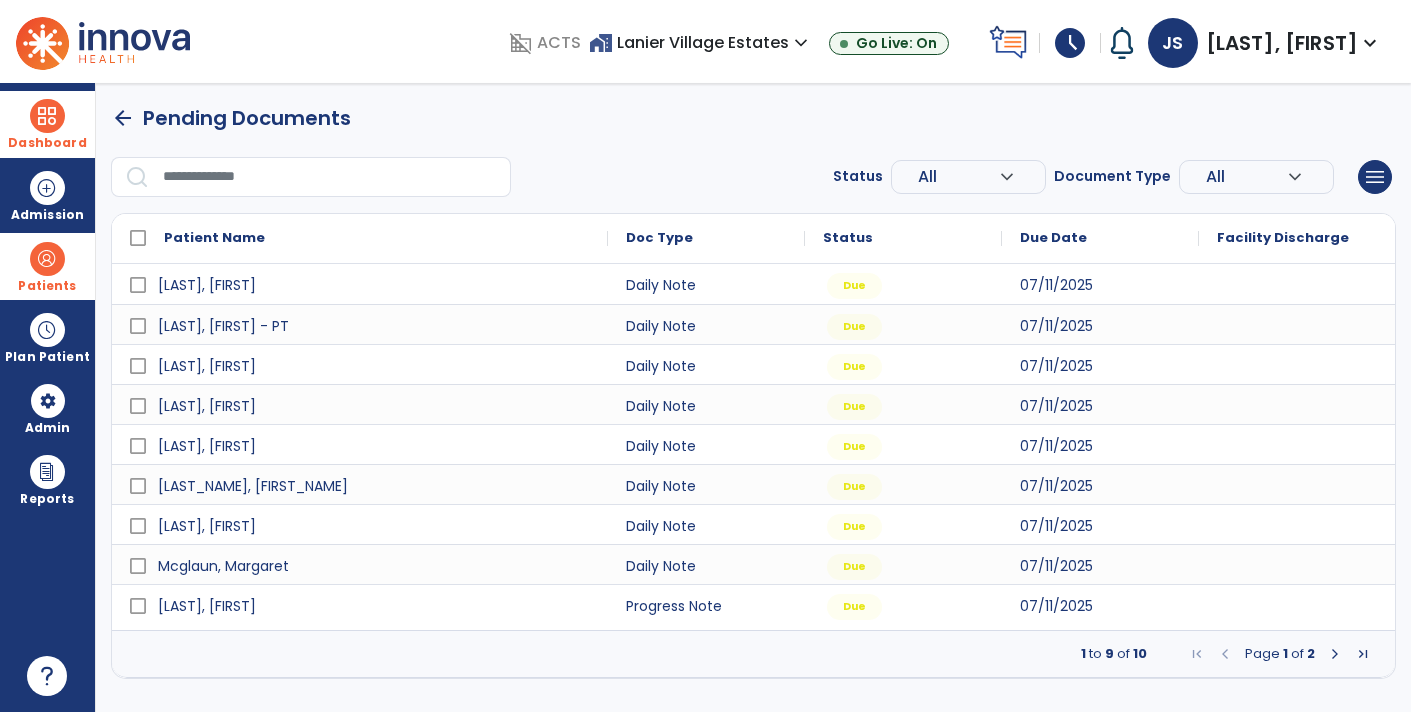click at bounding box center (47, 259) 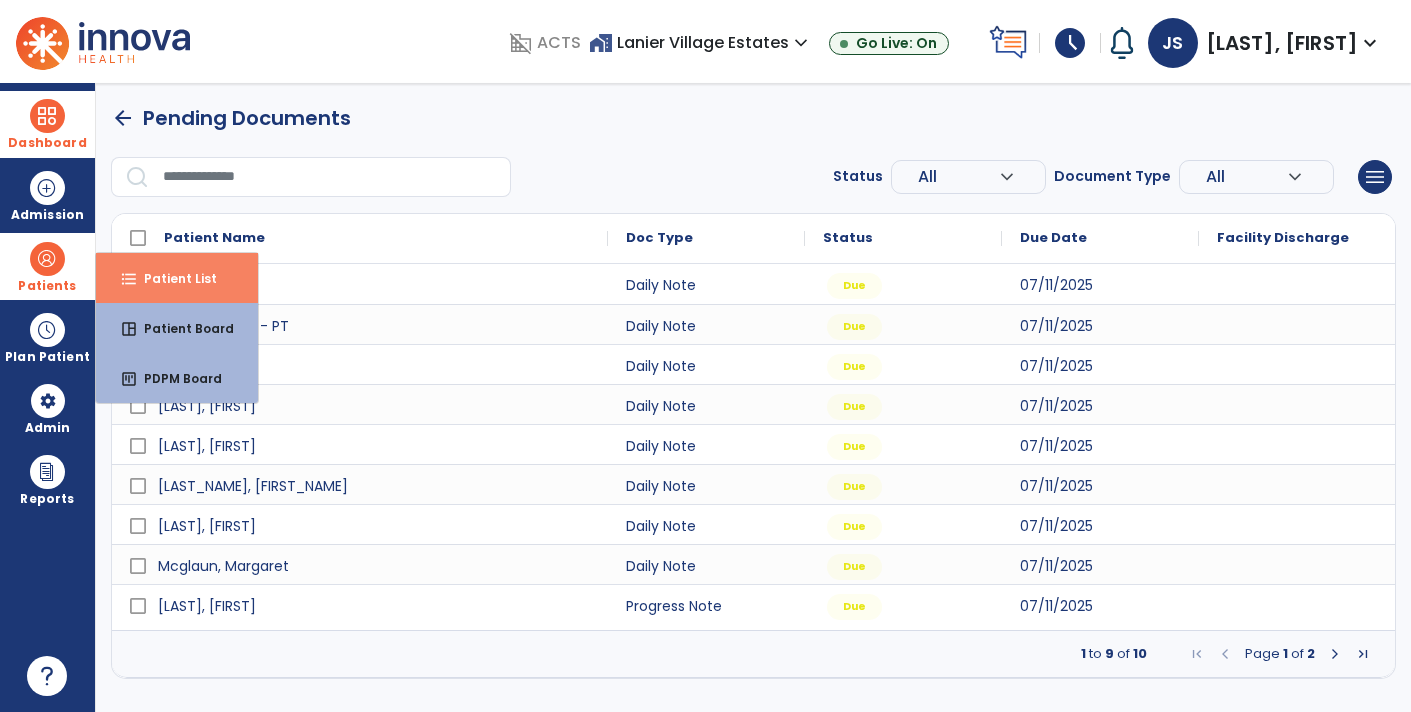 click on "Patient List" at bounding box center [172, 278] 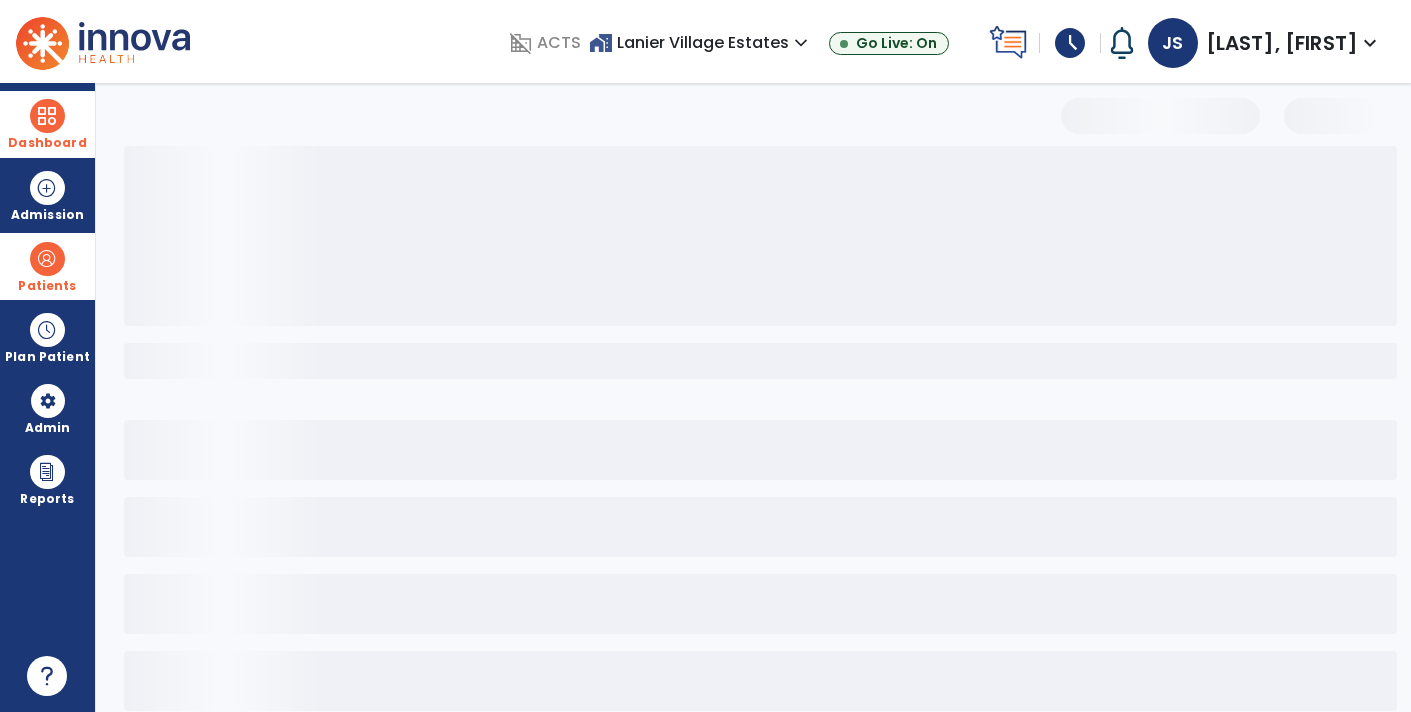 select on "***" 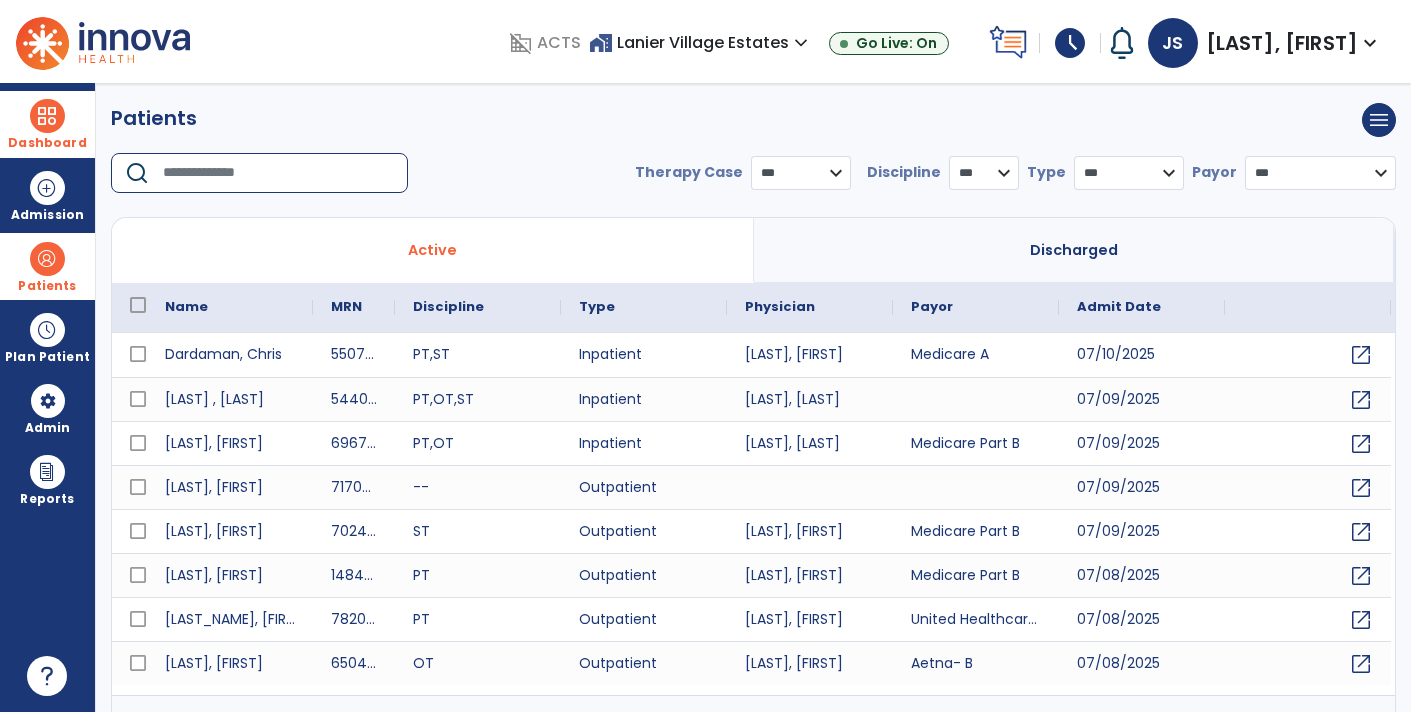 click at bounding box center [278, 173] 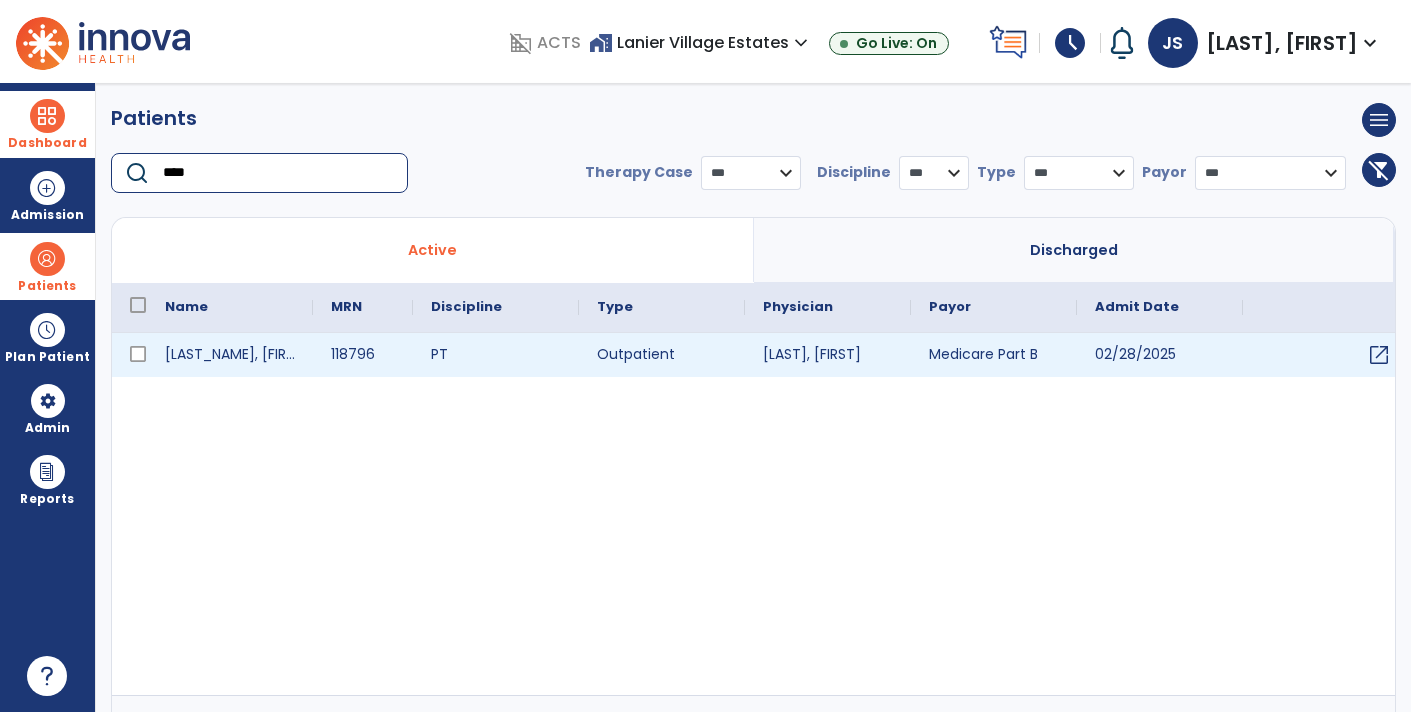 type on "****" 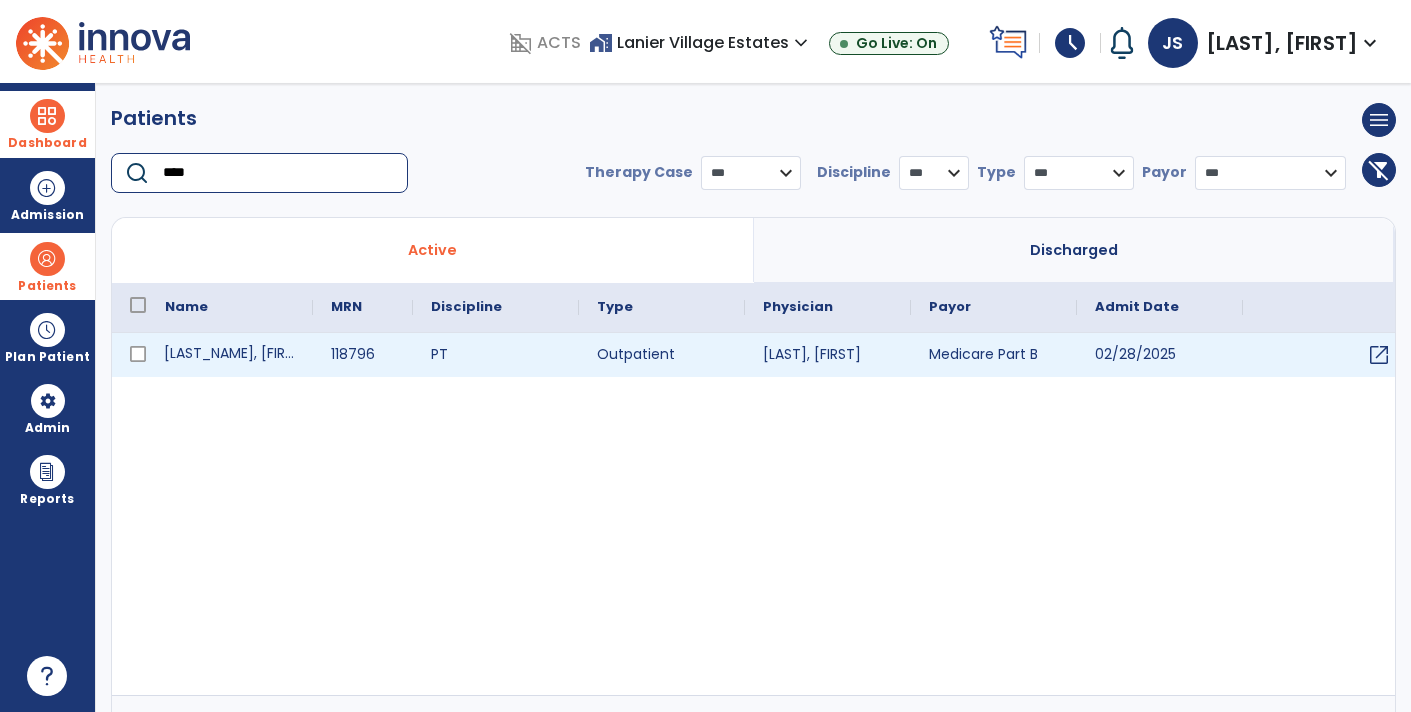 click on "[LAST_NAME], [FIRST_NAME]" at bounding box center [230, 355] 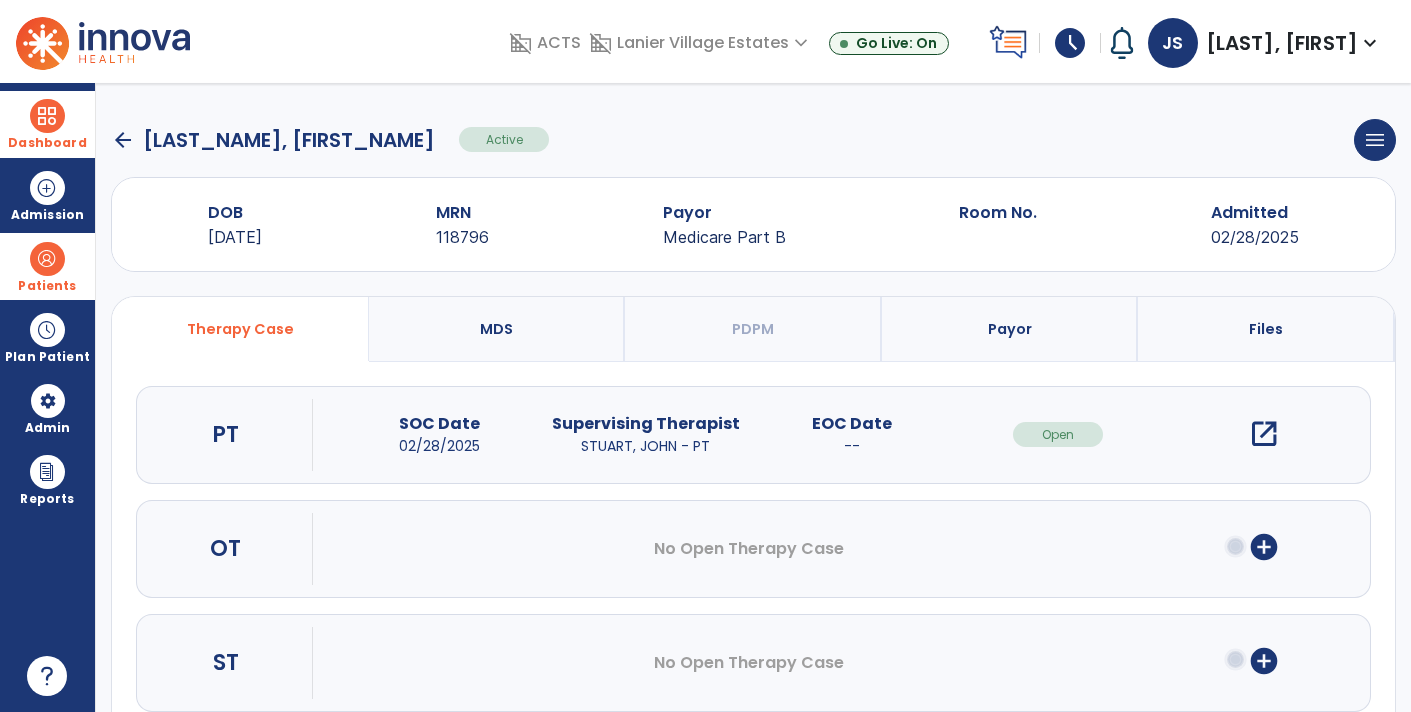 click on "open_in_new" at bounding box center [1264, 434] 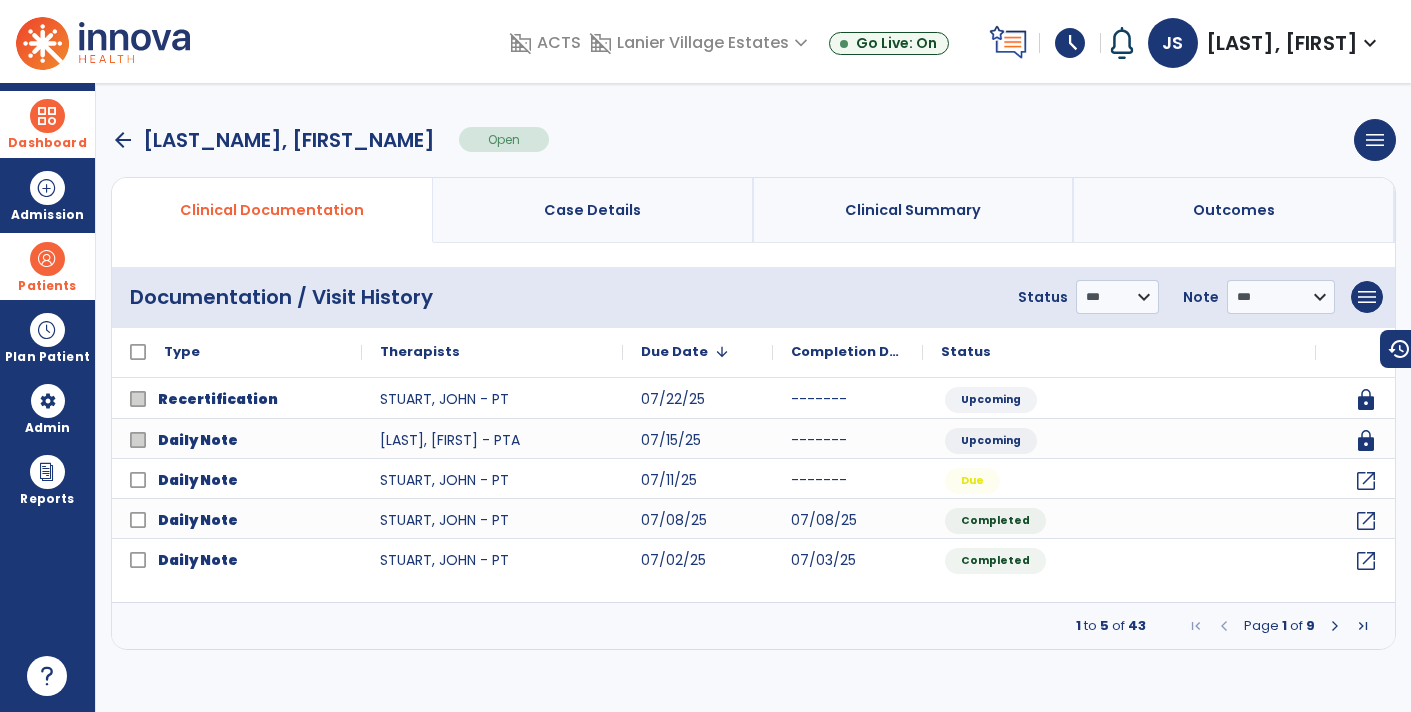 click at bounding box center [1335, 626] 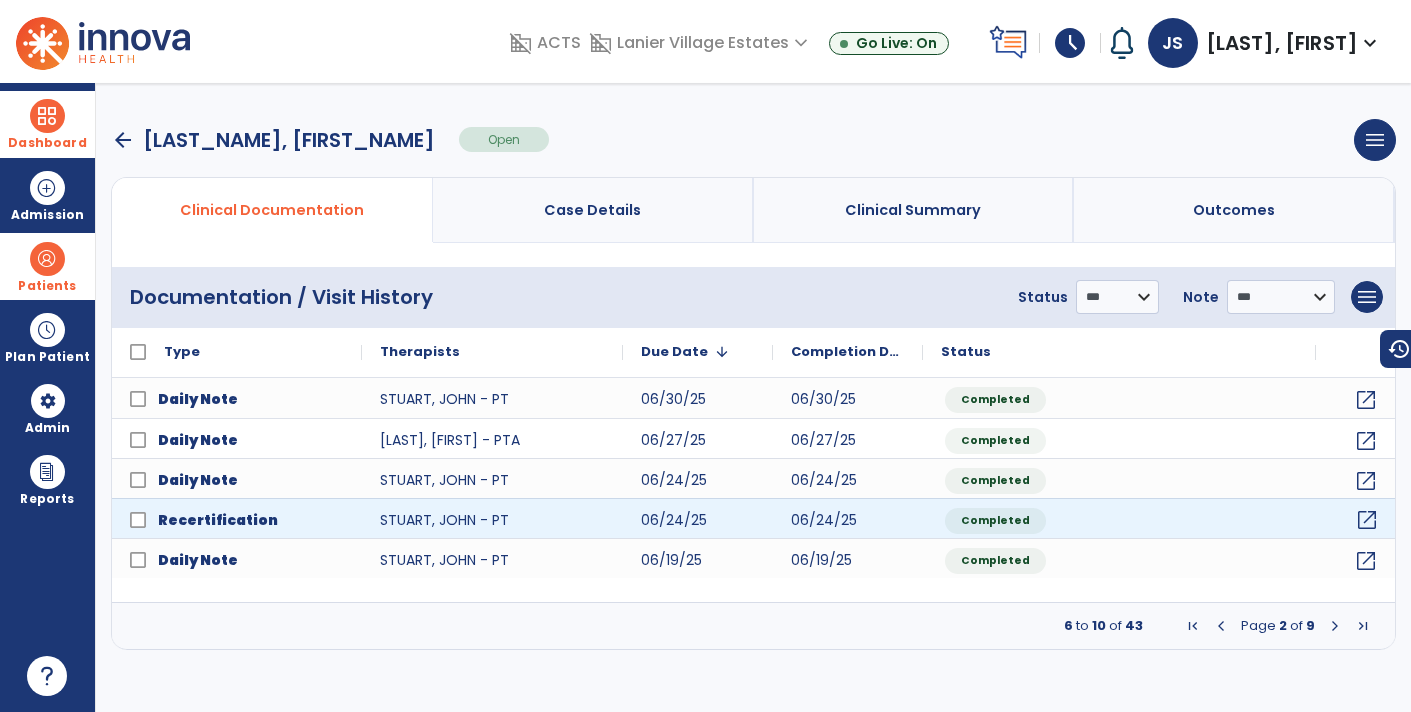 click on "open_in_new" 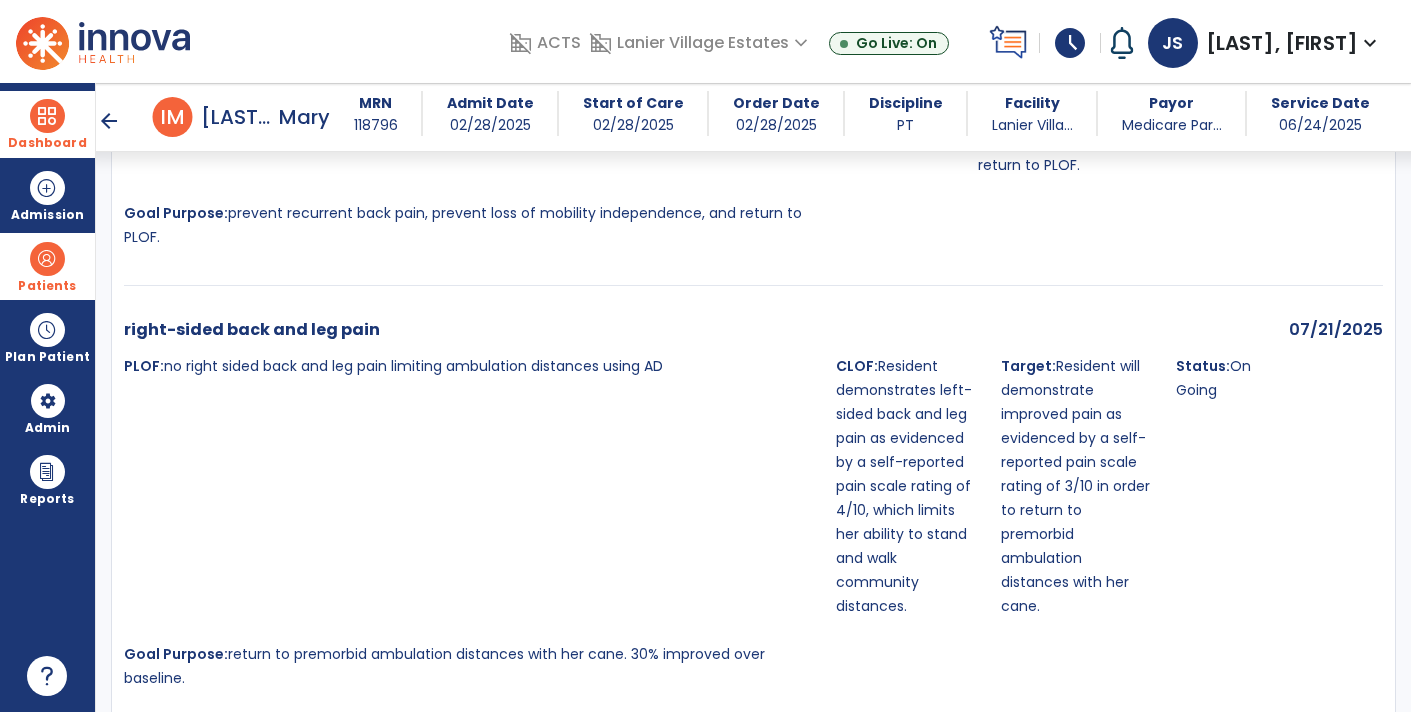 scroll, scrollTop: 2997, scrollLeft: 0, axis: vertical 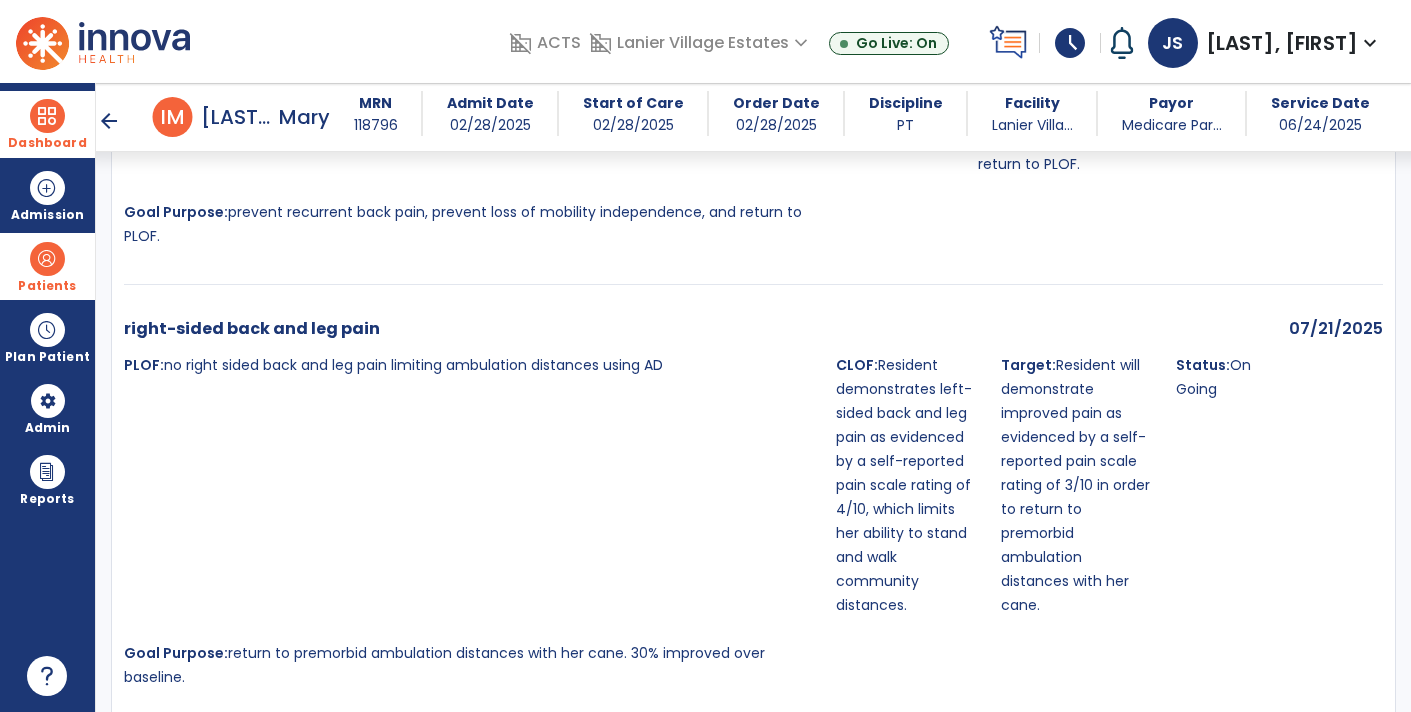 drag, startPoint x: 45, startPoint y: 103, endPoint x: 71, endPoint y: 98, distance: 26.476404 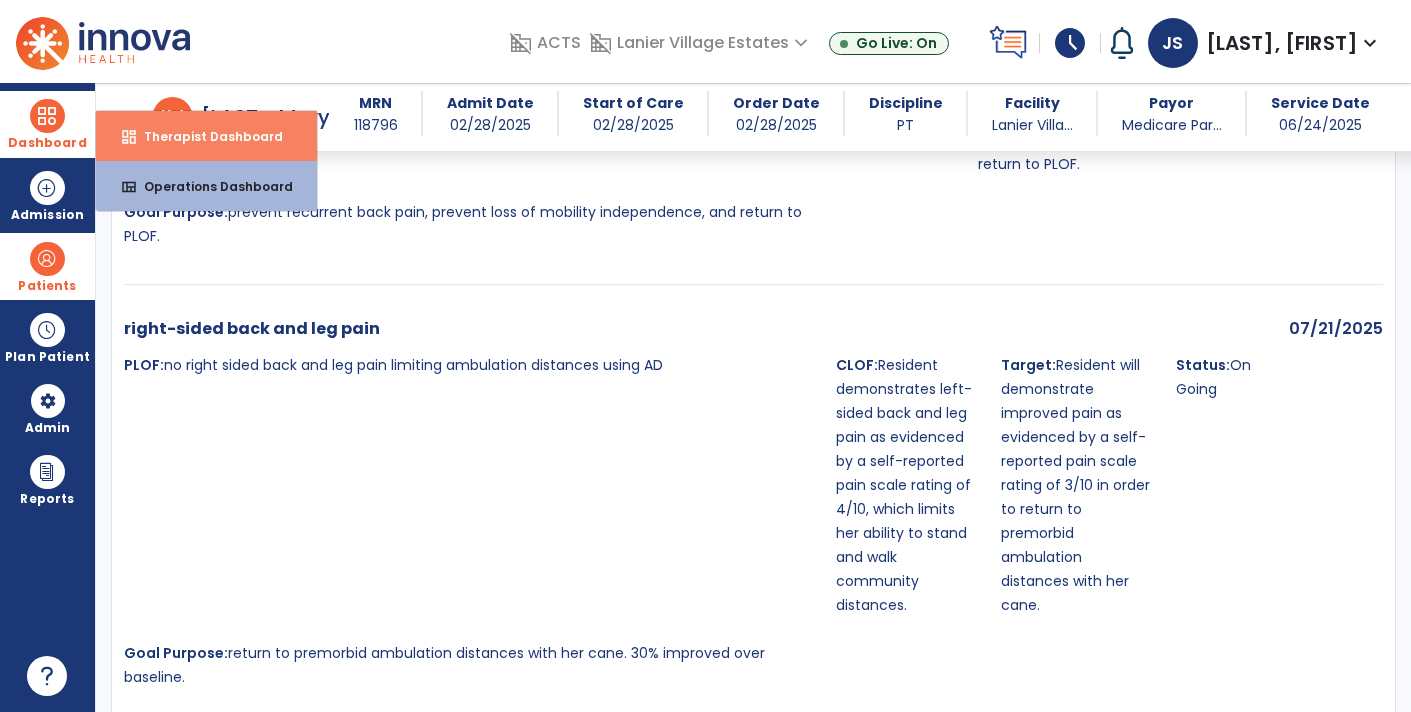 click on "Therapist Dashboard" at bounding box center [205, 136] 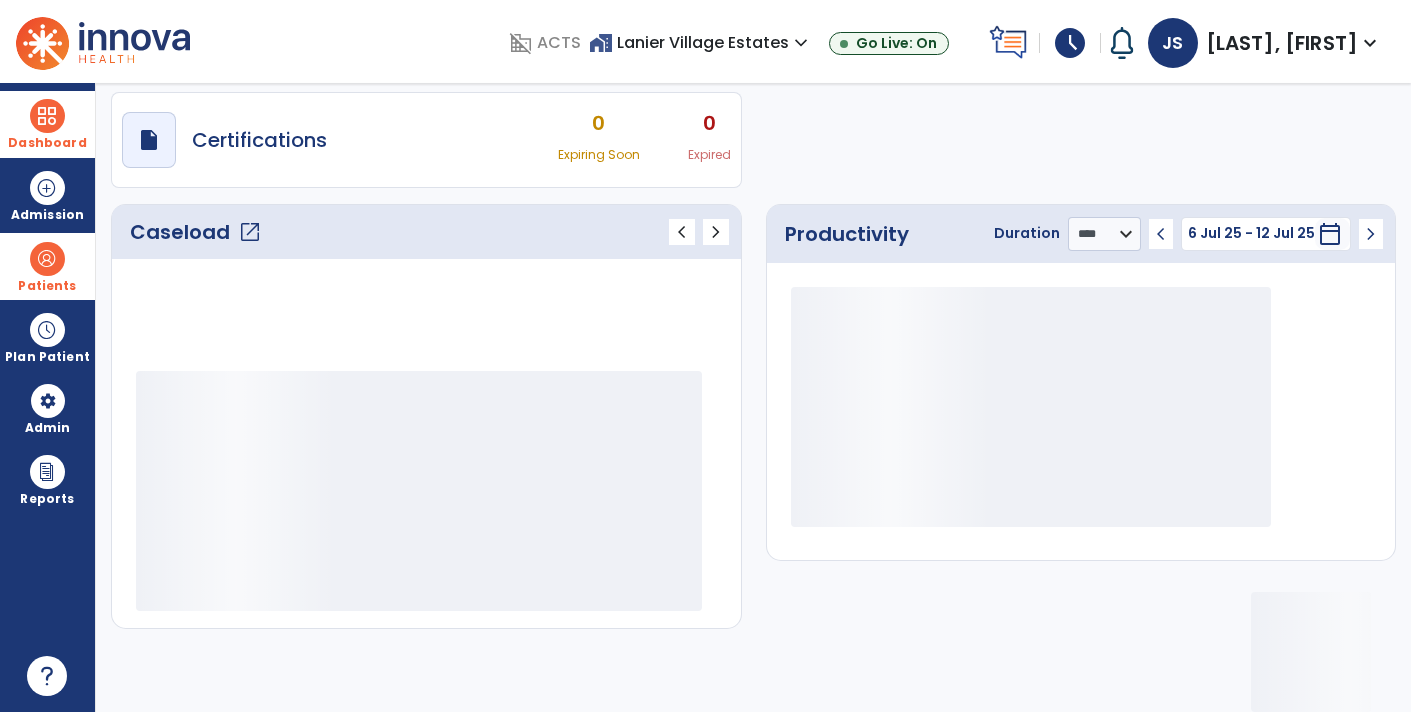 scroll, scrollTop: 162, scrollLeft: 0, axis: vertical 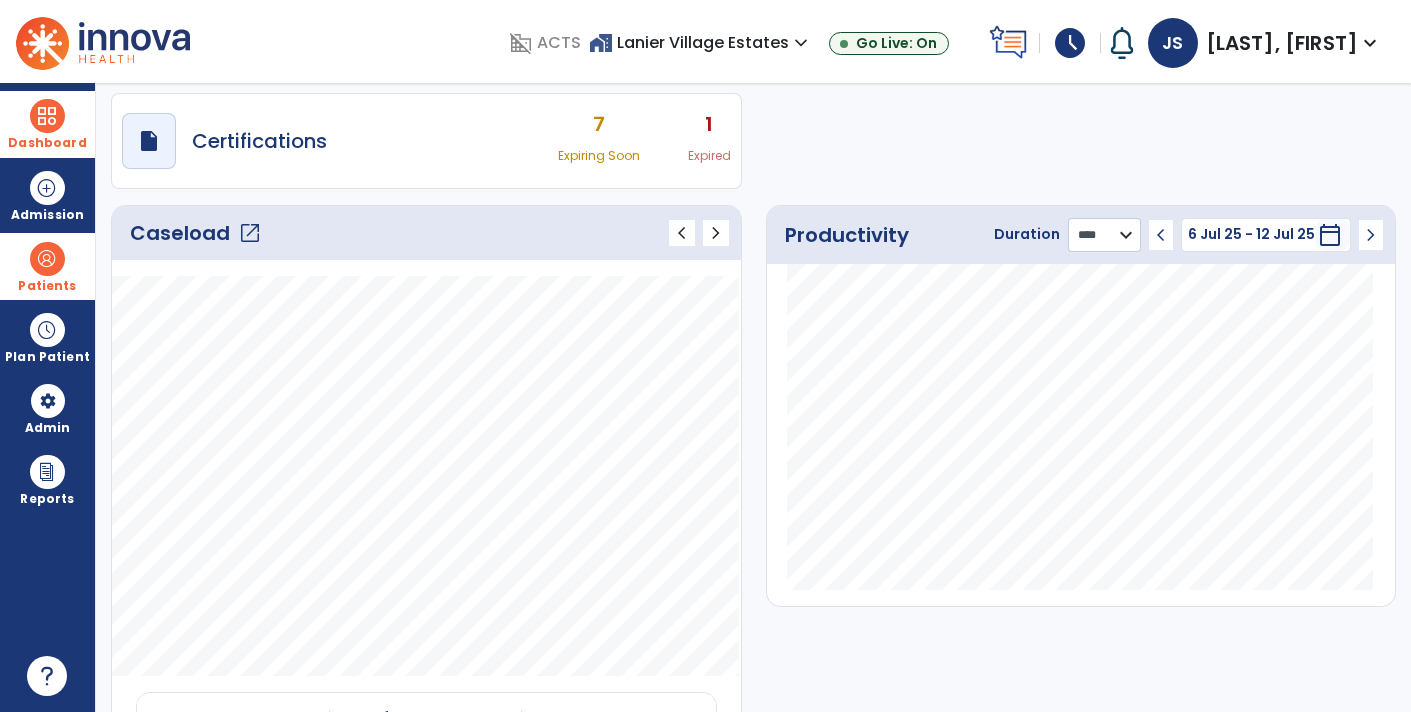 click on "******** **** ***" 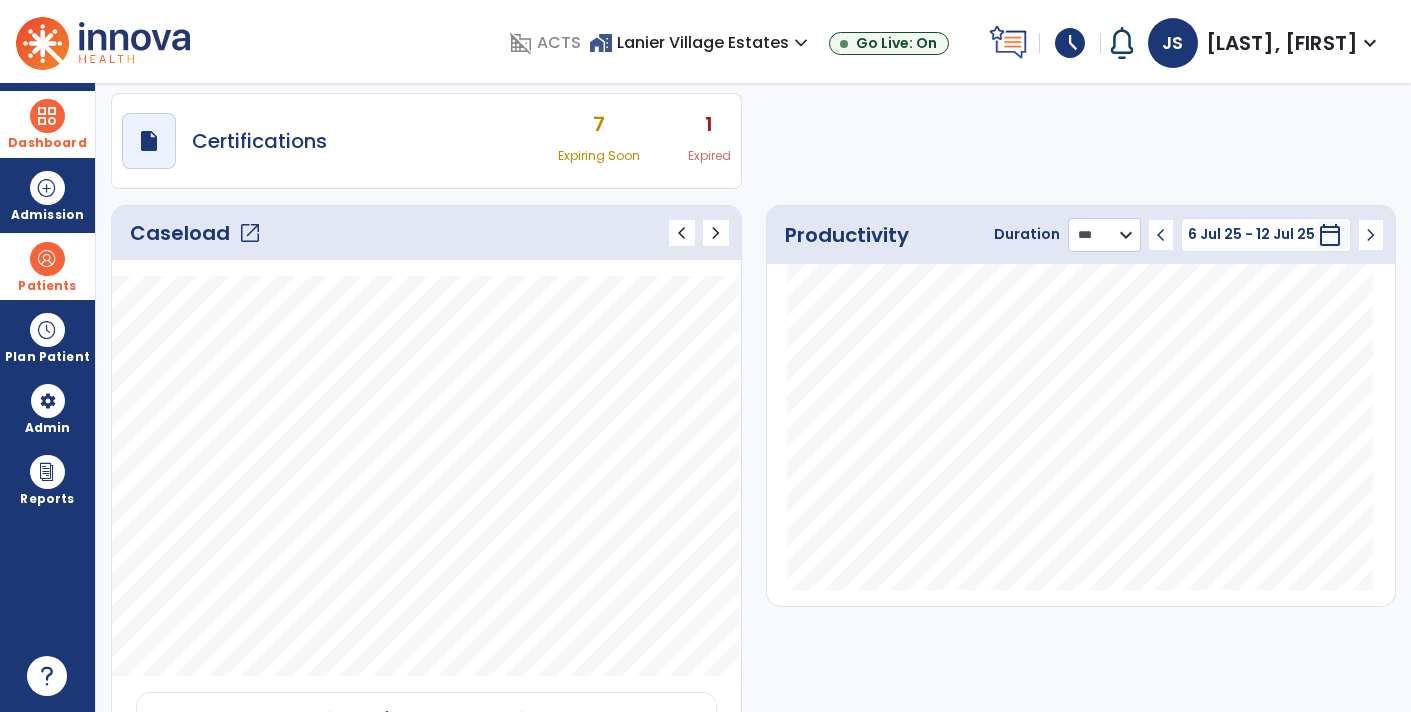 click on "******** **** ***" 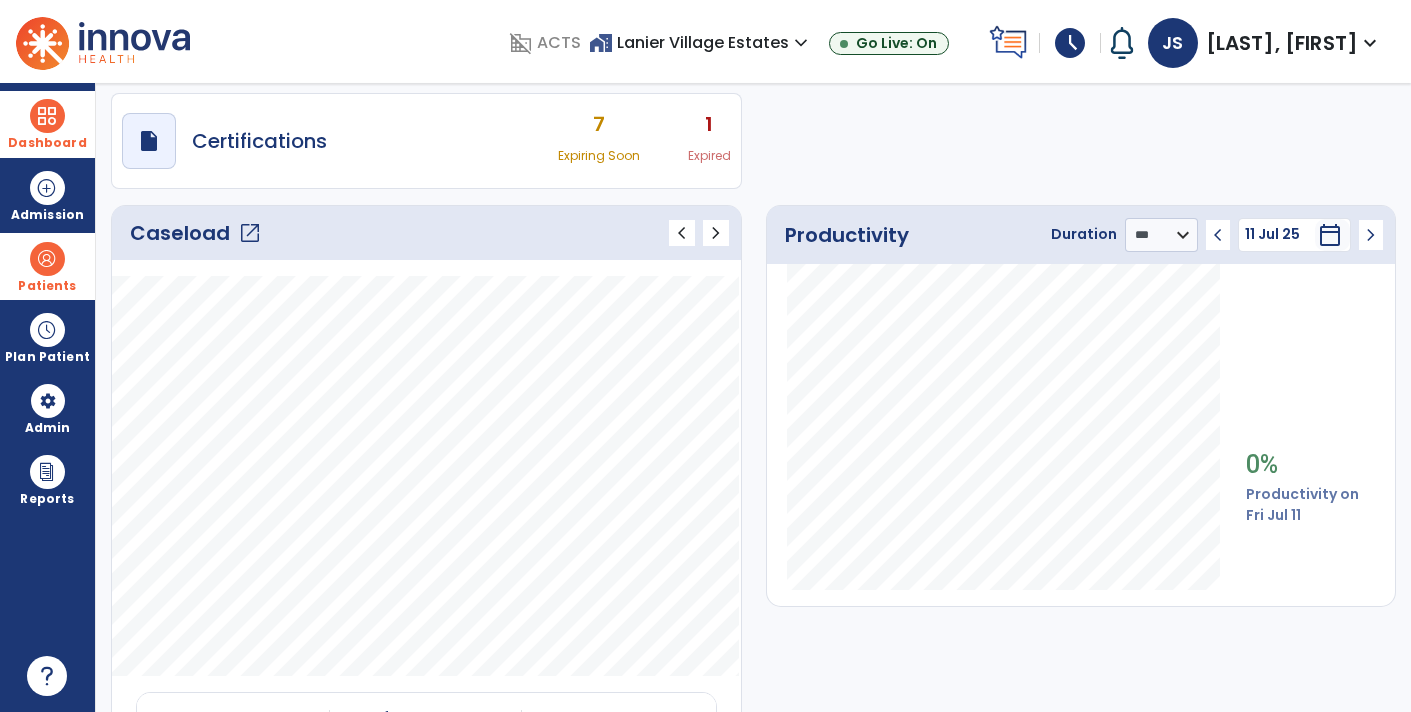 click on "11 Jul 25" at bounding box center (1280, 234) 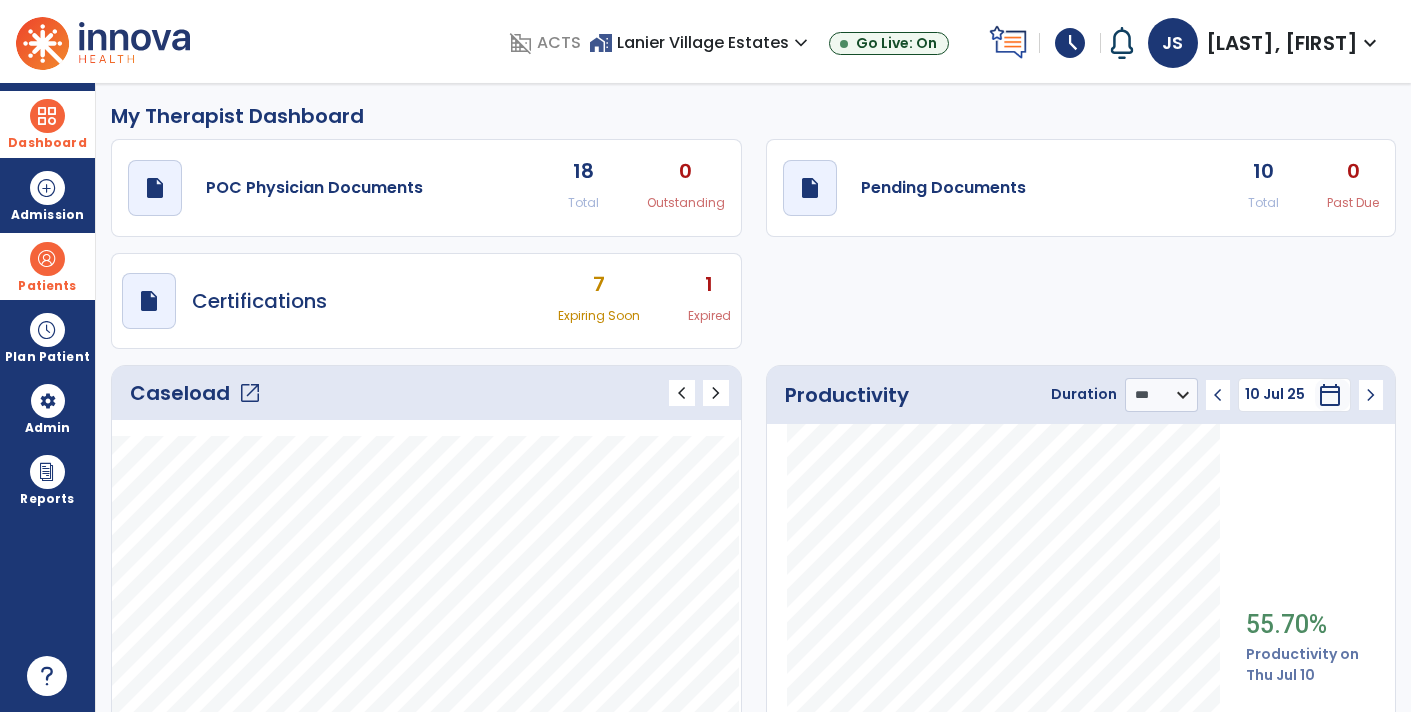 scroll, scrollTop: 0, scrollLeft: 0, axis: both 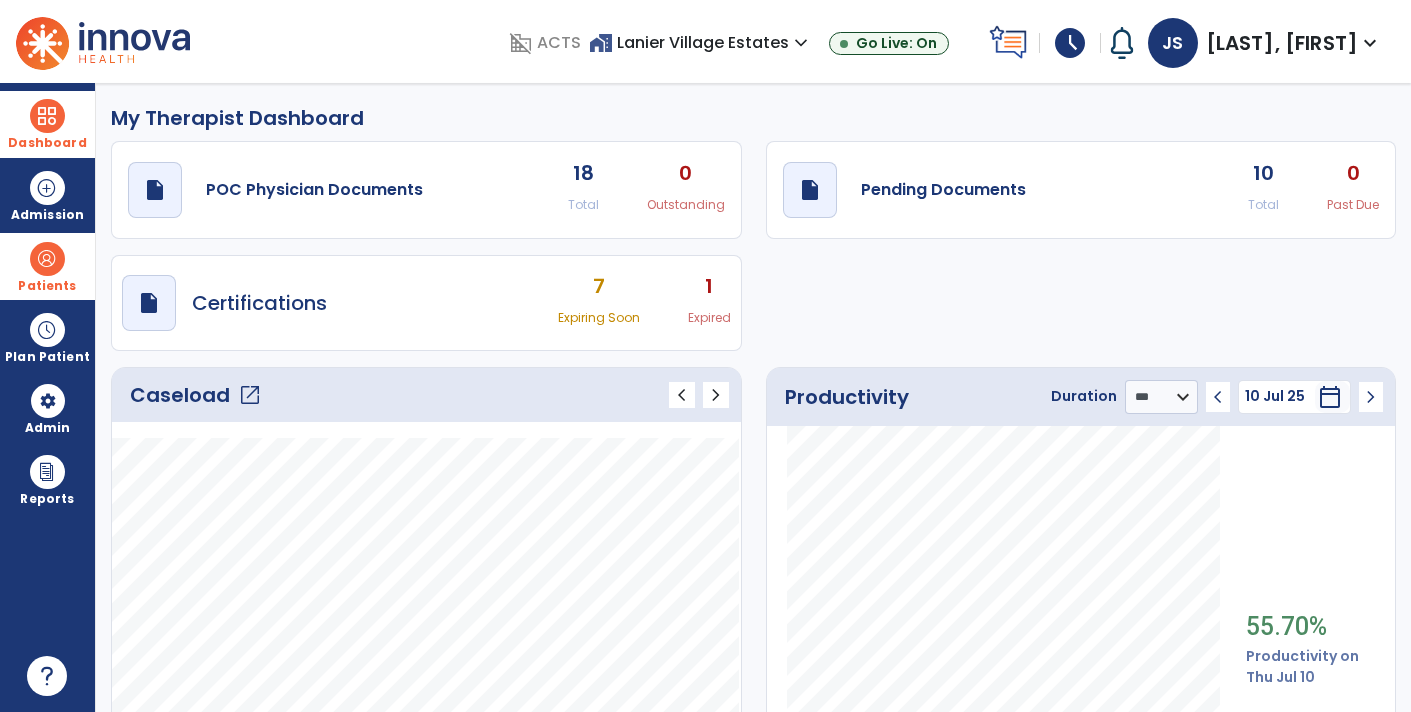 click on "10" 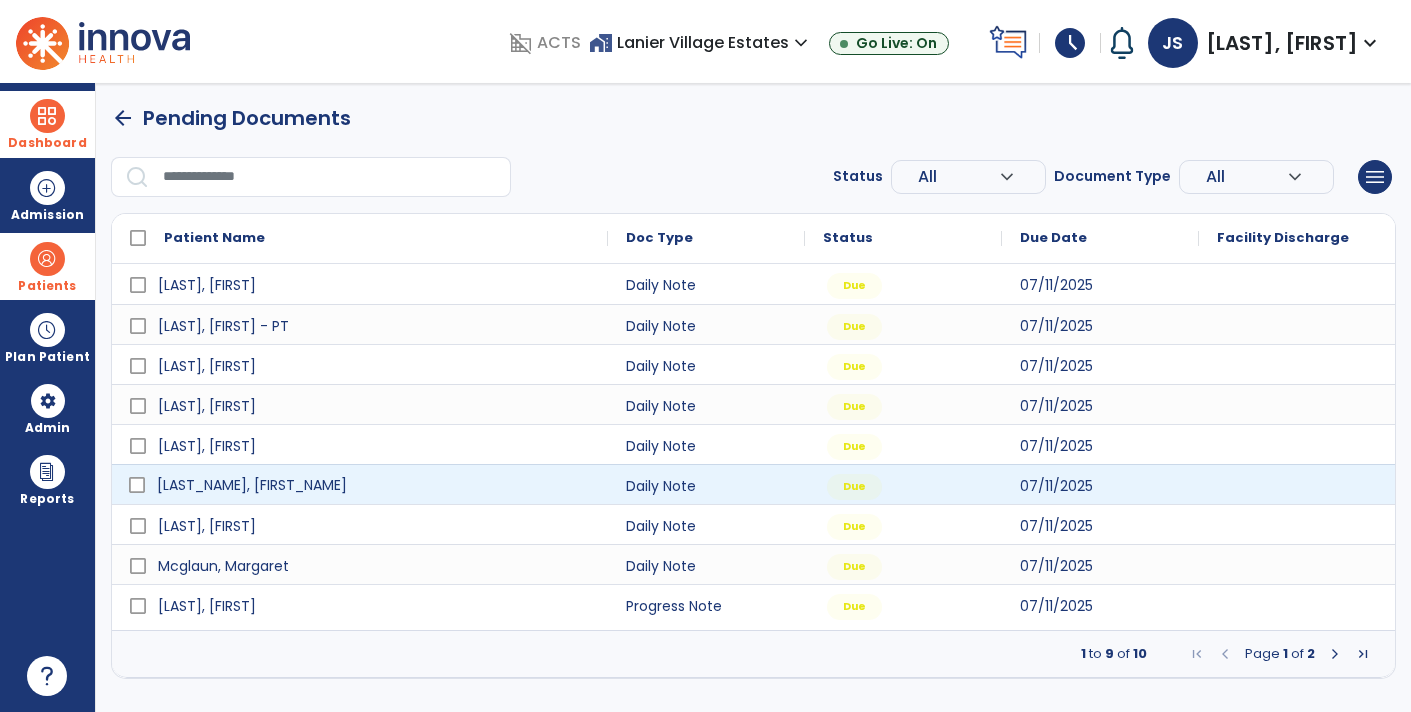 click on "[LAST_NAME], [FIRST_NAME]" at bounding box center (374, 485) 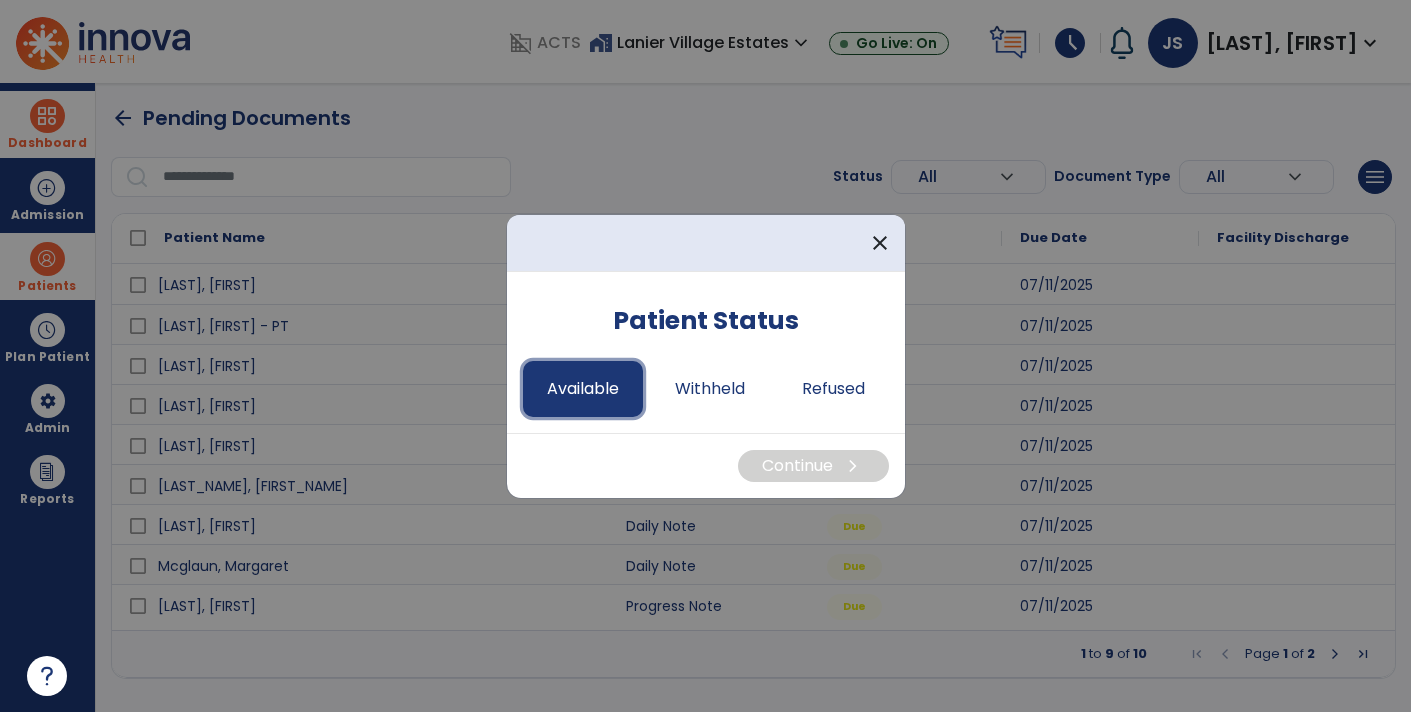 click on "Available" at bounding box center (583, 389) 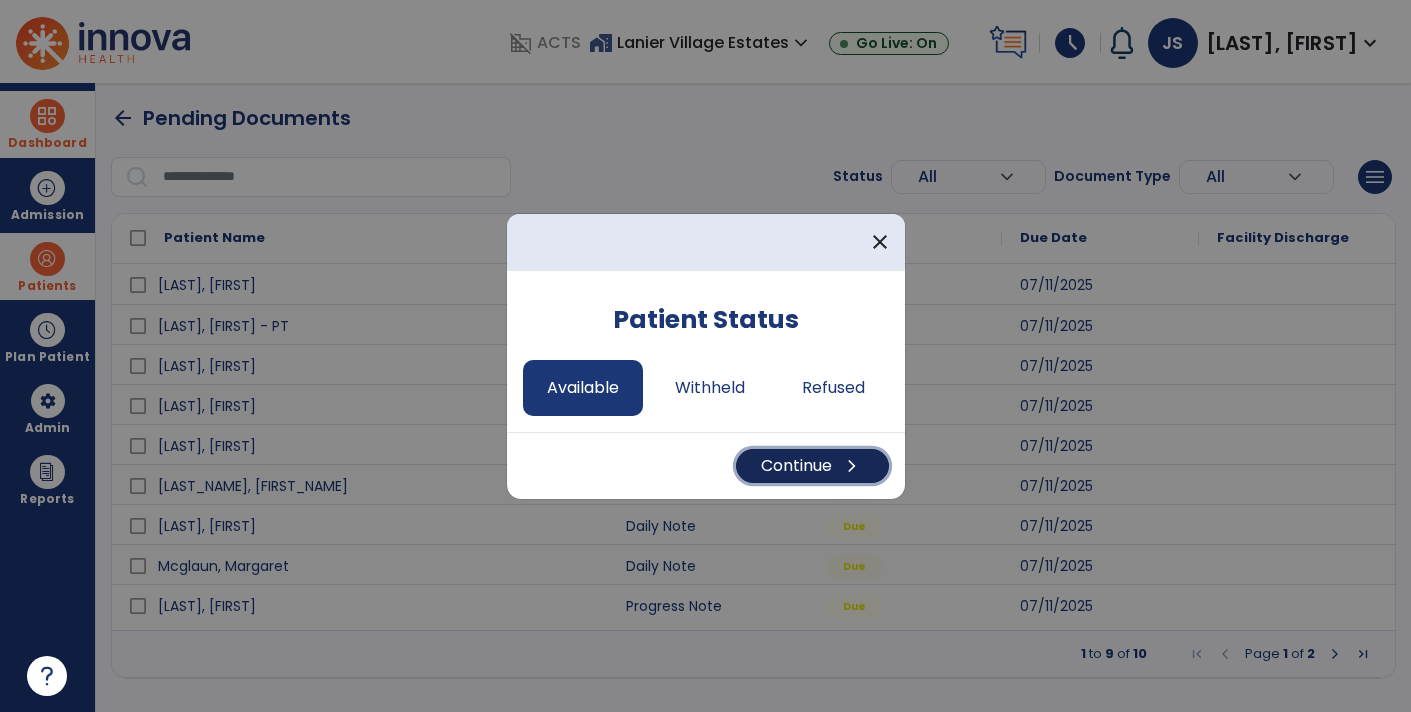 click on "Continue   chevron_right" at bounding box center [812, 466] 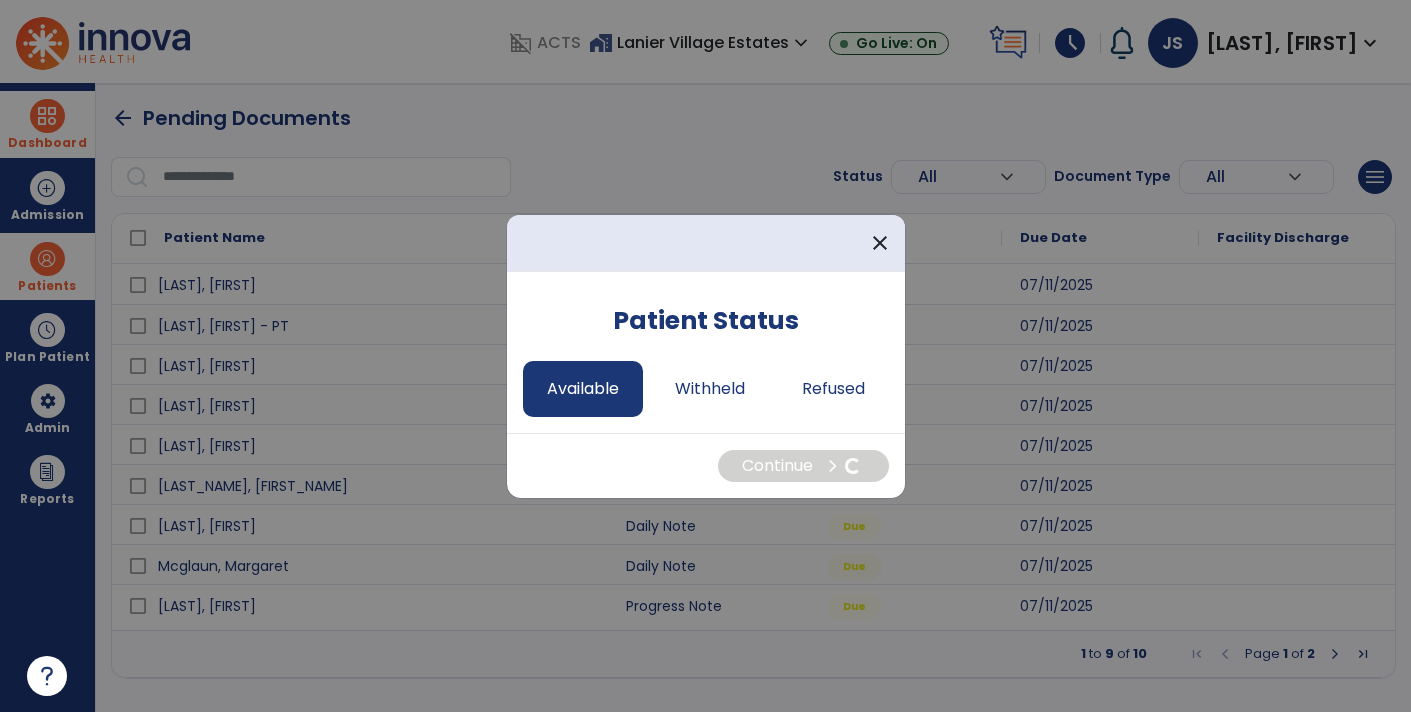 select on "*" 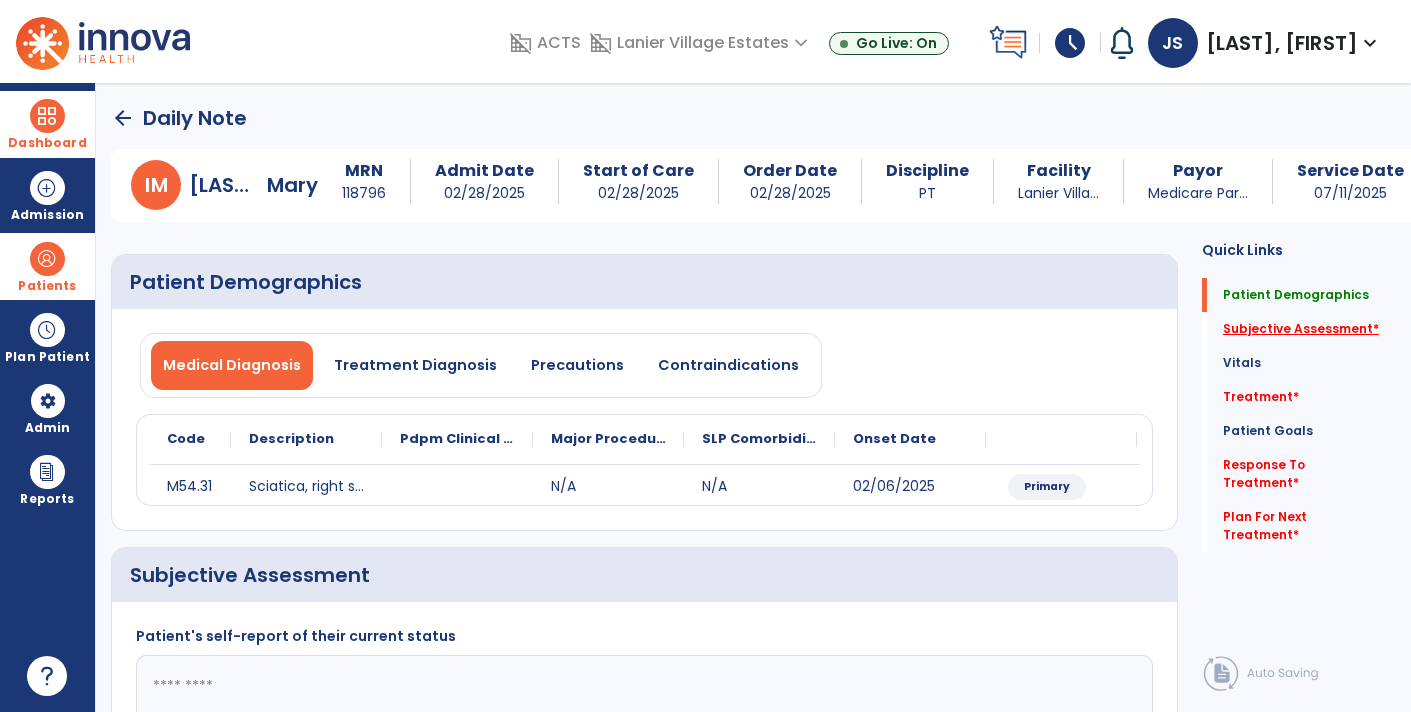 click on "Subjective Assessment   *" 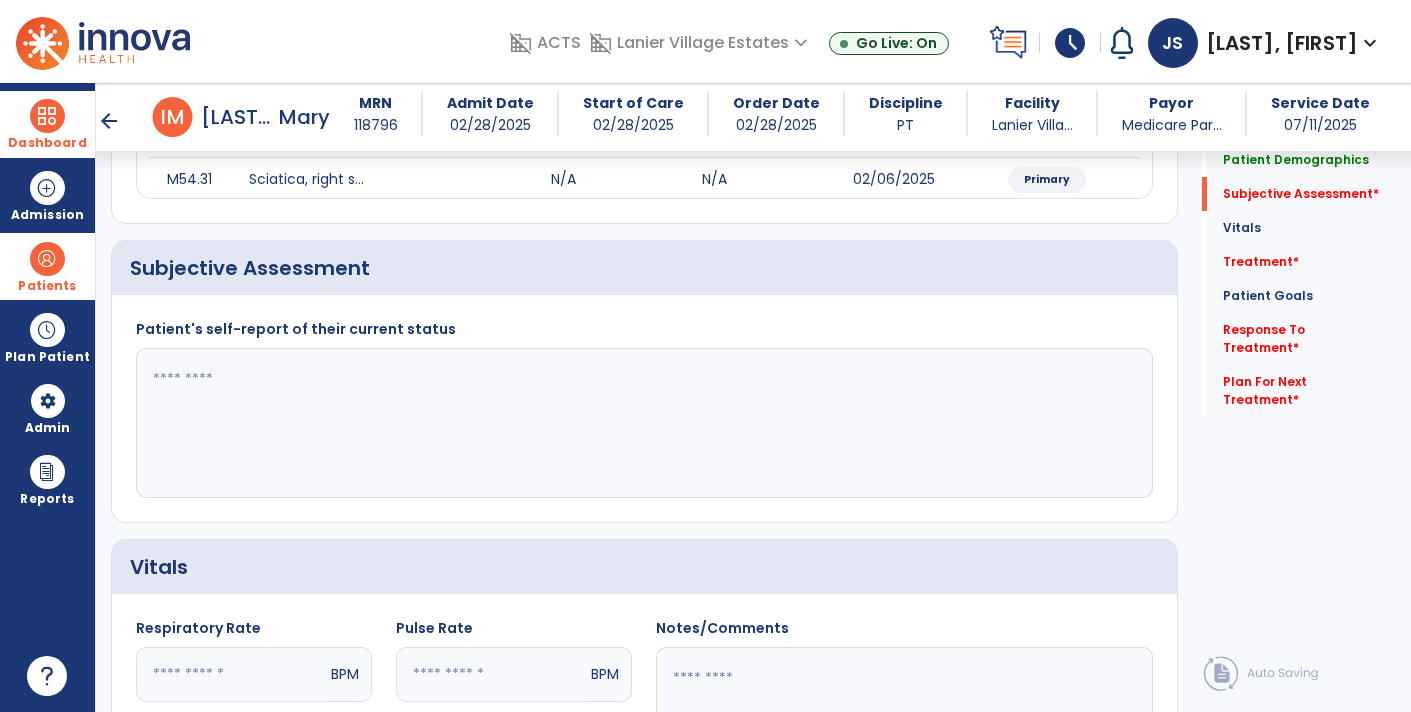 click 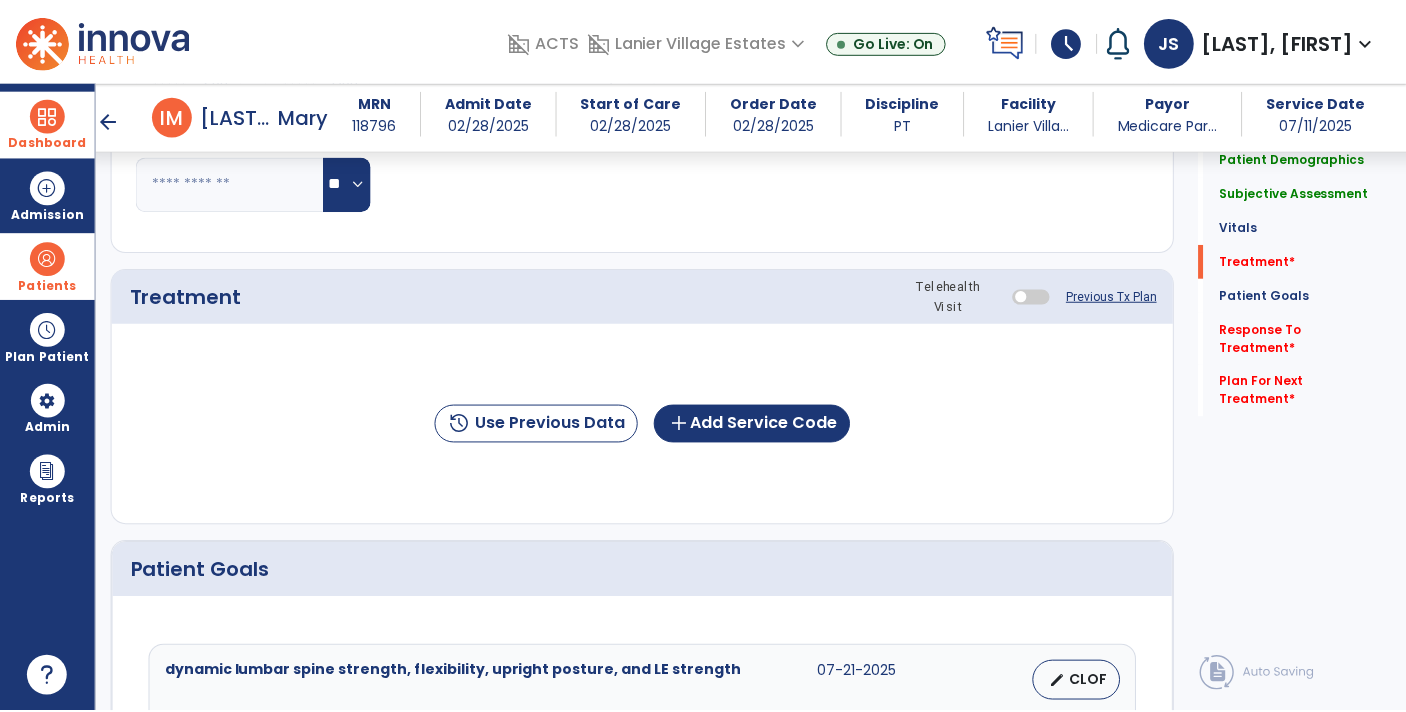scroll, scrollTop: 987, scrollLeft: 0, axis: vertical 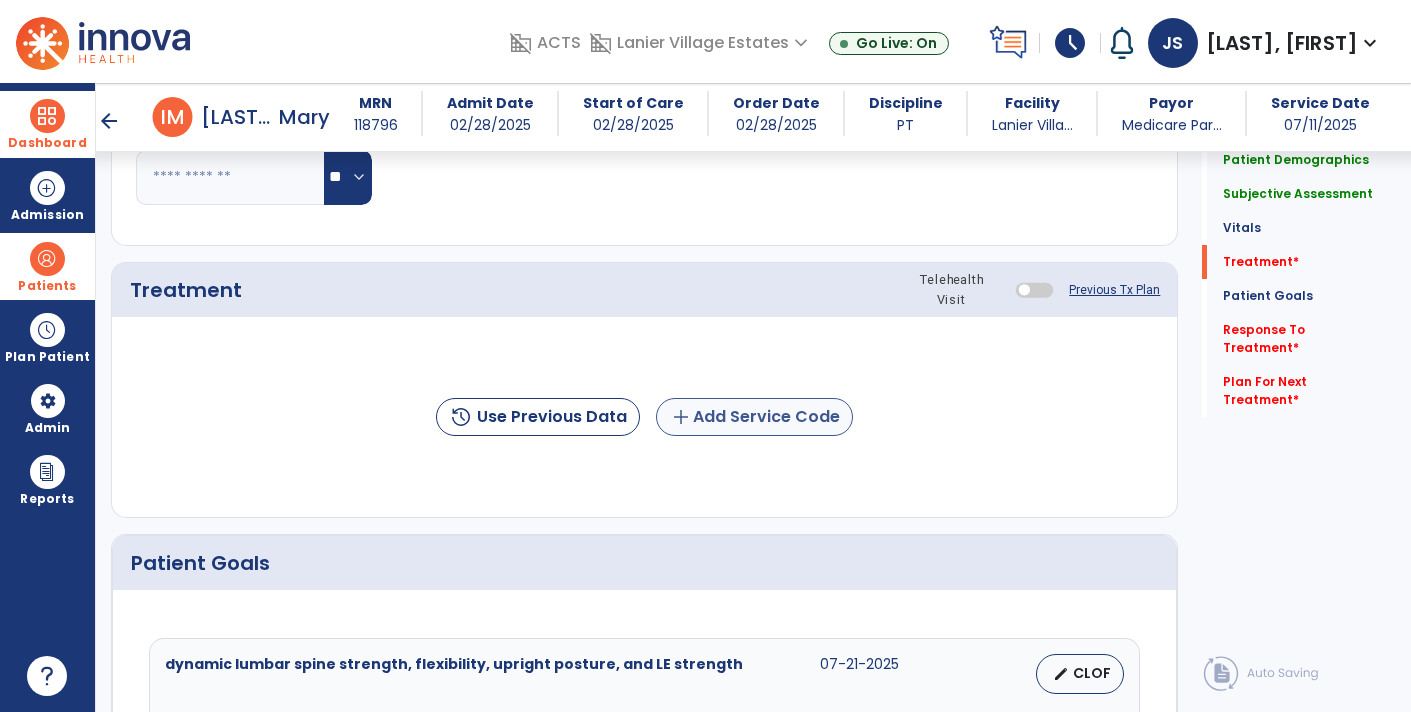 type on "**********" 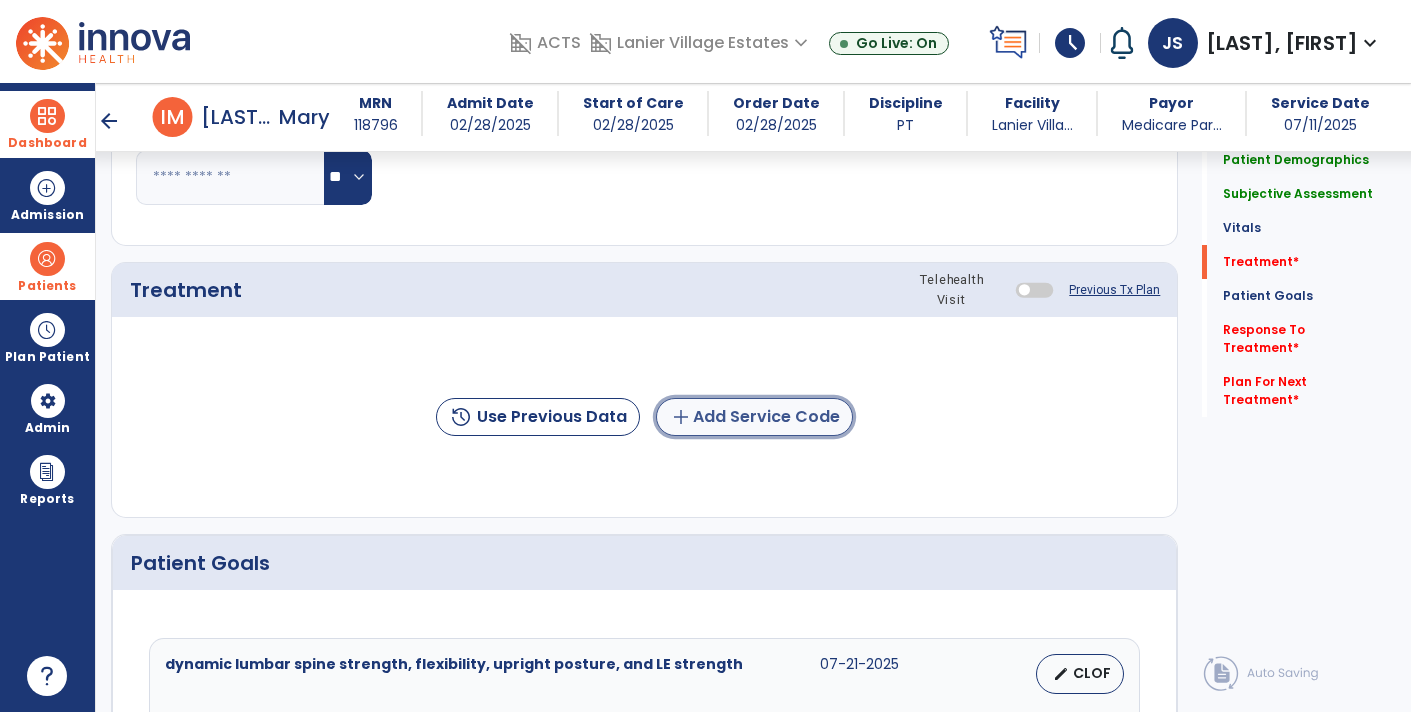 click on "add  Add Service Code" 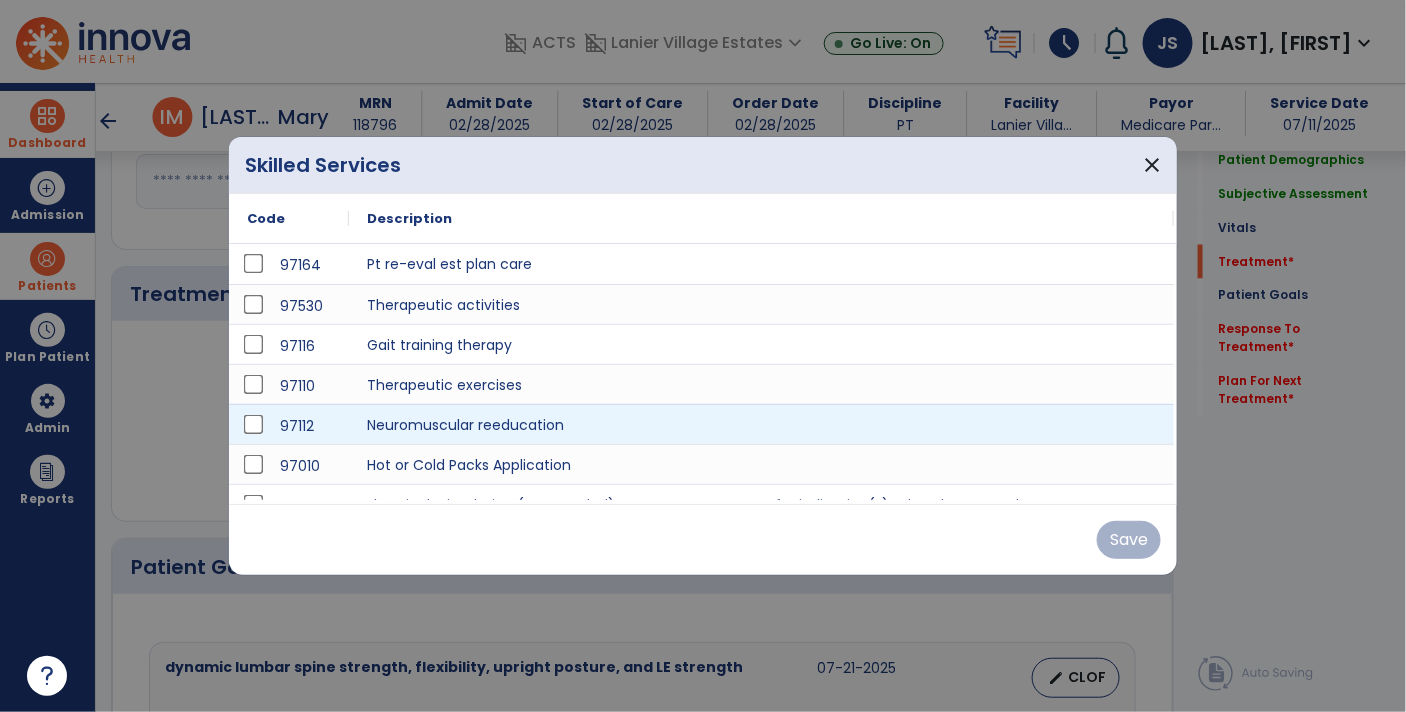 scroll, scrollTop: 987, scrollLeft: 0, axis: vertical 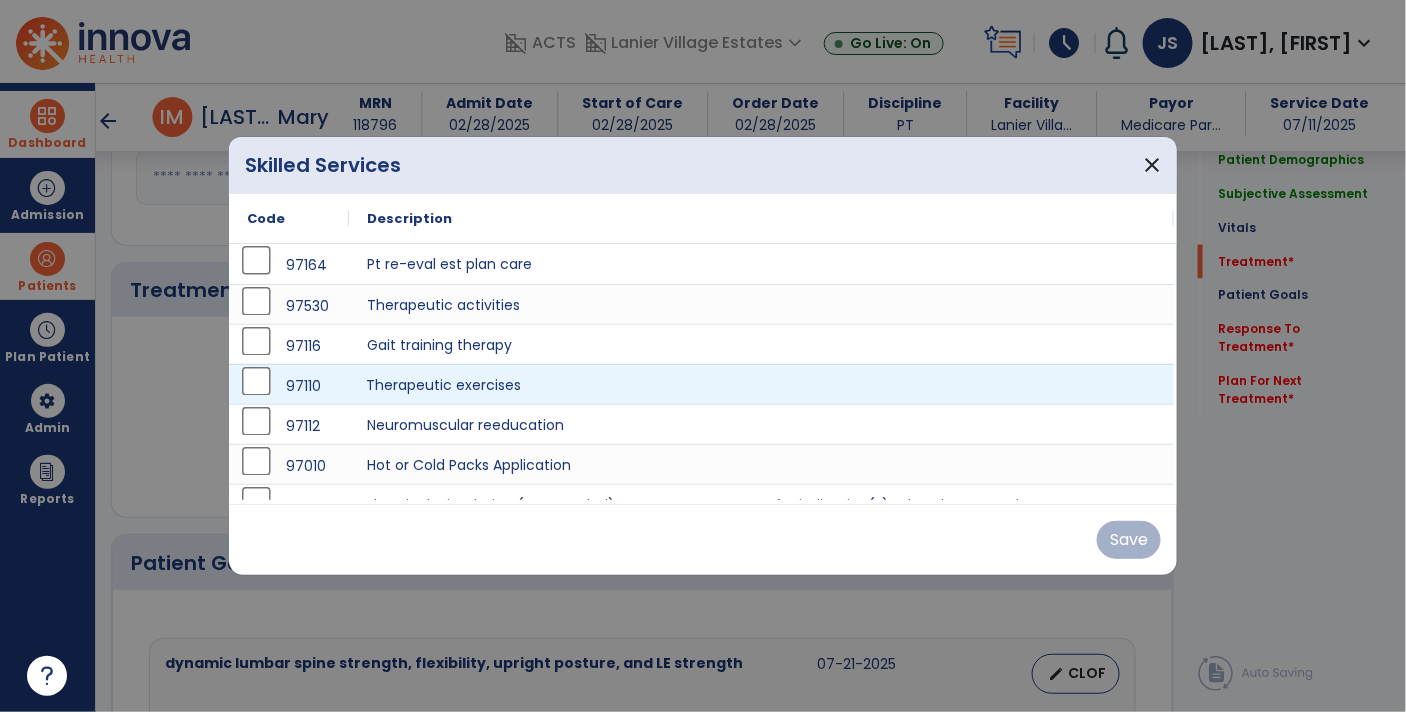 click on "Therapeutic exercises" at bounding box center (761, 384) 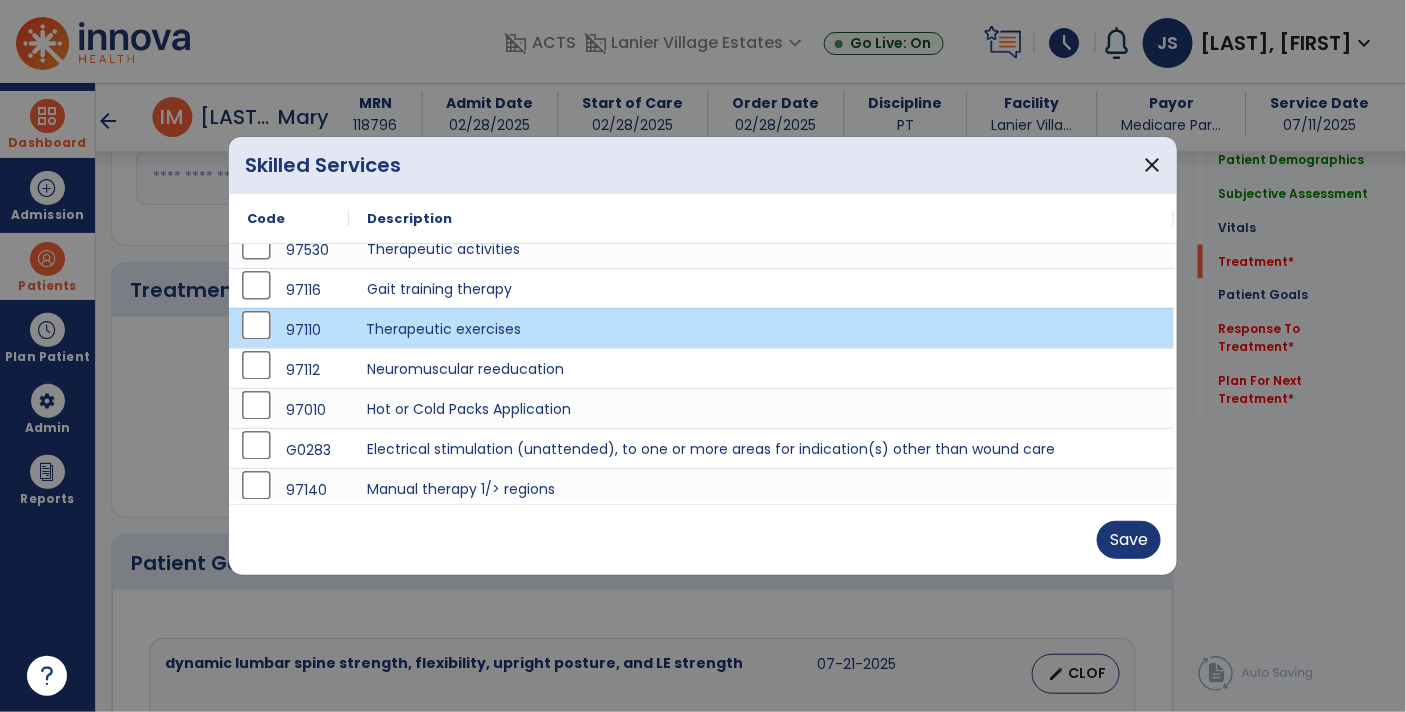 scroll, scrollTop: 63, scrollLeft: 0, axis: vertical 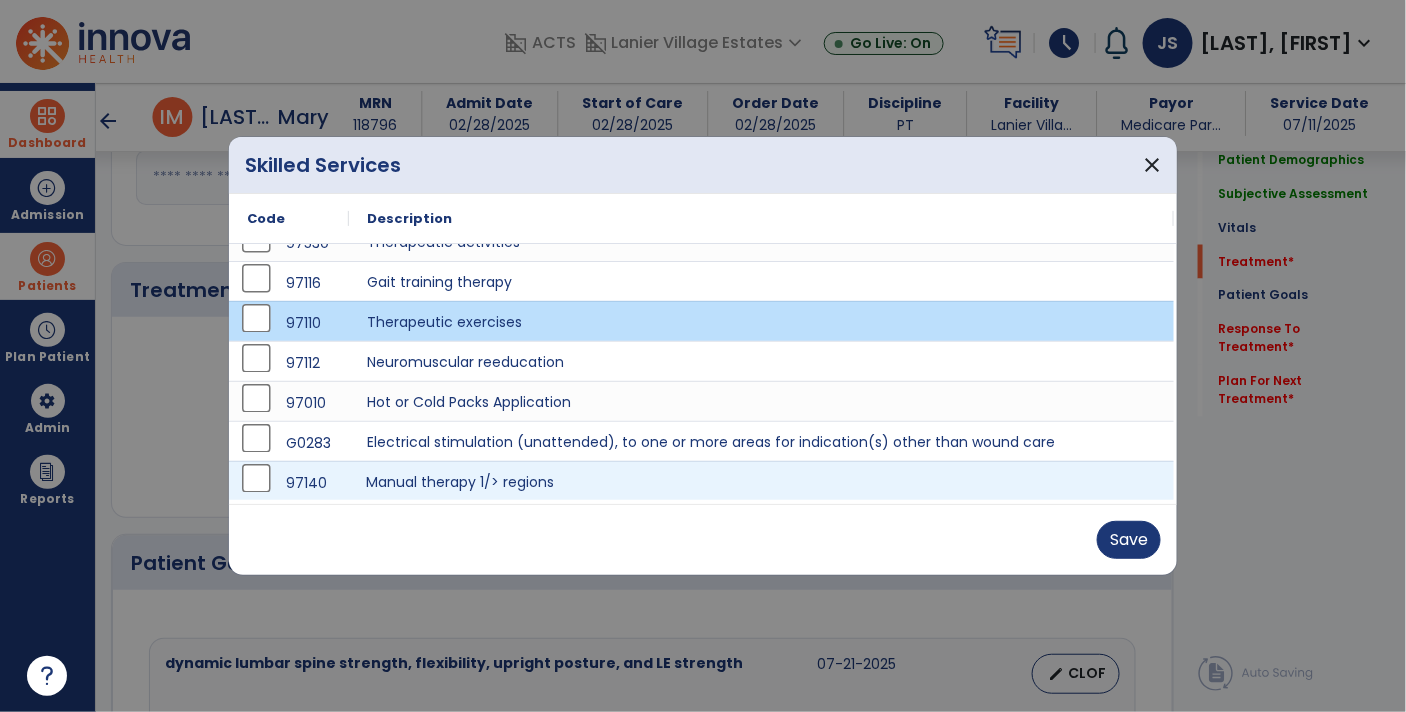 click on "Manual therapy 1/> regions" at bounding box center (761, 481) 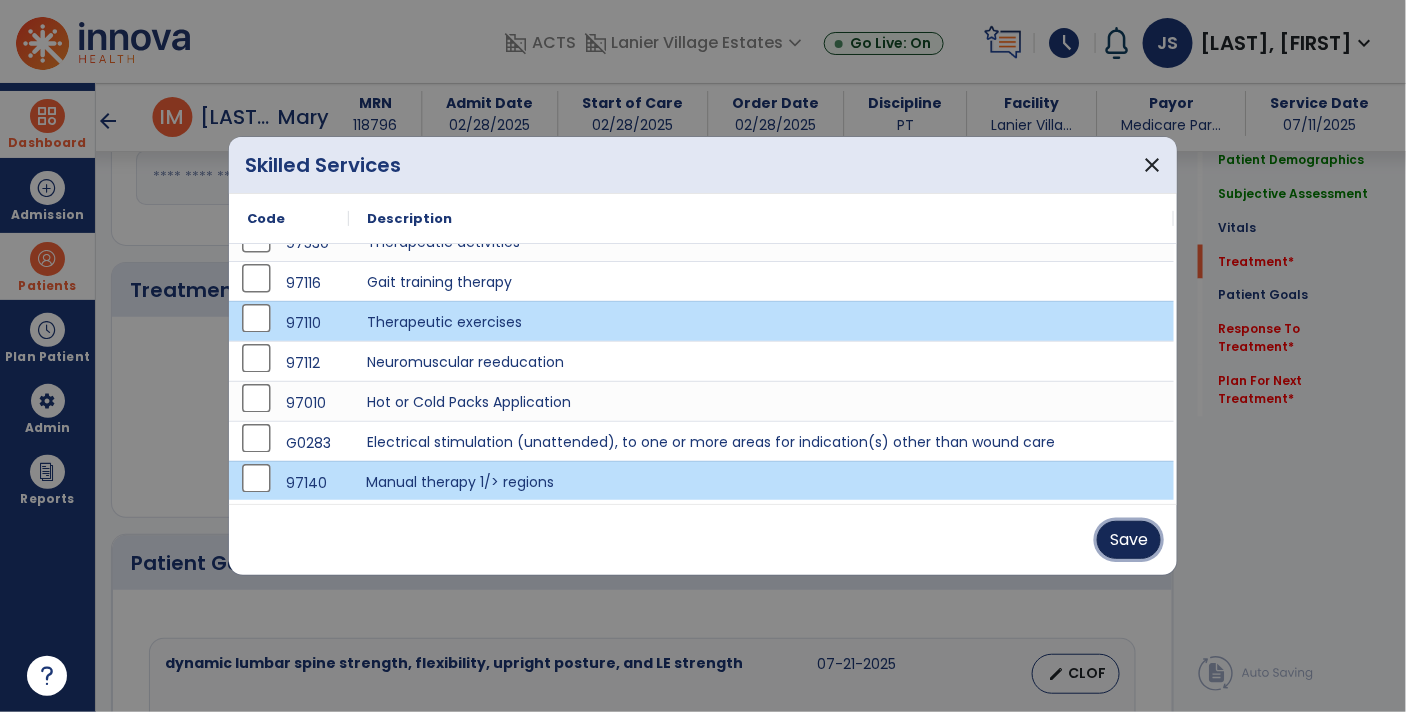 click on "Save" at bounding box center [1129, 540] 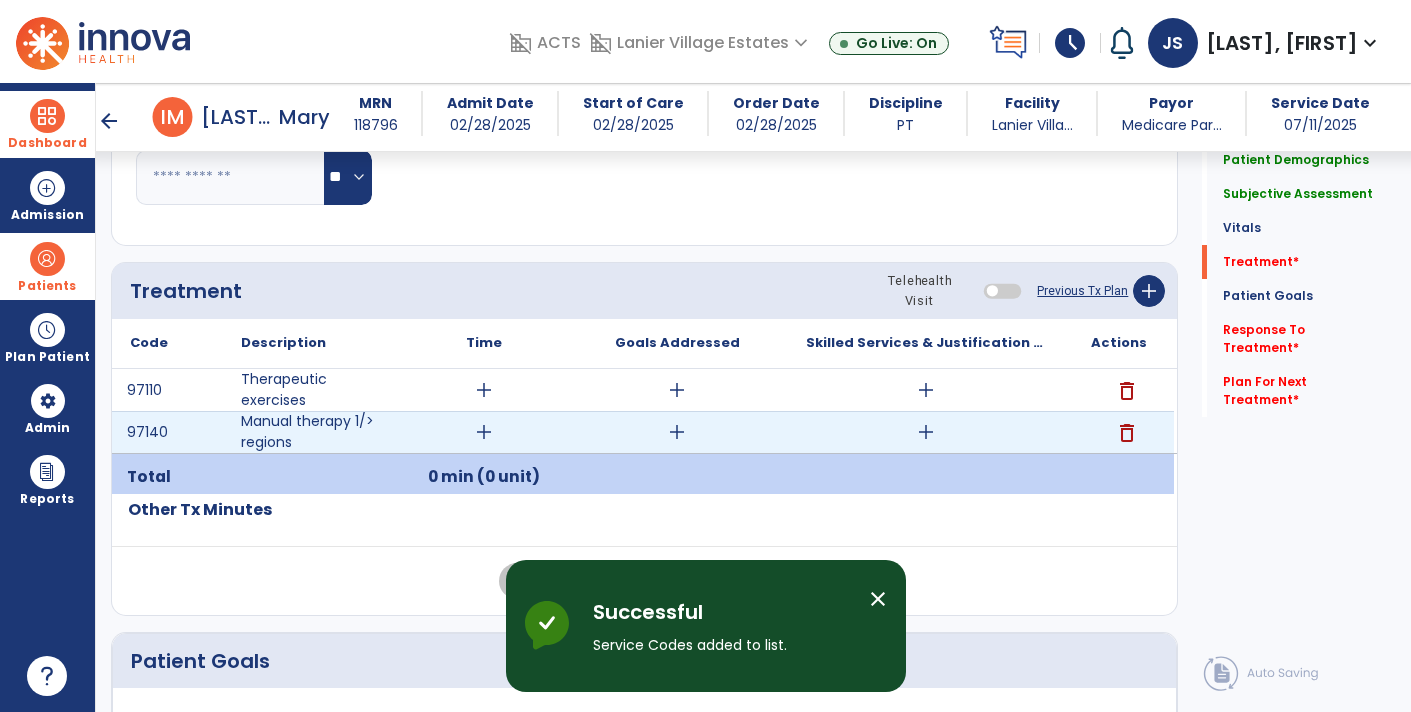 click on "add" at bounding box center [484, 432] 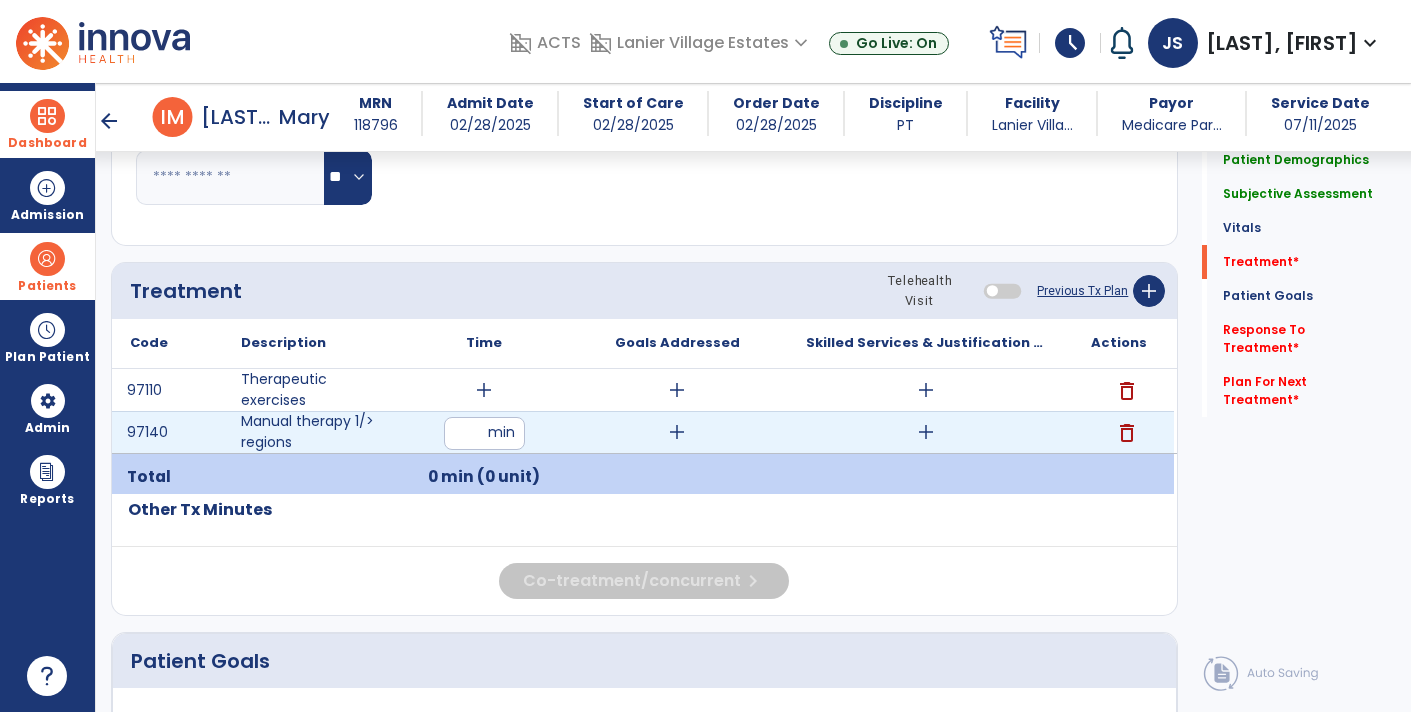 type on "**" 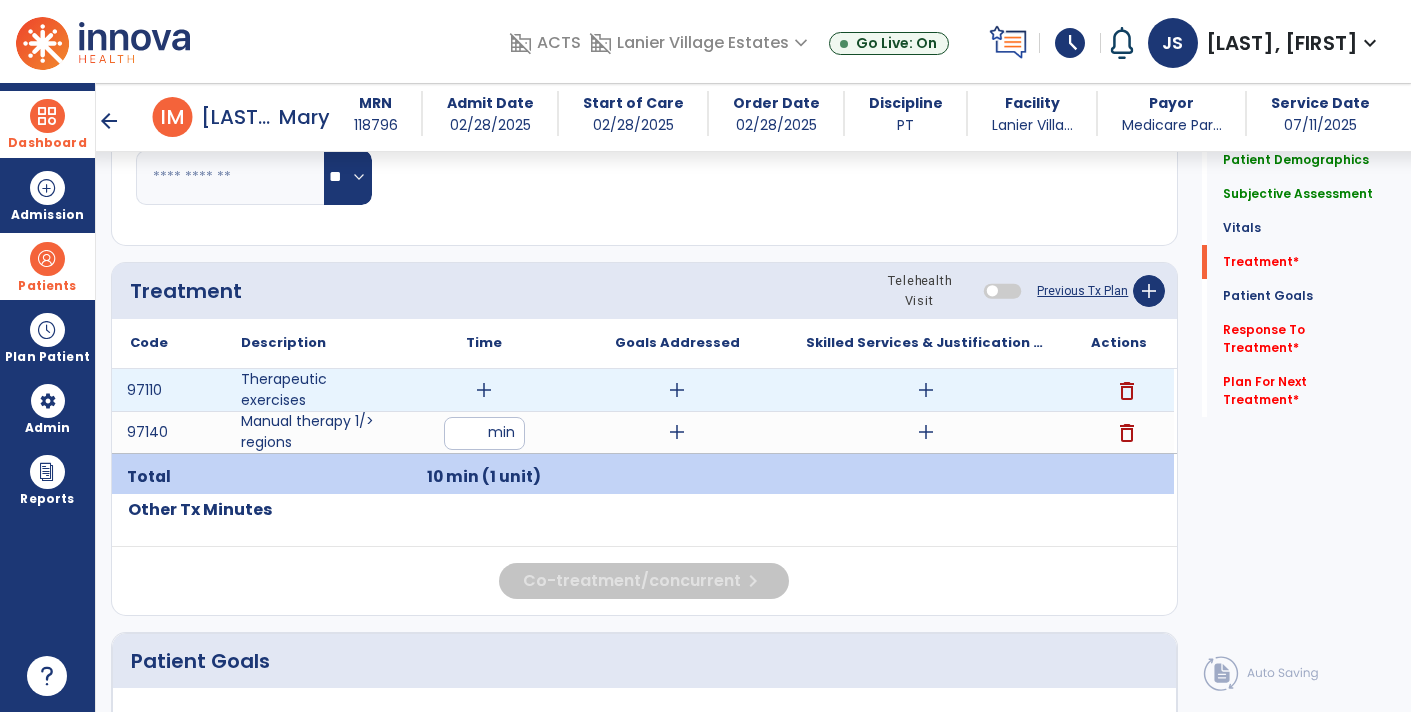click on "add" at bounding box center [484, 390] 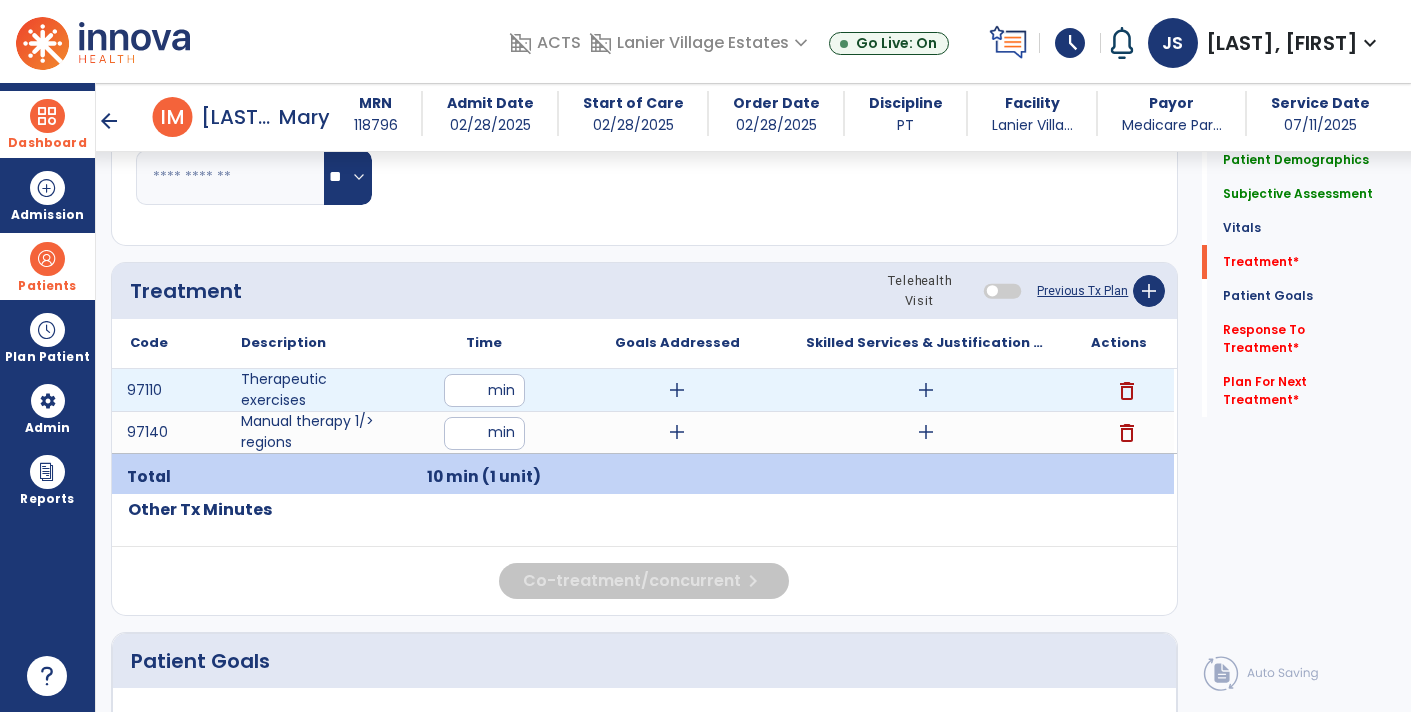 type on "**" 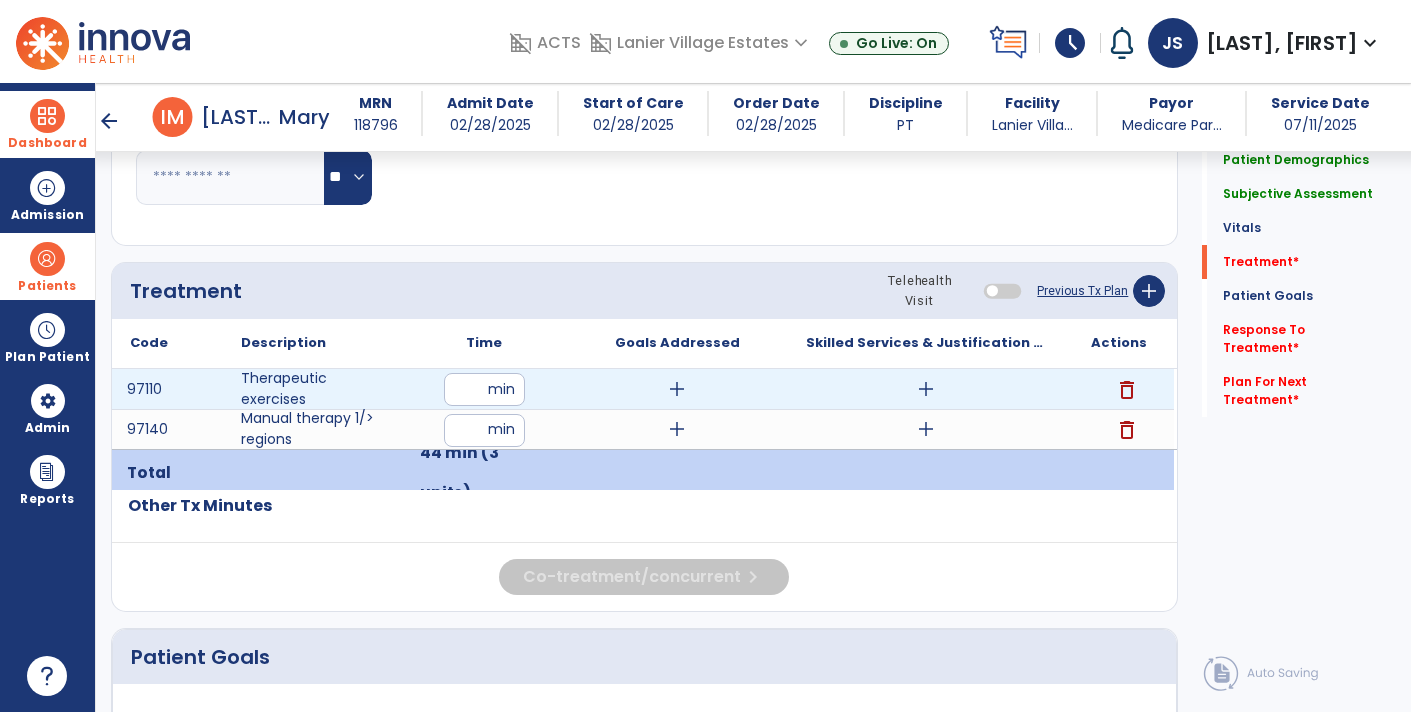 click on "add" at bounding box center (677, 389) 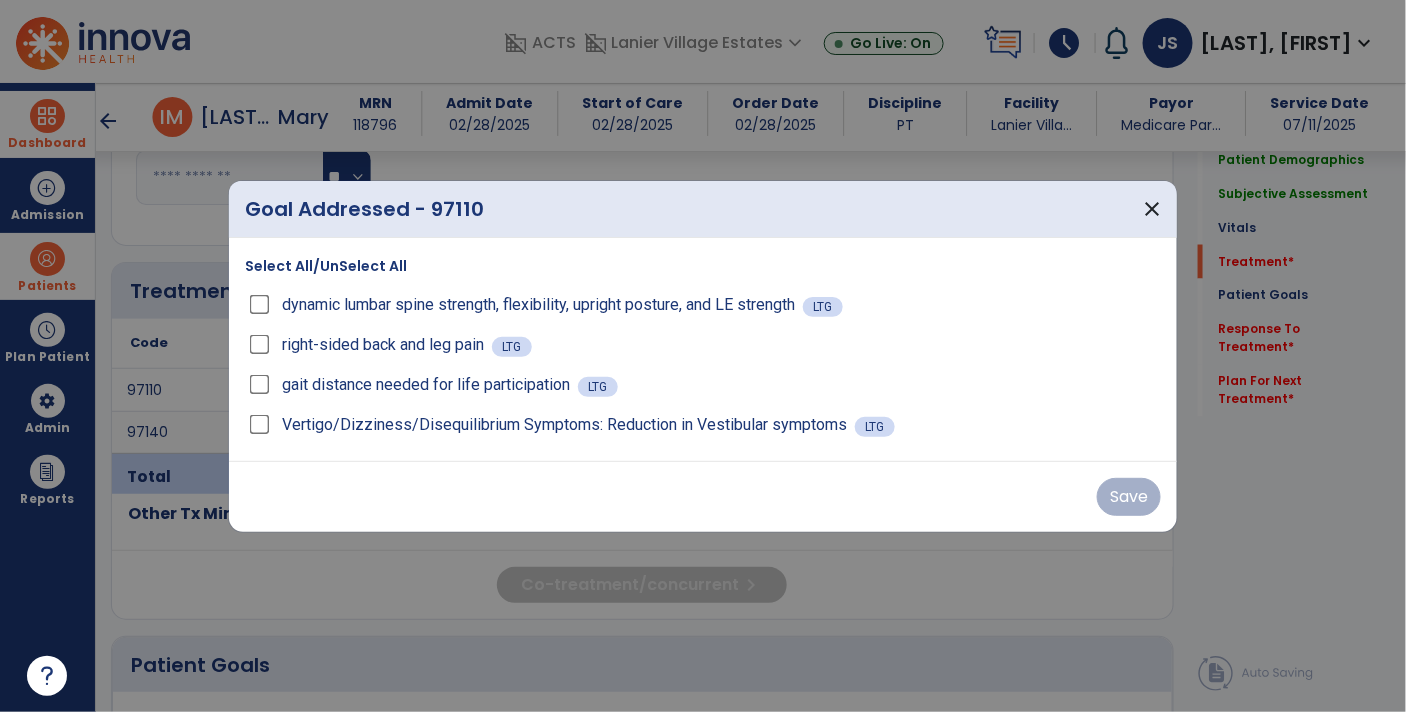 scroll, scrollTop: 987, scrollLeft: 0, axis: vertical 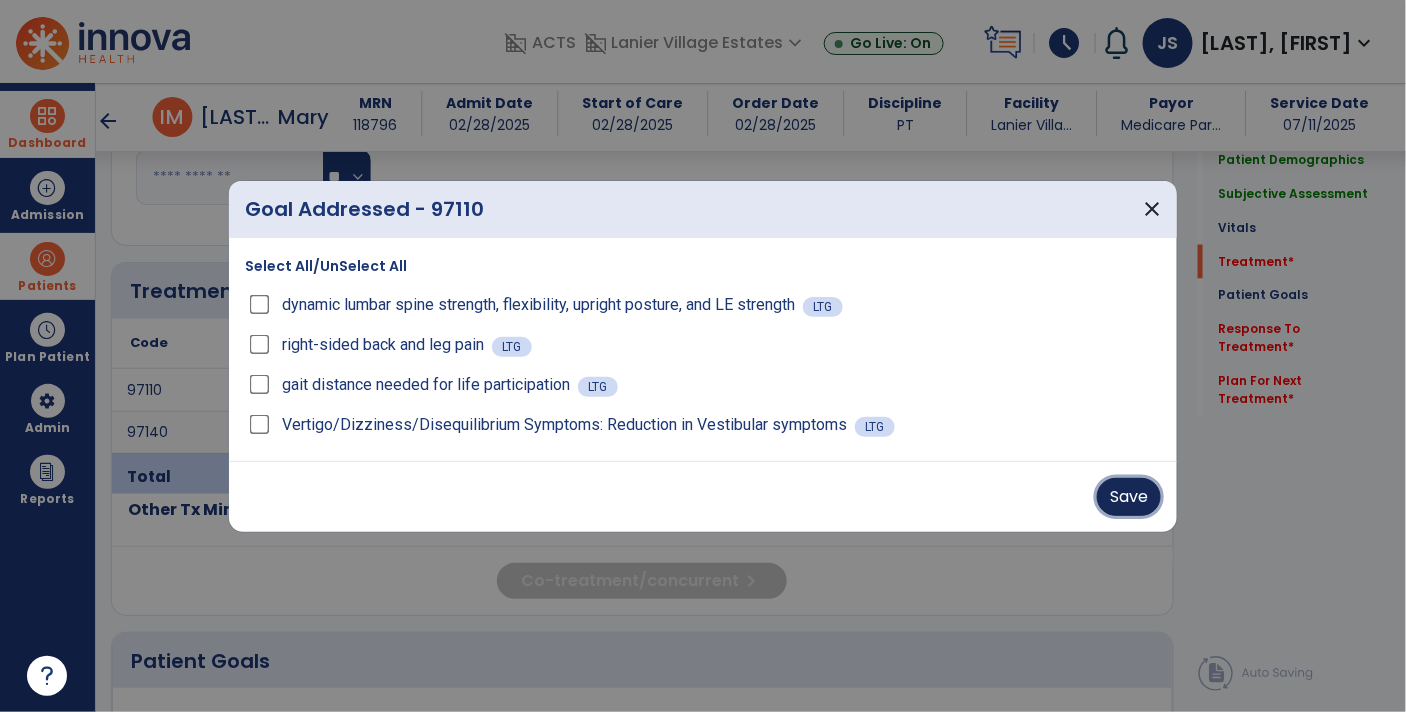 click on "Save" at bounding box center [1129, 497] 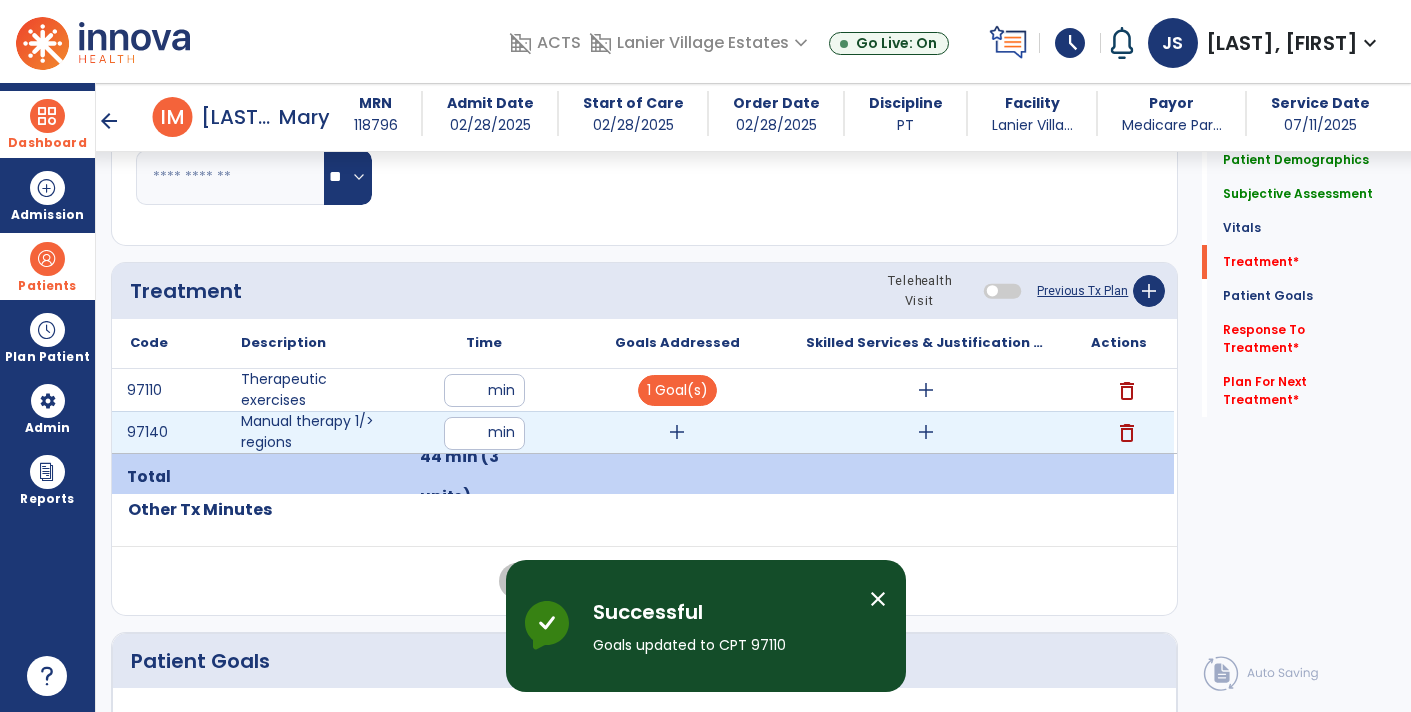 click on "add" at bounding box center [677, 432] 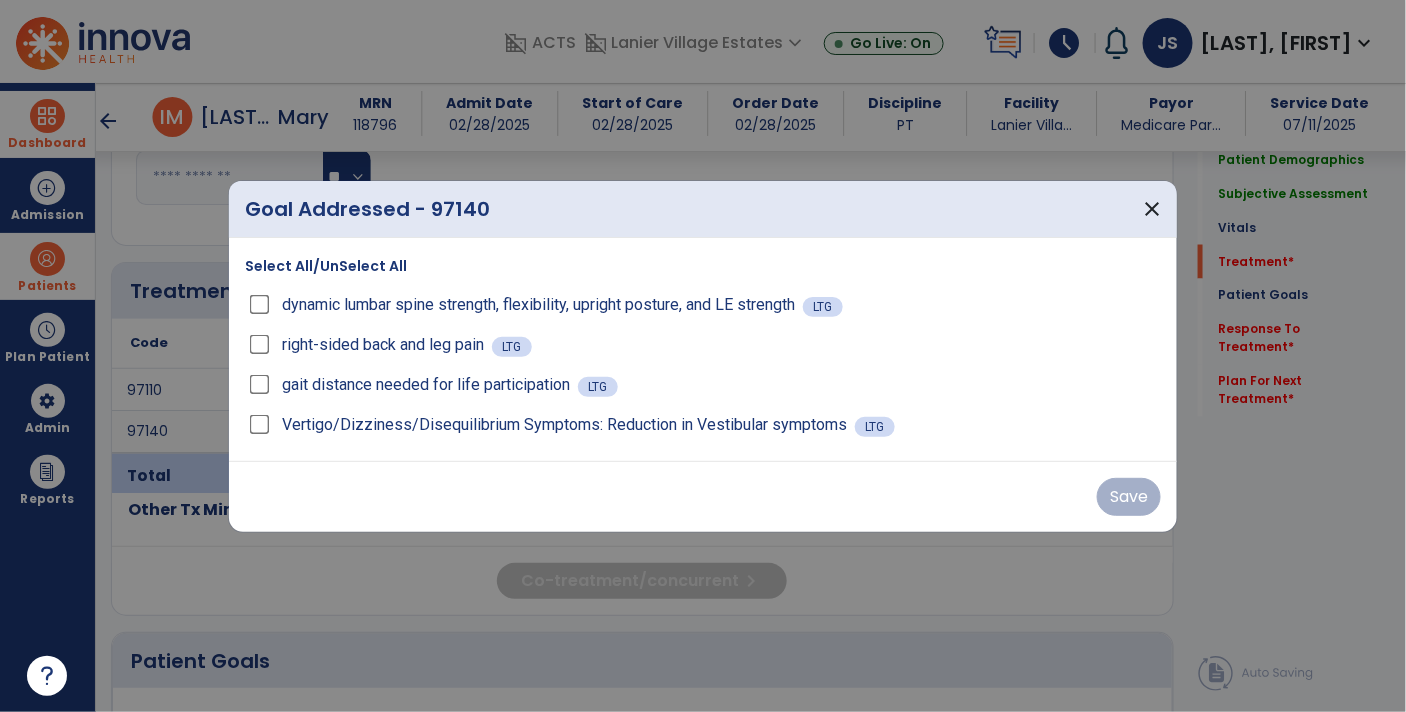 scroll, scrollTop: 987, scrollLeft: 0, axis: vertical 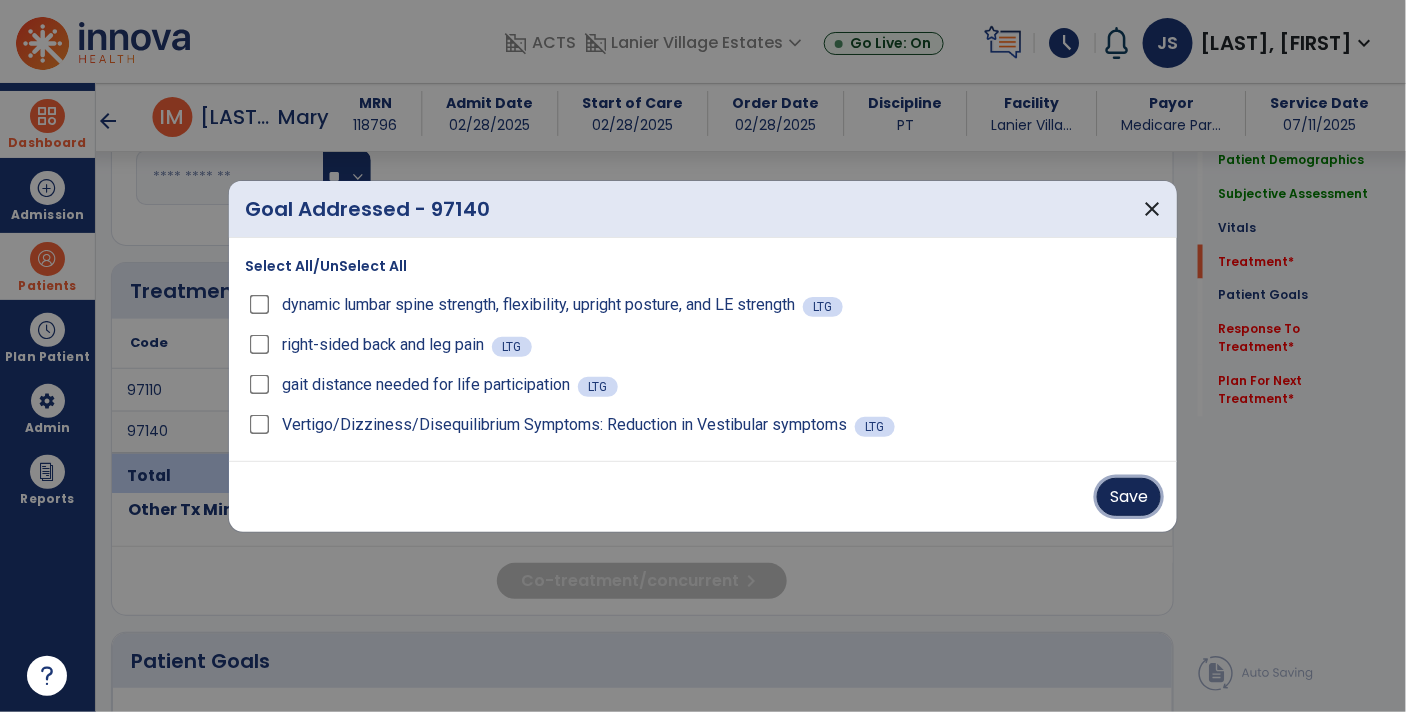 click on "Save" at bounding box center (1129, 497) 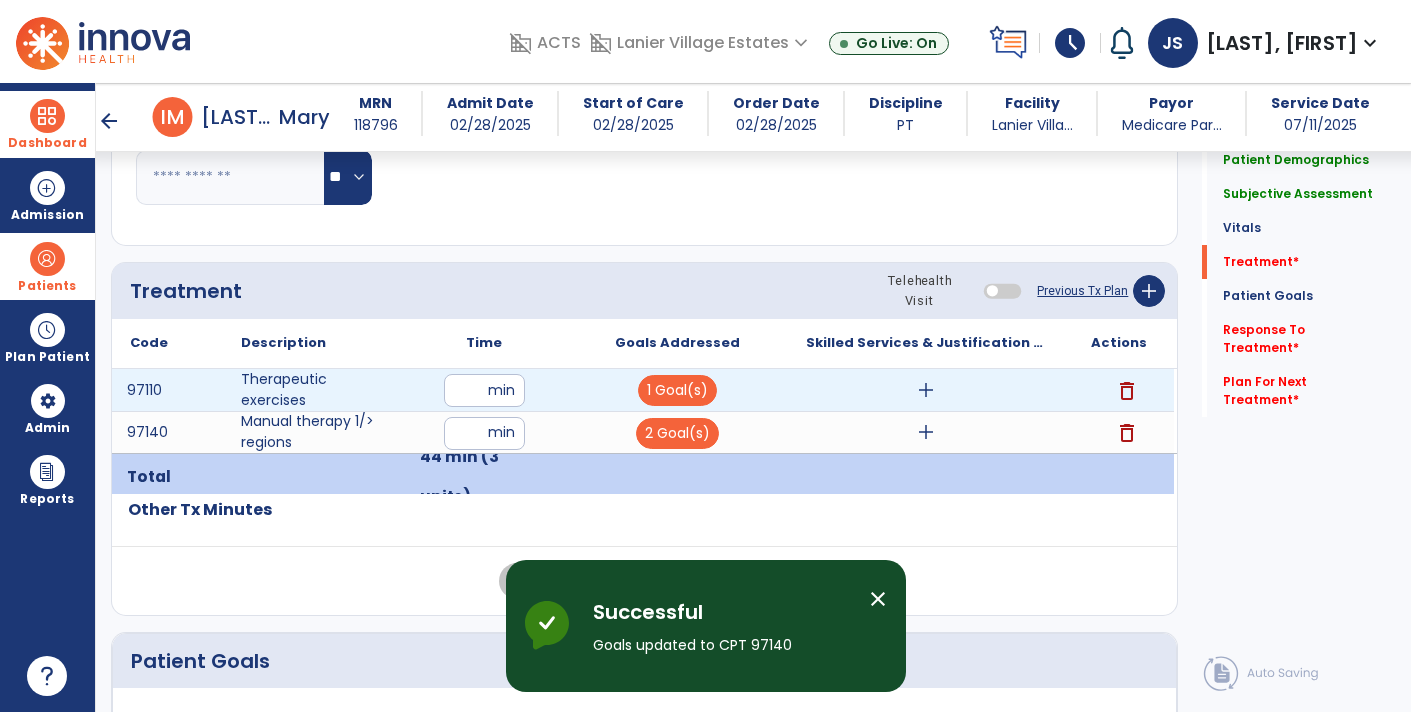 click on "add" at bounding box center [926, 390] 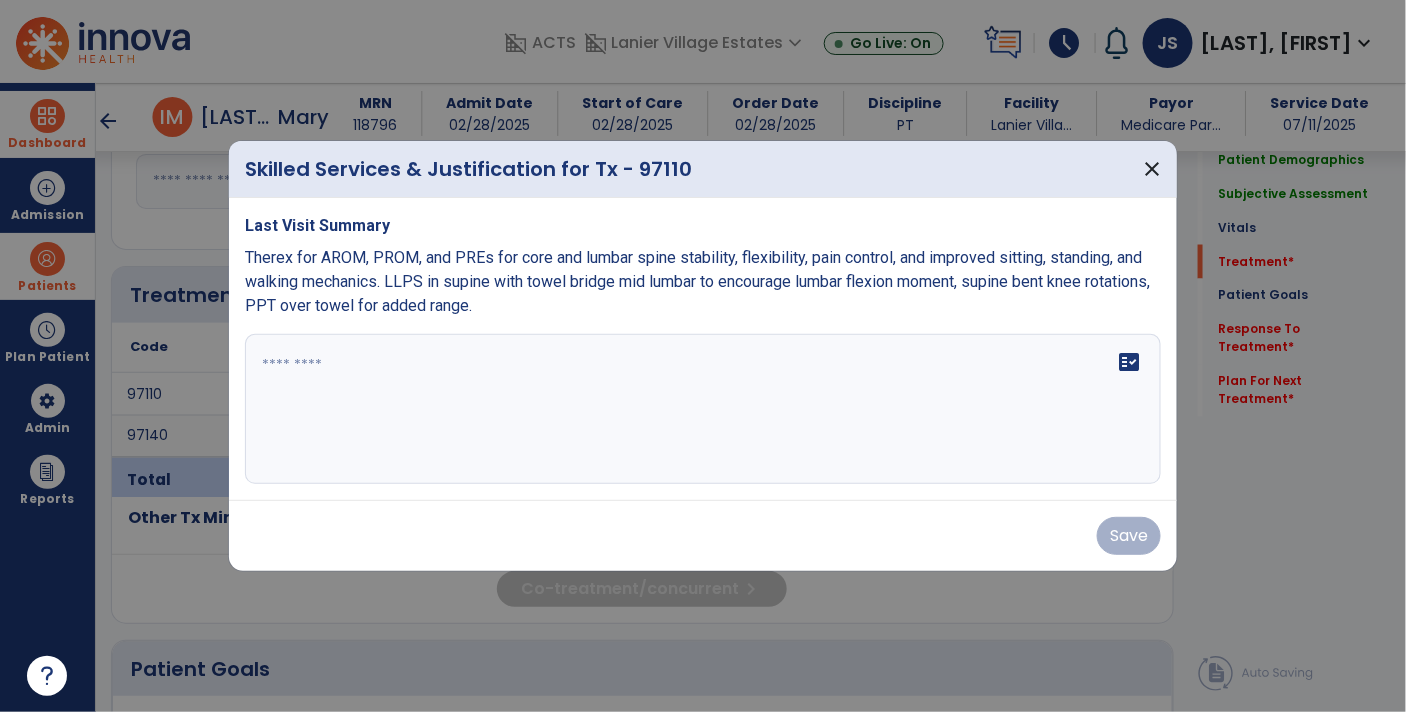 scroll, scrollTop: 987, scrollLeft: 0, axis: vertical 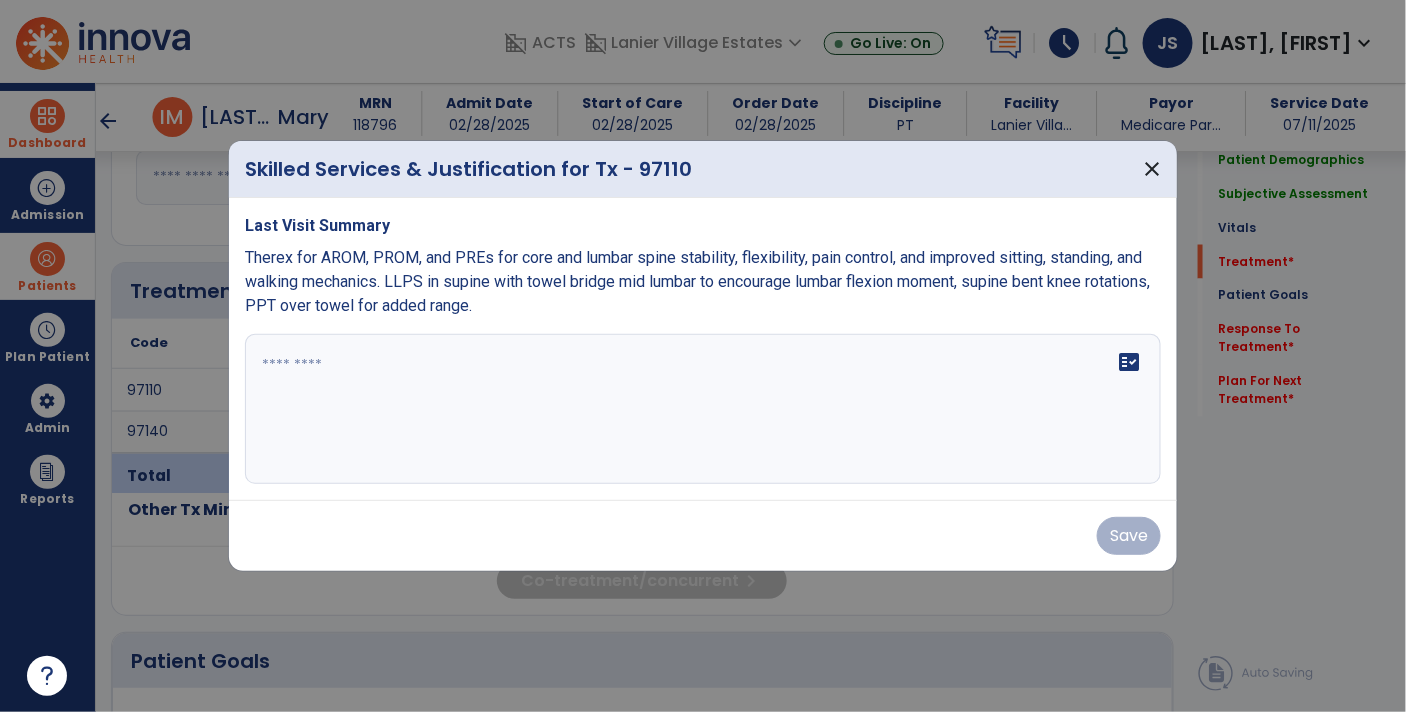 click at bounding box center (703, 409) 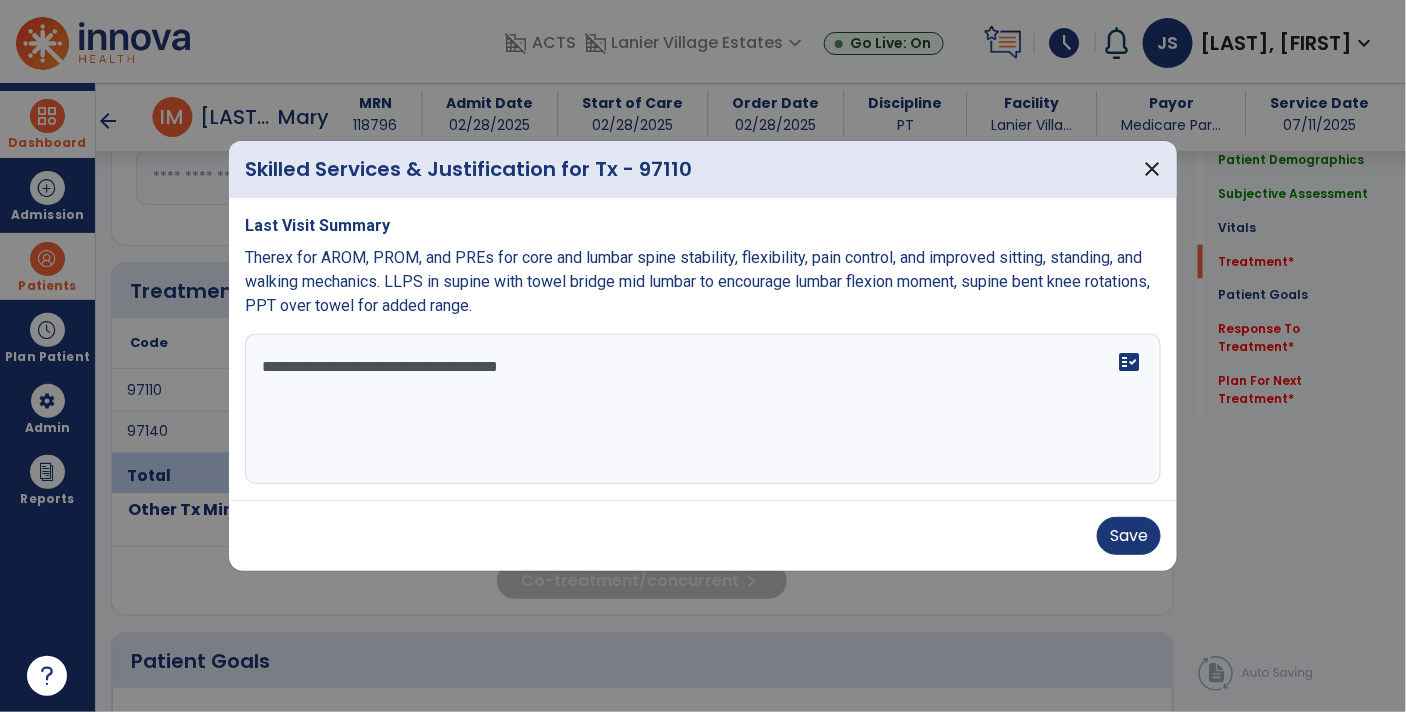 click on "**********" at bounding box center [703, 409] 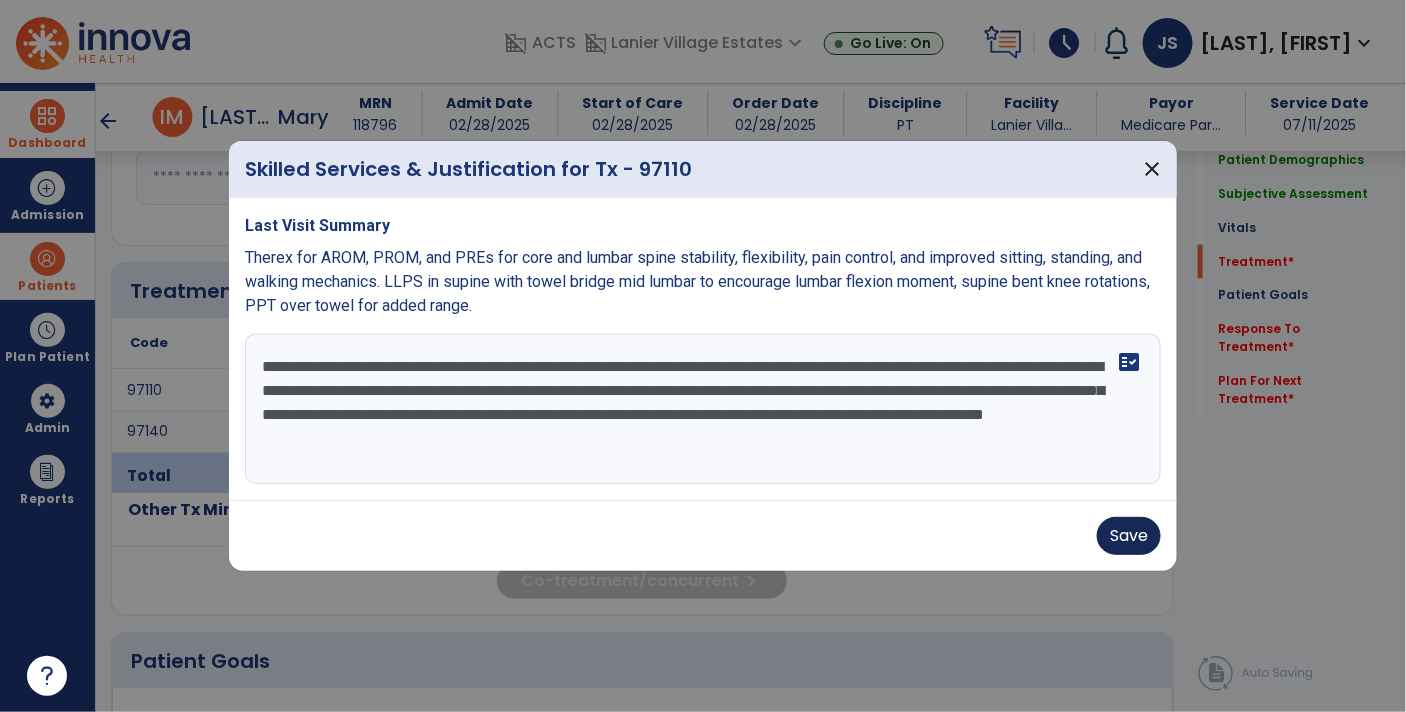 type on "**********" 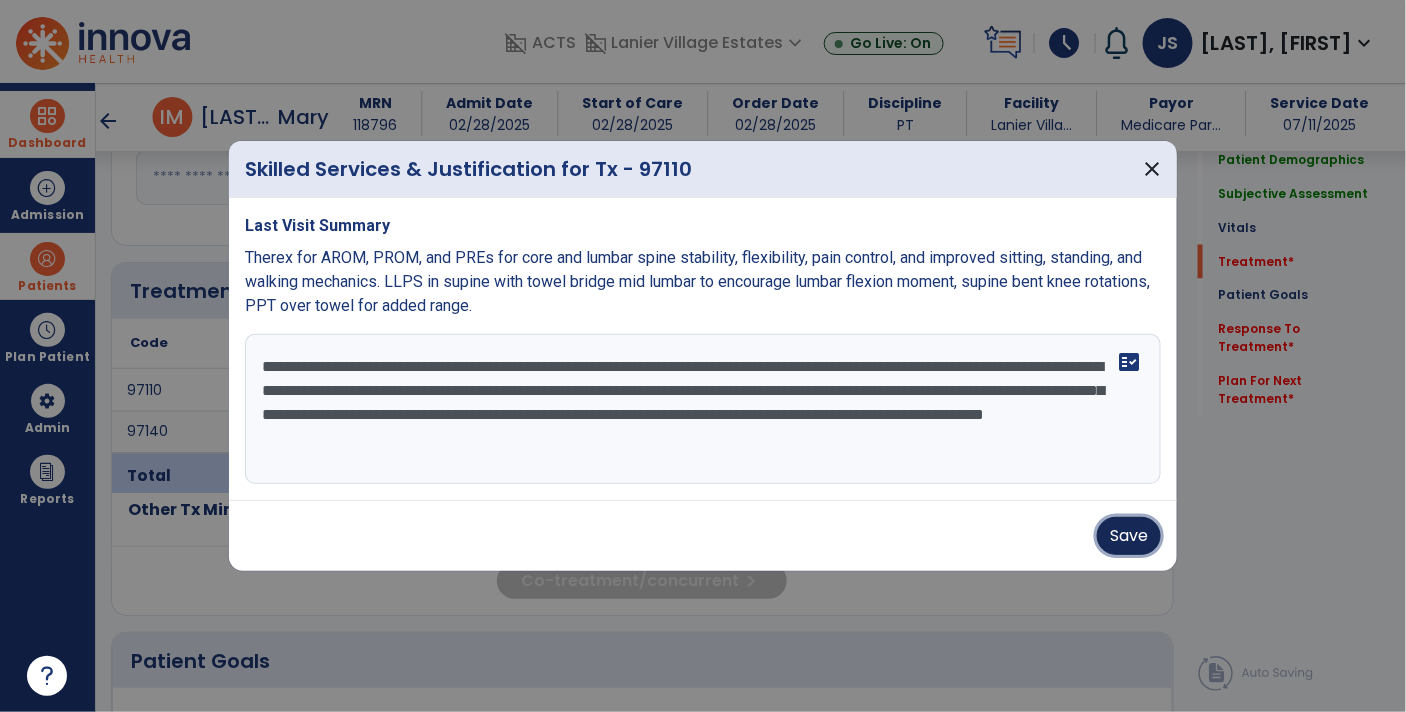 click on "Save" at bounding box center [1129, 536] 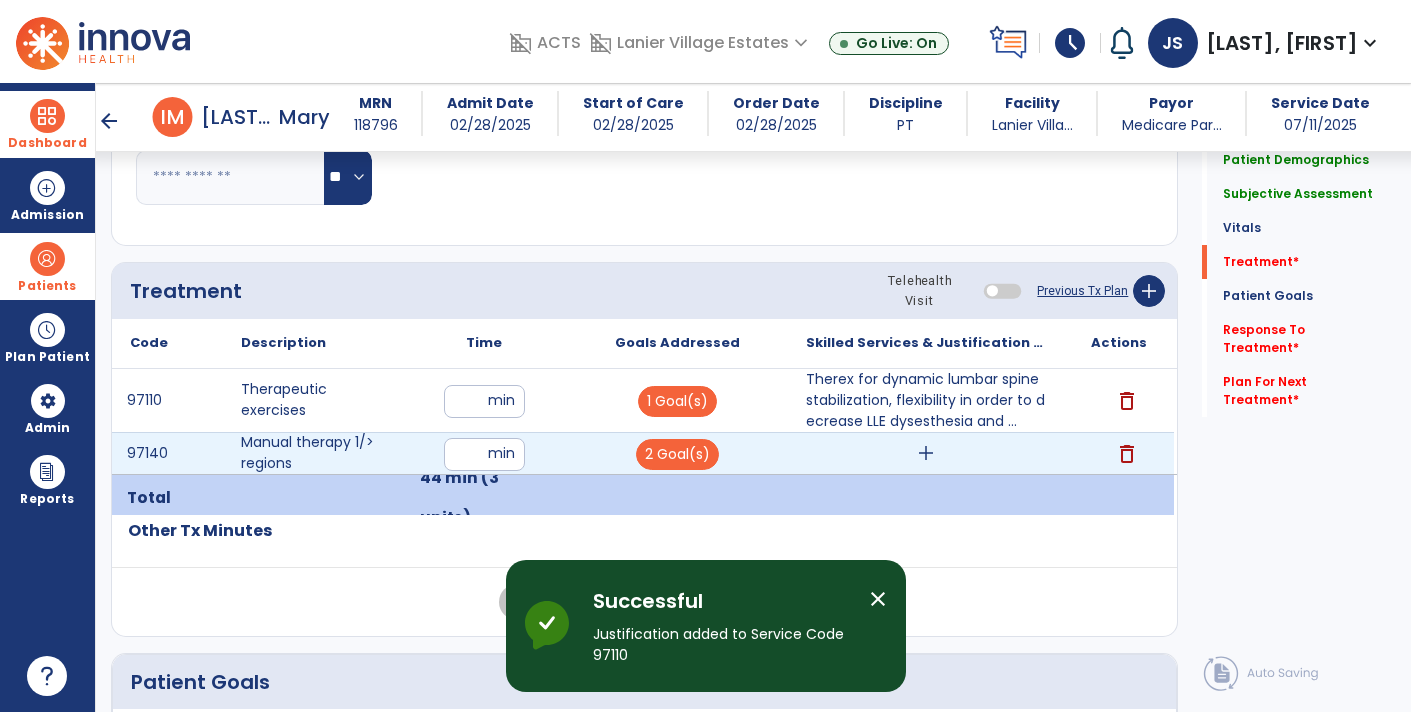 click on "add" at bounding box center (926, 453) 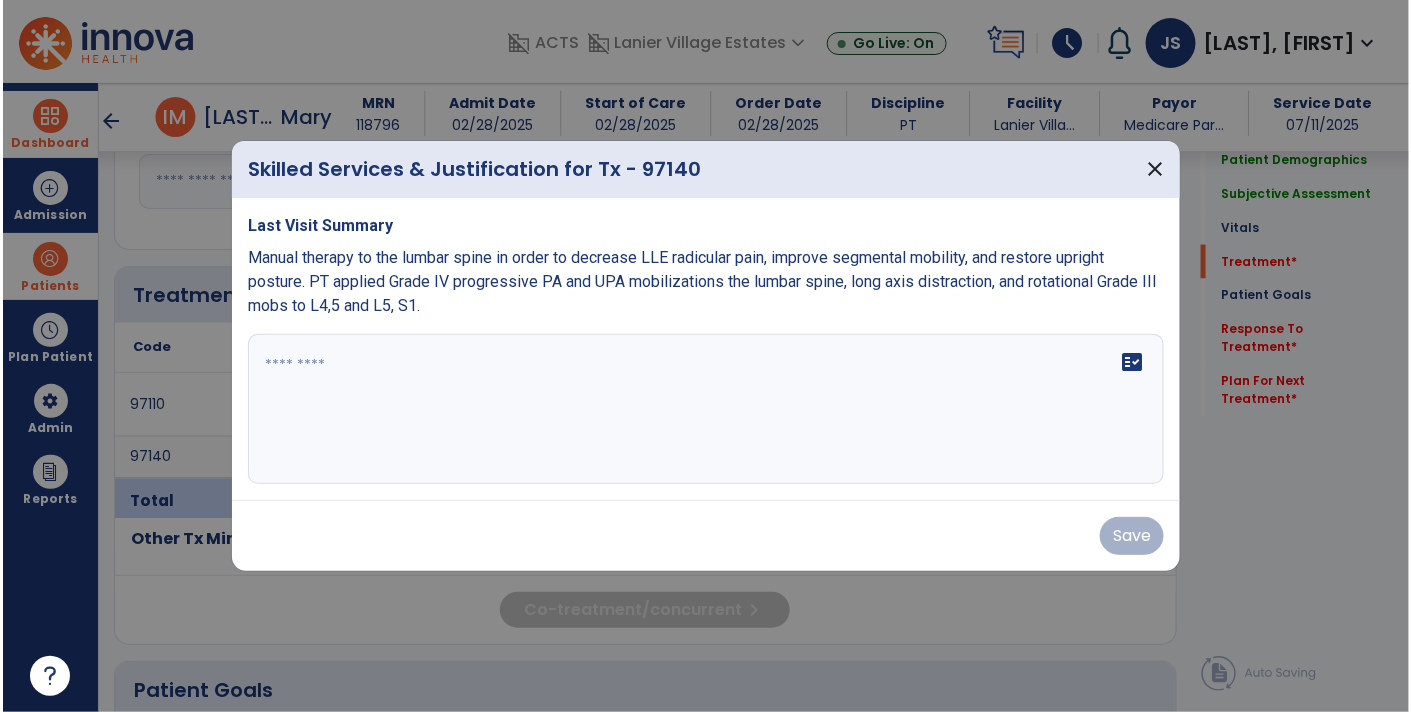 scroll, scrollTop: 987, scrollLeft: 0, axis: vertical 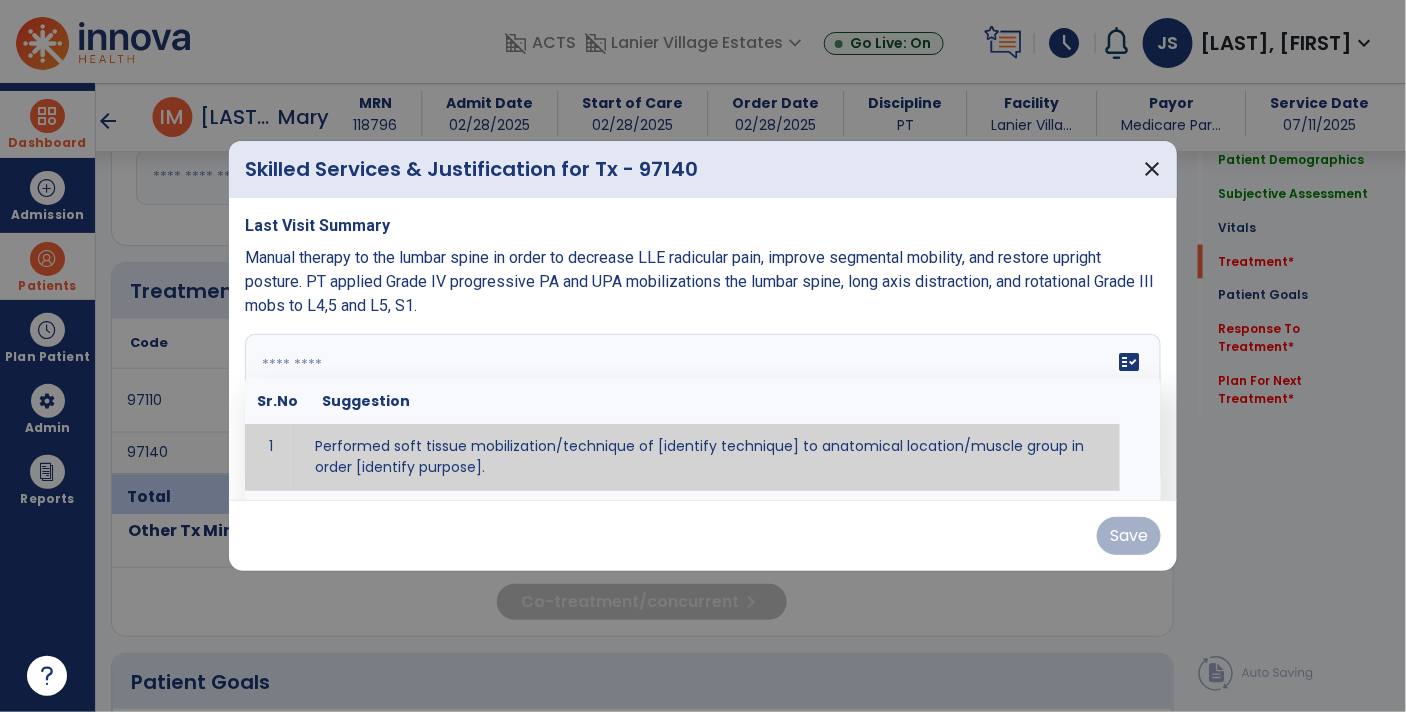 click on "fact_check  Sr.No Suggestion 1 Performed soft tissue mobilization/technique of [identify technique] to anatomical location/muscle group in order [identify purpose]. 2 Performed [anterior glide, posterior glide, inferior glide, distraction, caudal glide, other] joint mobilization of [grade I, II, III, IV] to [identify joint] in order to [identify purpose] 3 Performed neuro-tension technique of [identify technique] to [identify nerve] in order to [identify purpose] 4 Instructed [patient/caregiver/spouse] in [identify technique] in order to [identify purpose]." at bounding box center (703, 409) 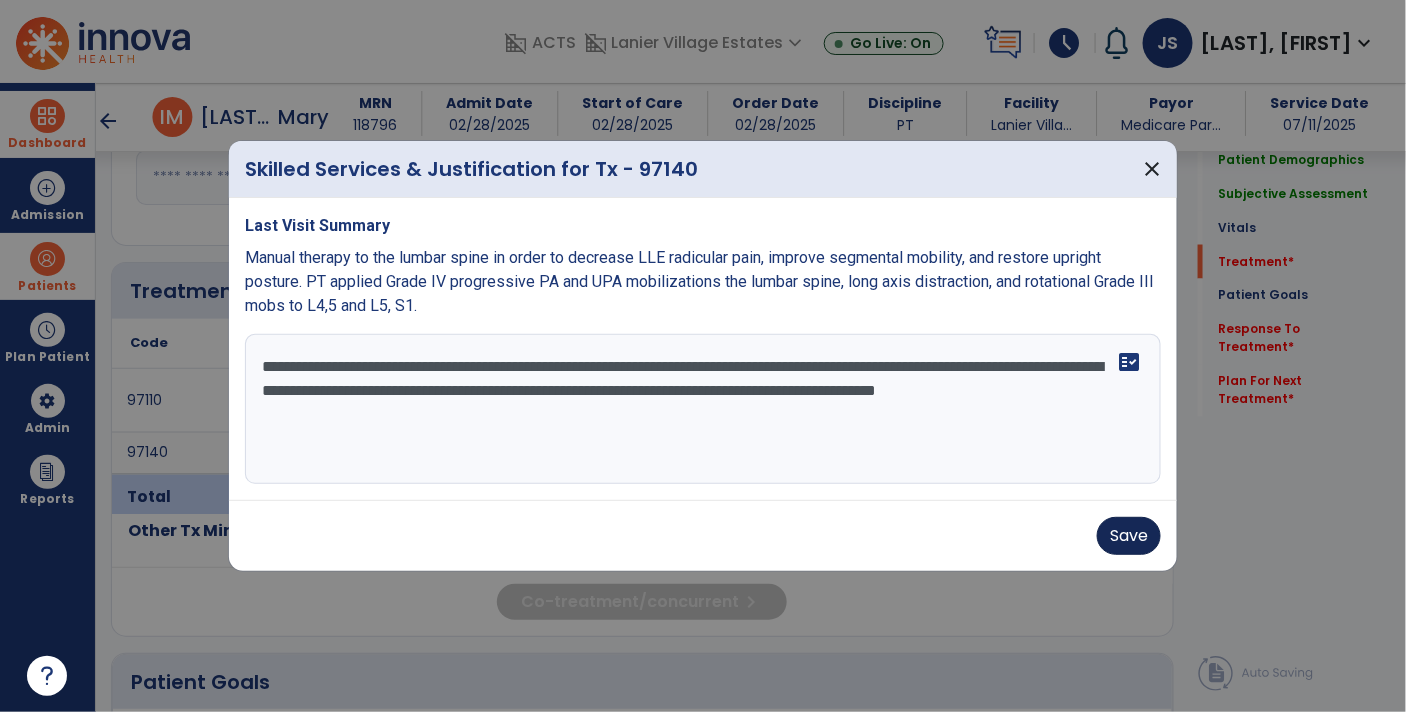 type on "**********" 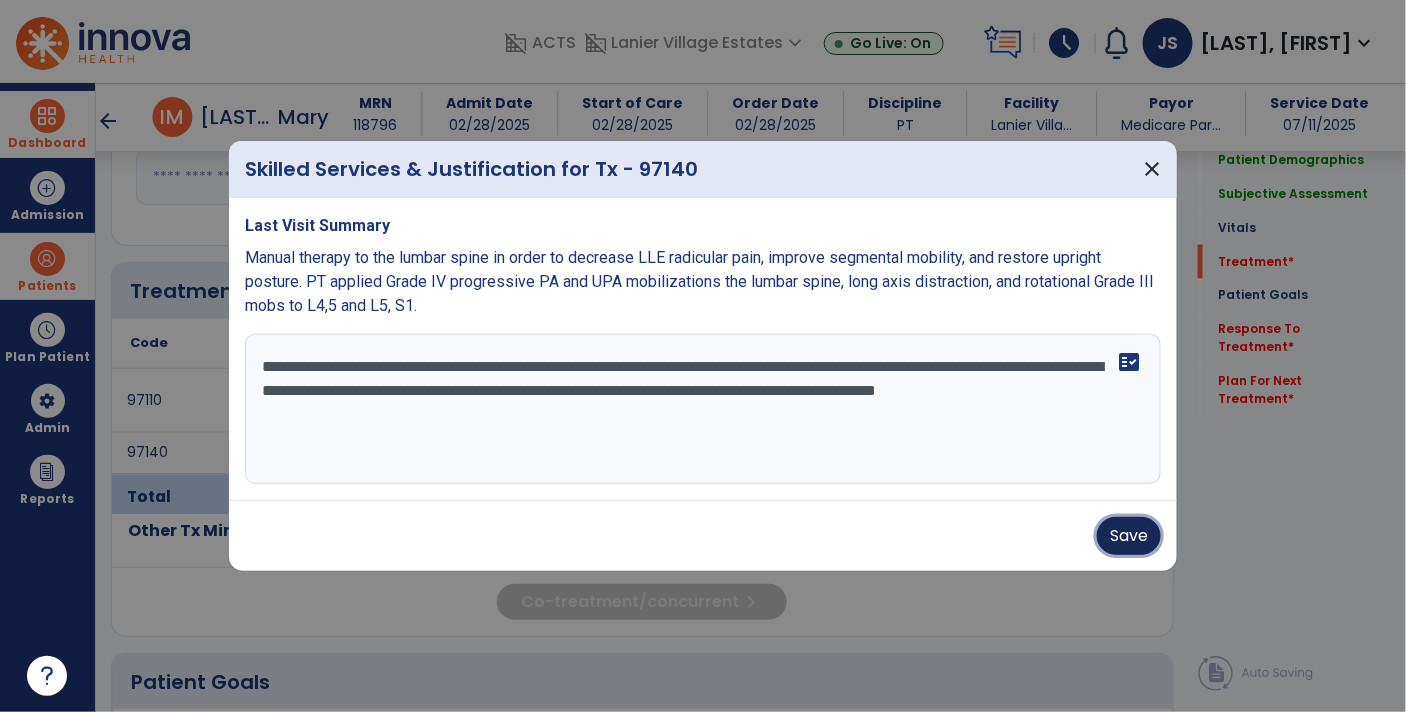 click on "Save" at bounding box center [1129, 536] 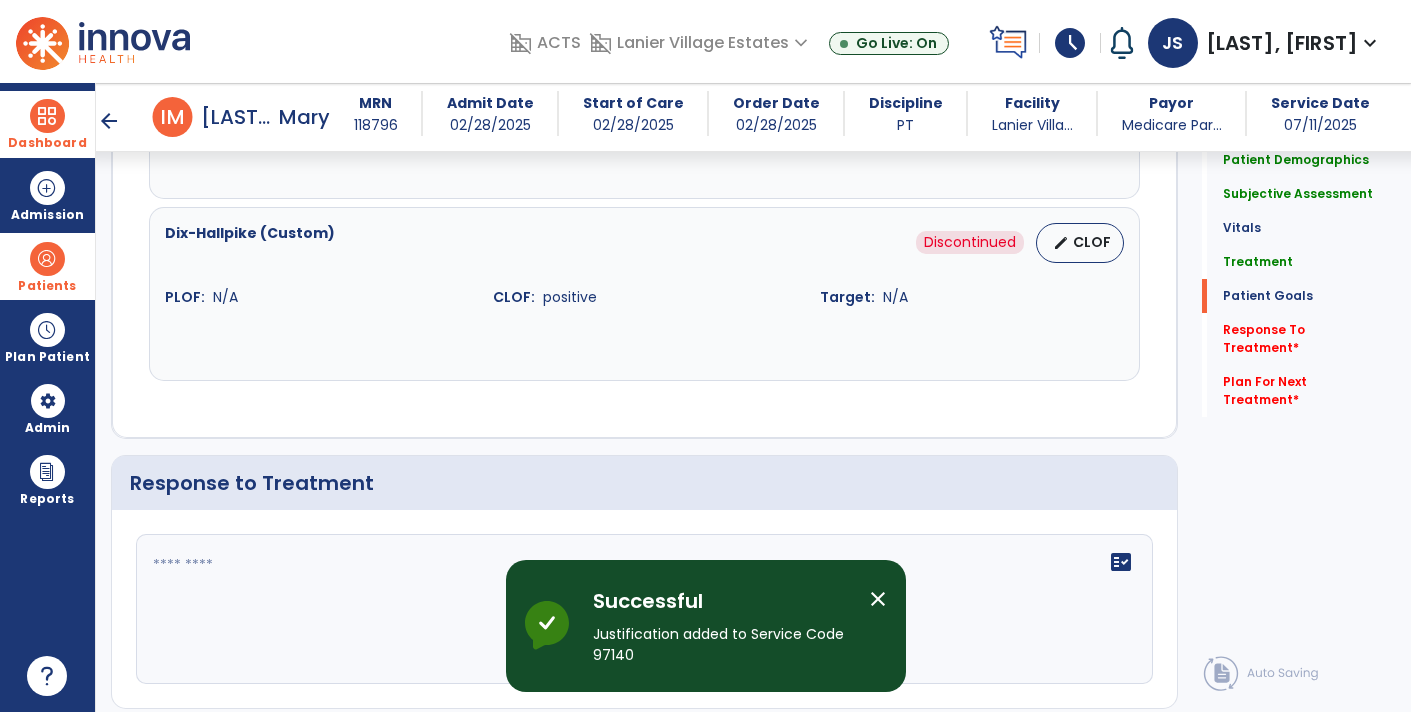 scroll, scrollTop: 2733, scrollLeft: 0, axis: vertical 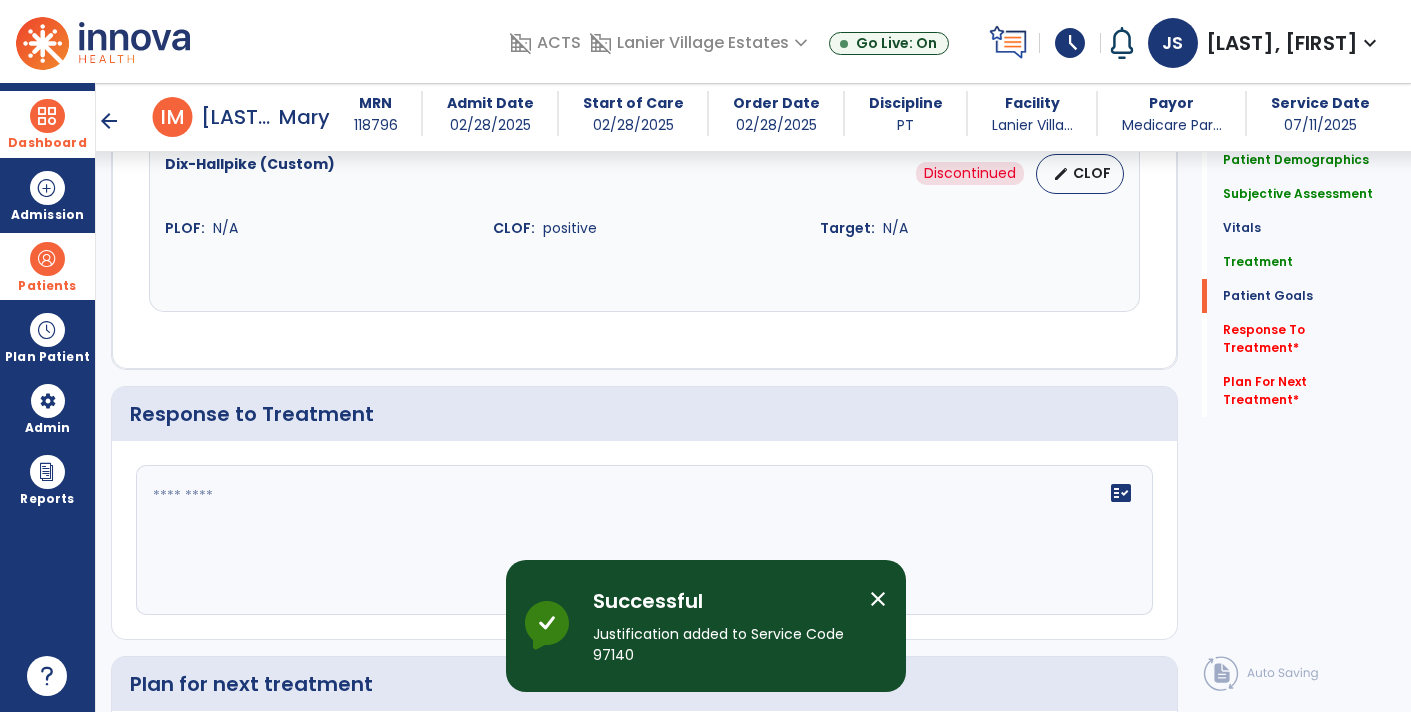 click 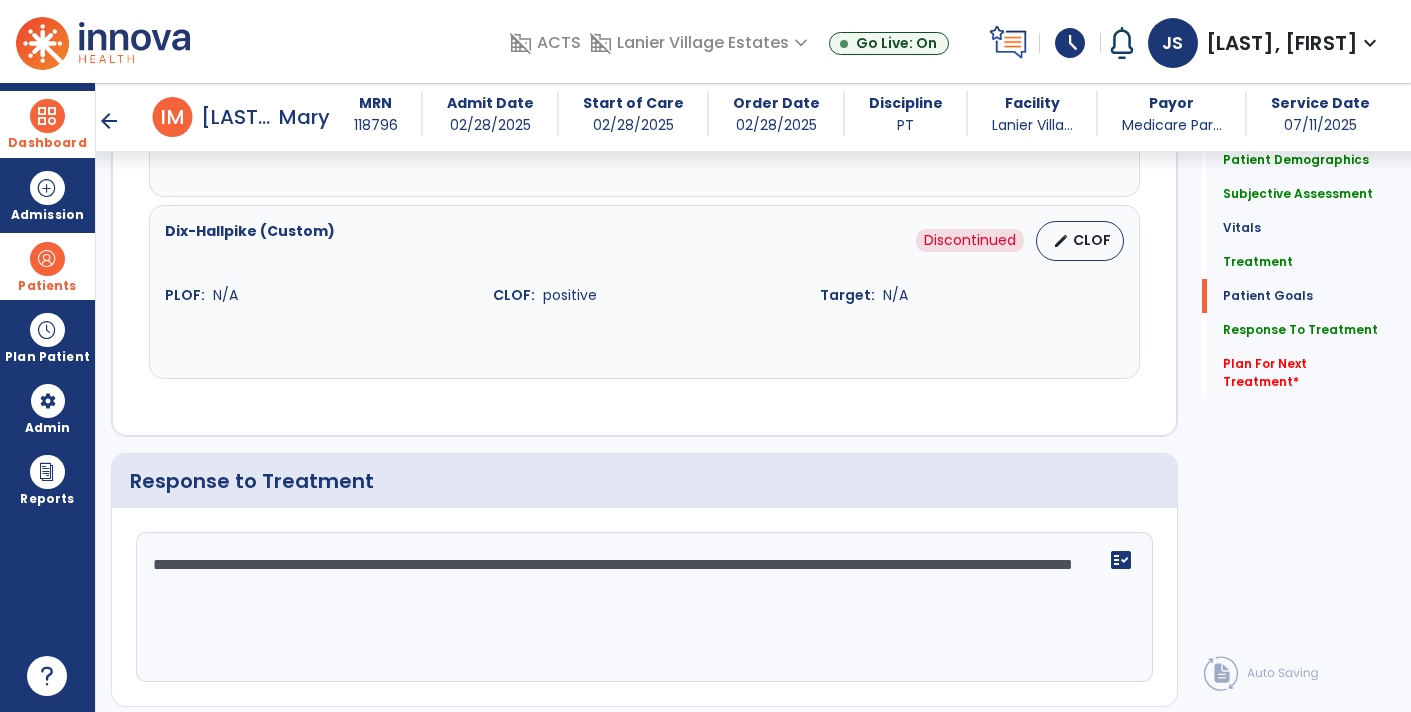 scroll, scrollTop: 2733, scrollLeft: 0, axis: vertical 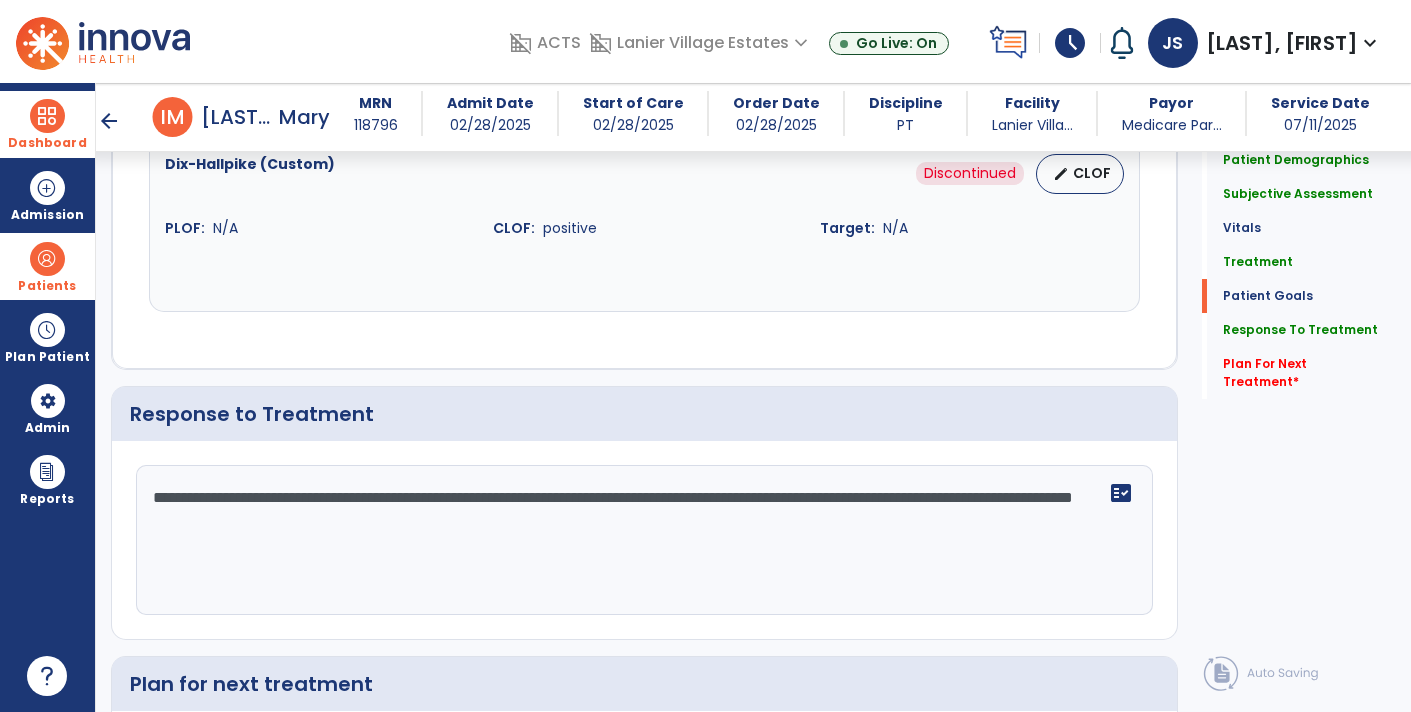 type on "**********" 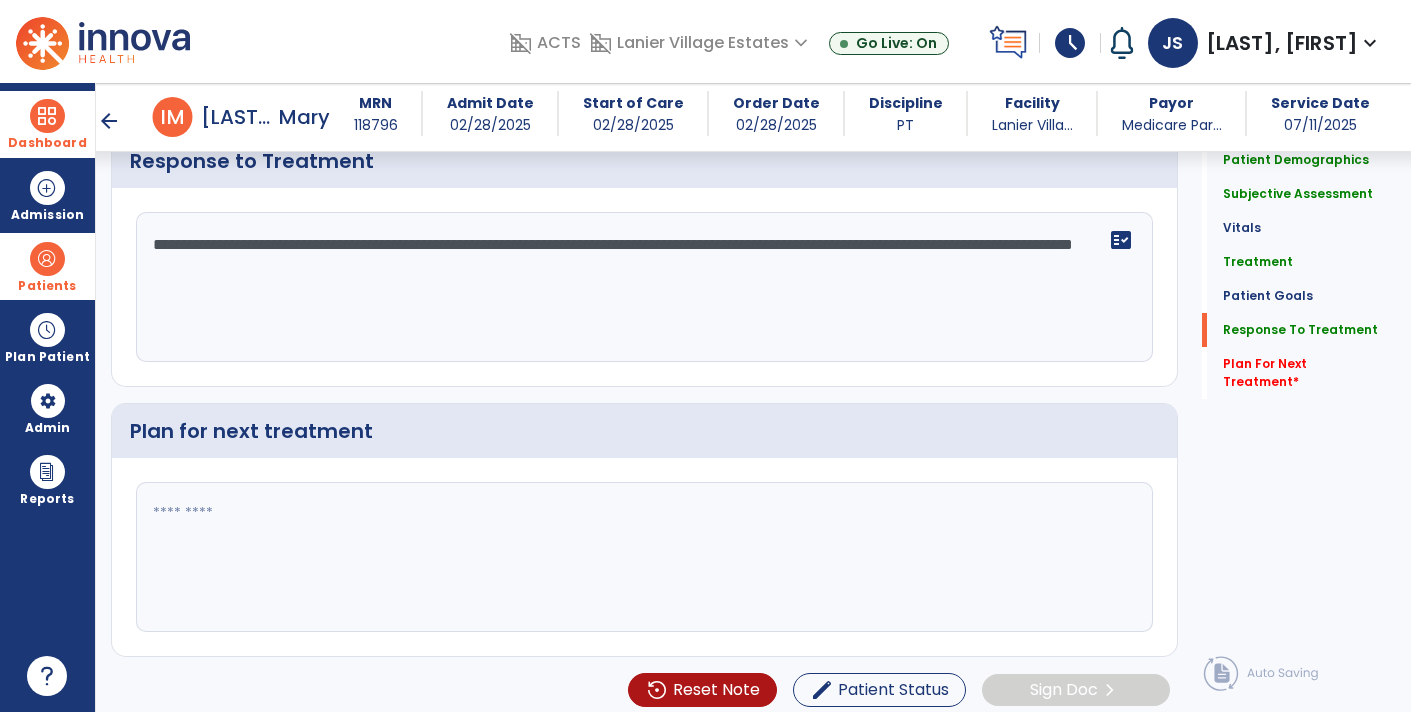 scroll, scrollTop: 2985, scrollLeft: 0, axis: vertical 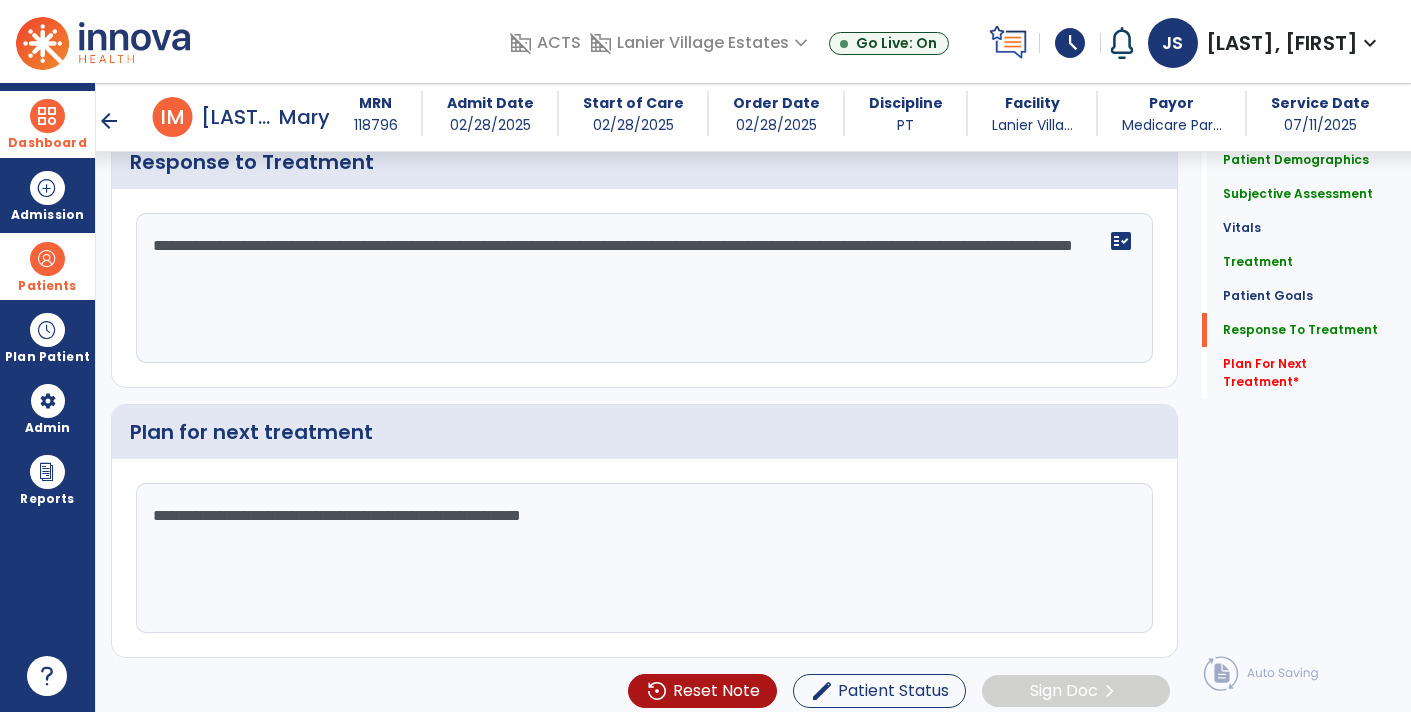 type on "**********" 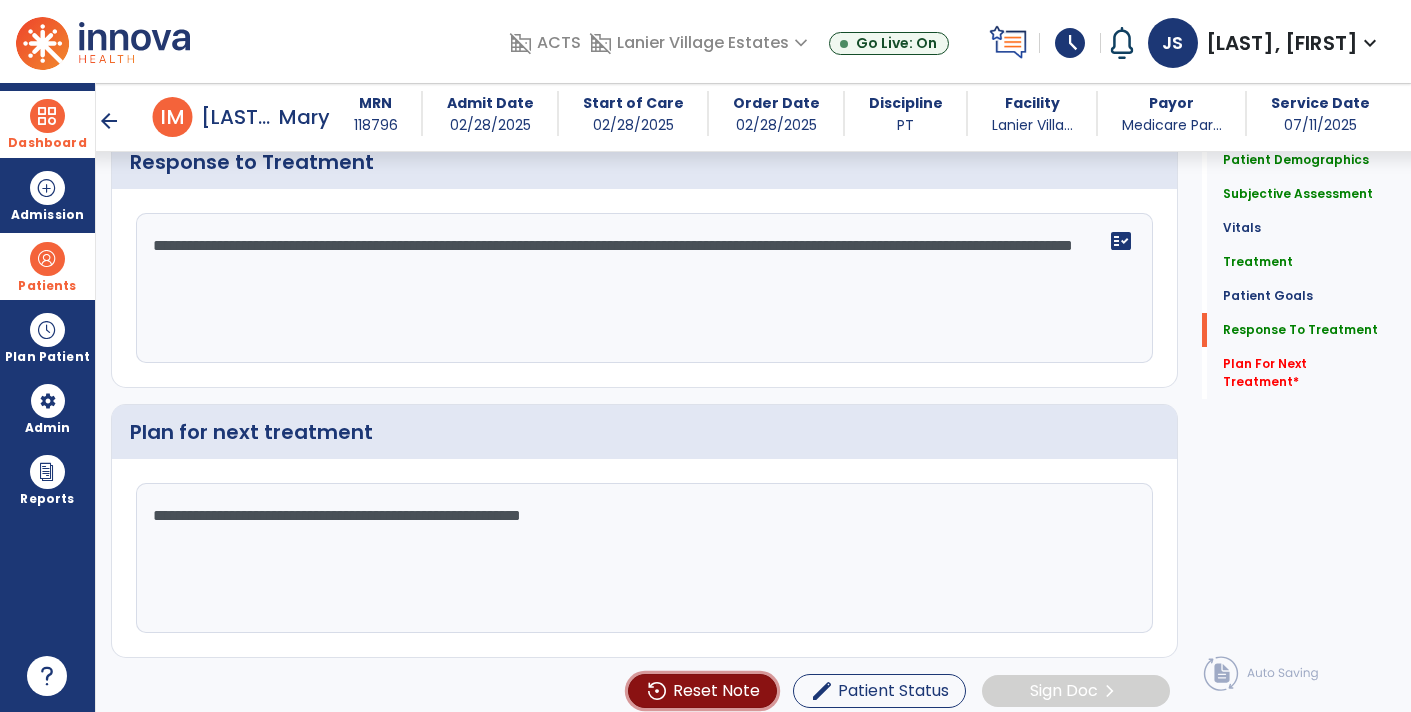 type 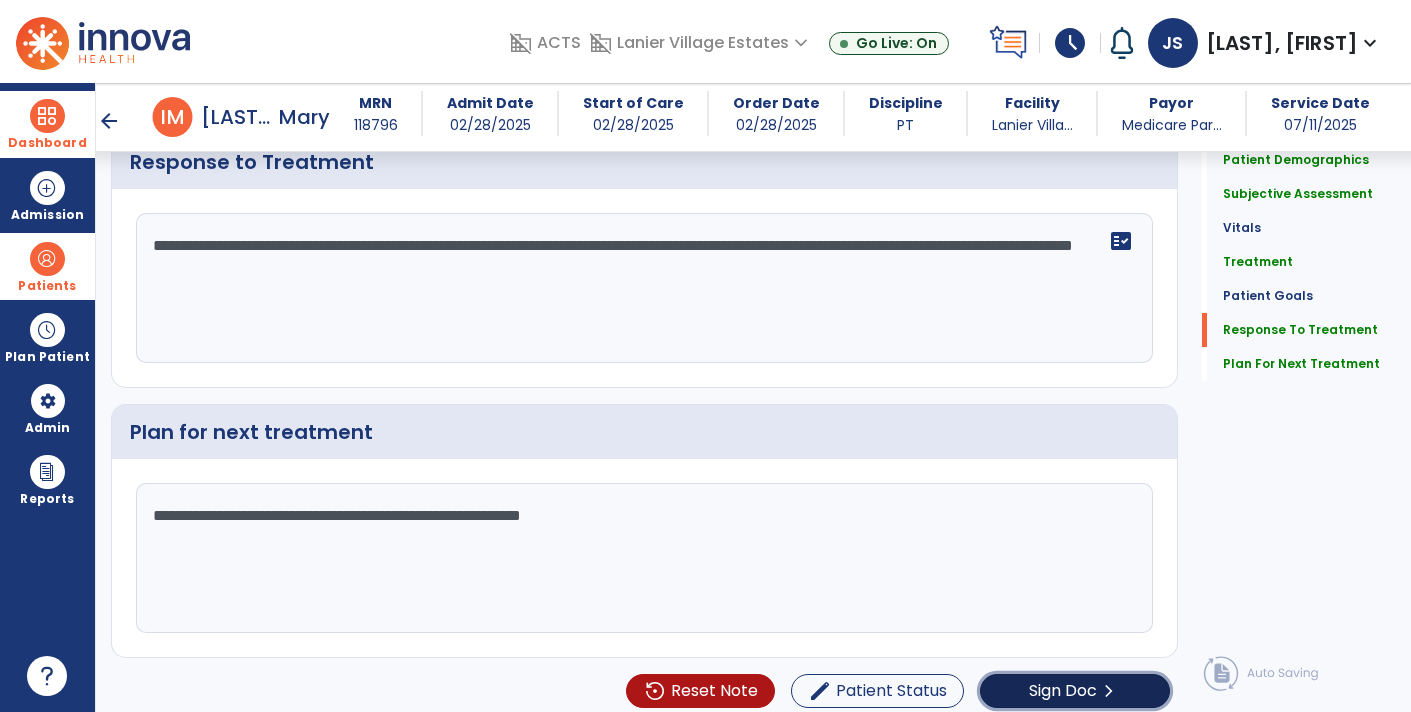 click on "Sign Doc" 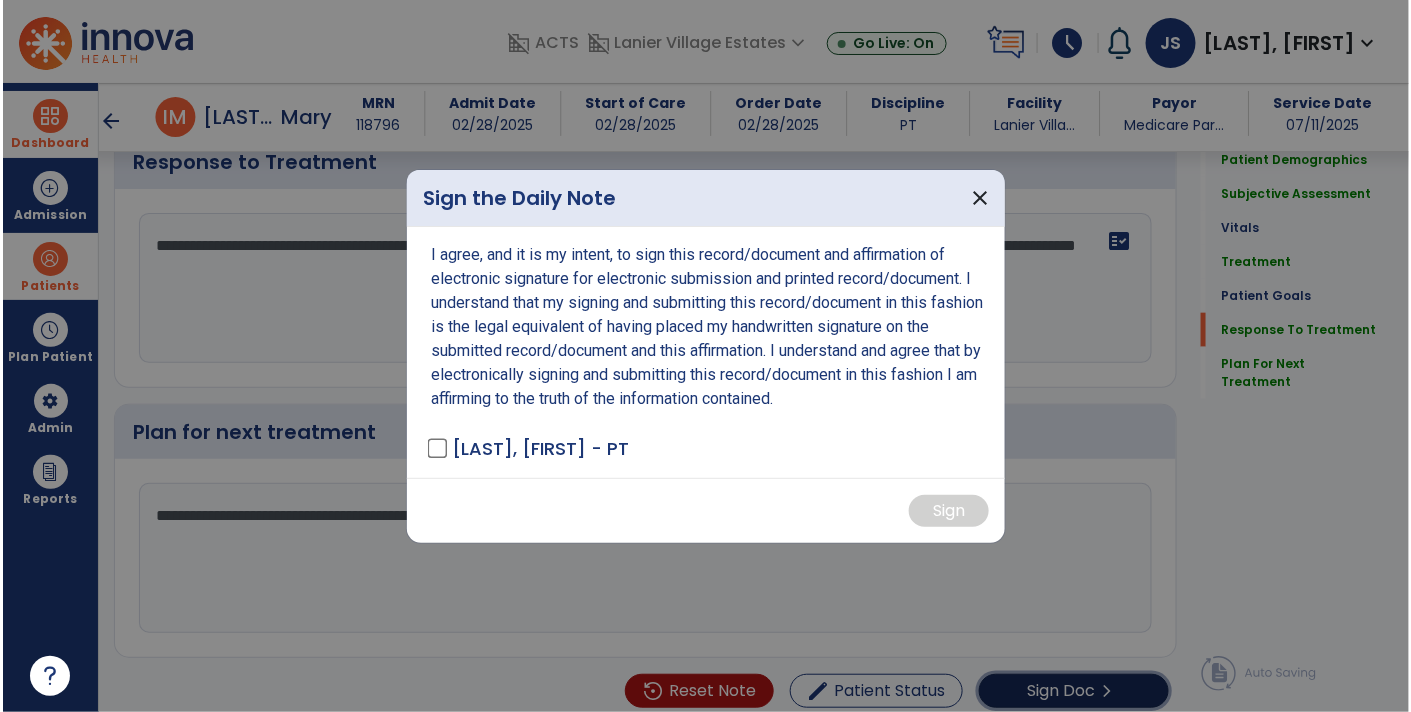 scroll, scrollTop: 2985, scrollLeft: 0, axis: vertical 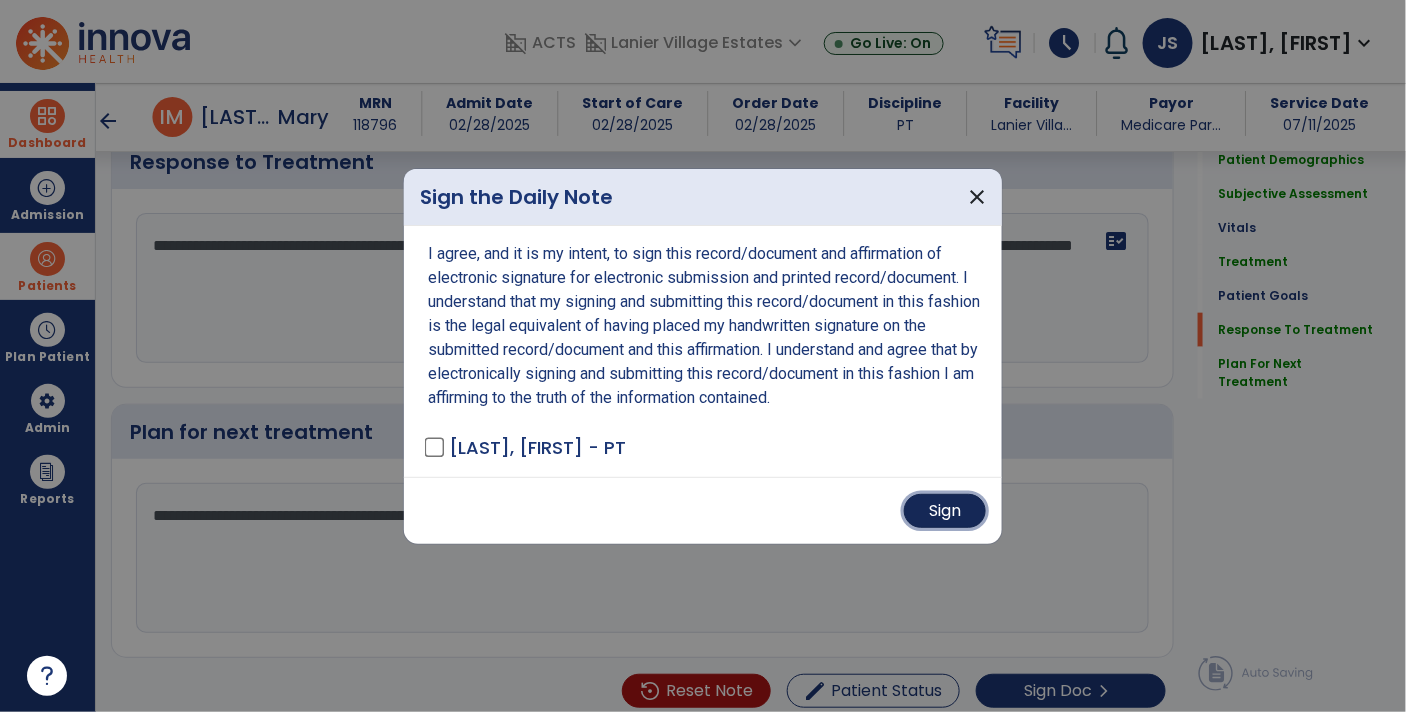 click on "Sign" at bounding box center [945, 511] 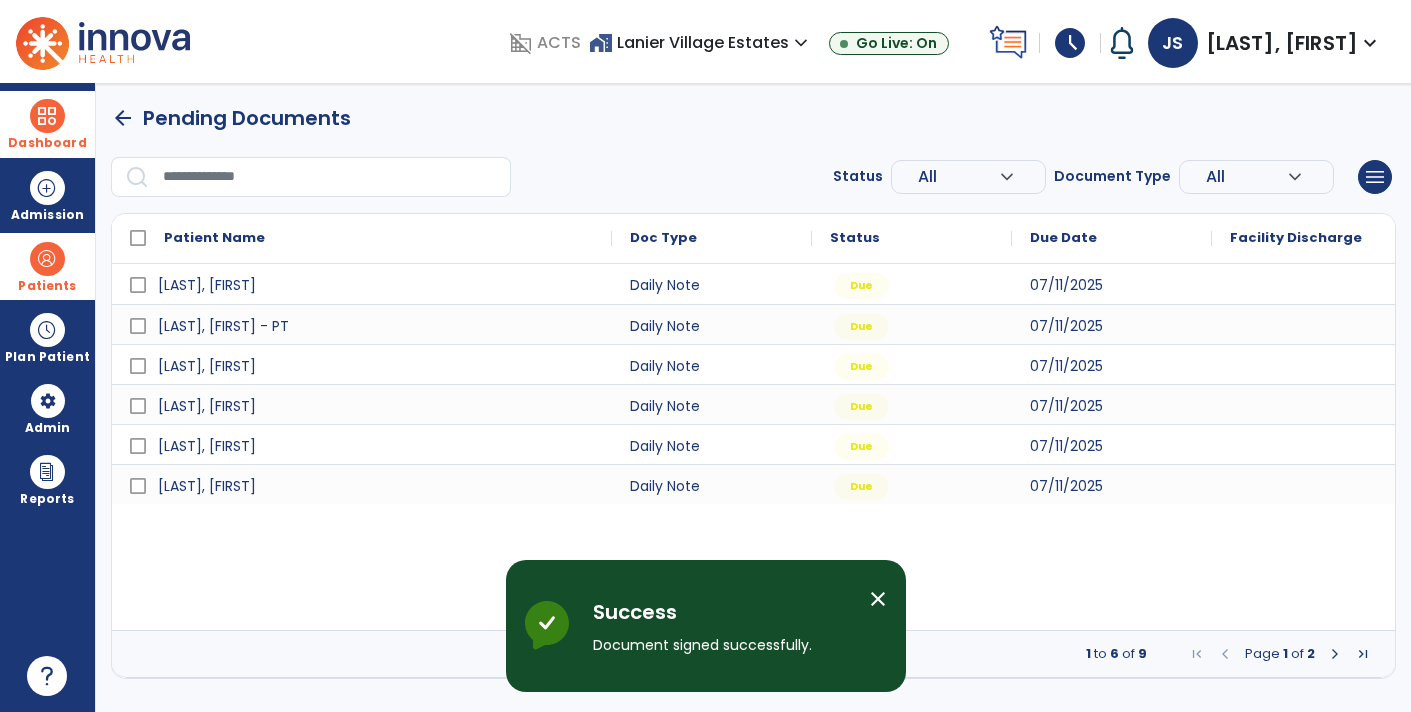 scroll, scrollTop: 0, scrollLeft: 0, axis: both 